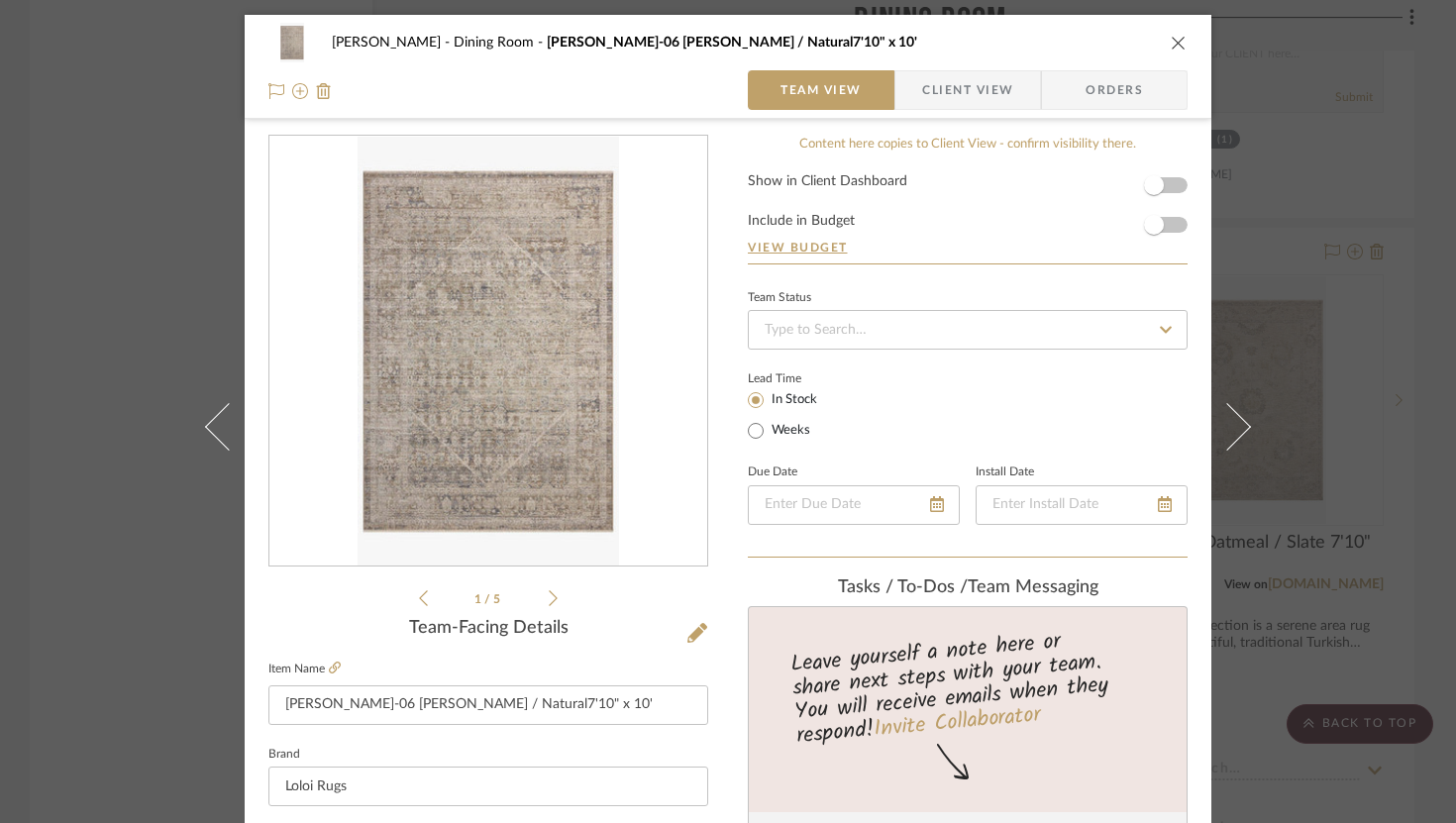 scroll, scrollTop: 0, scrollLeft: 0, axis: both 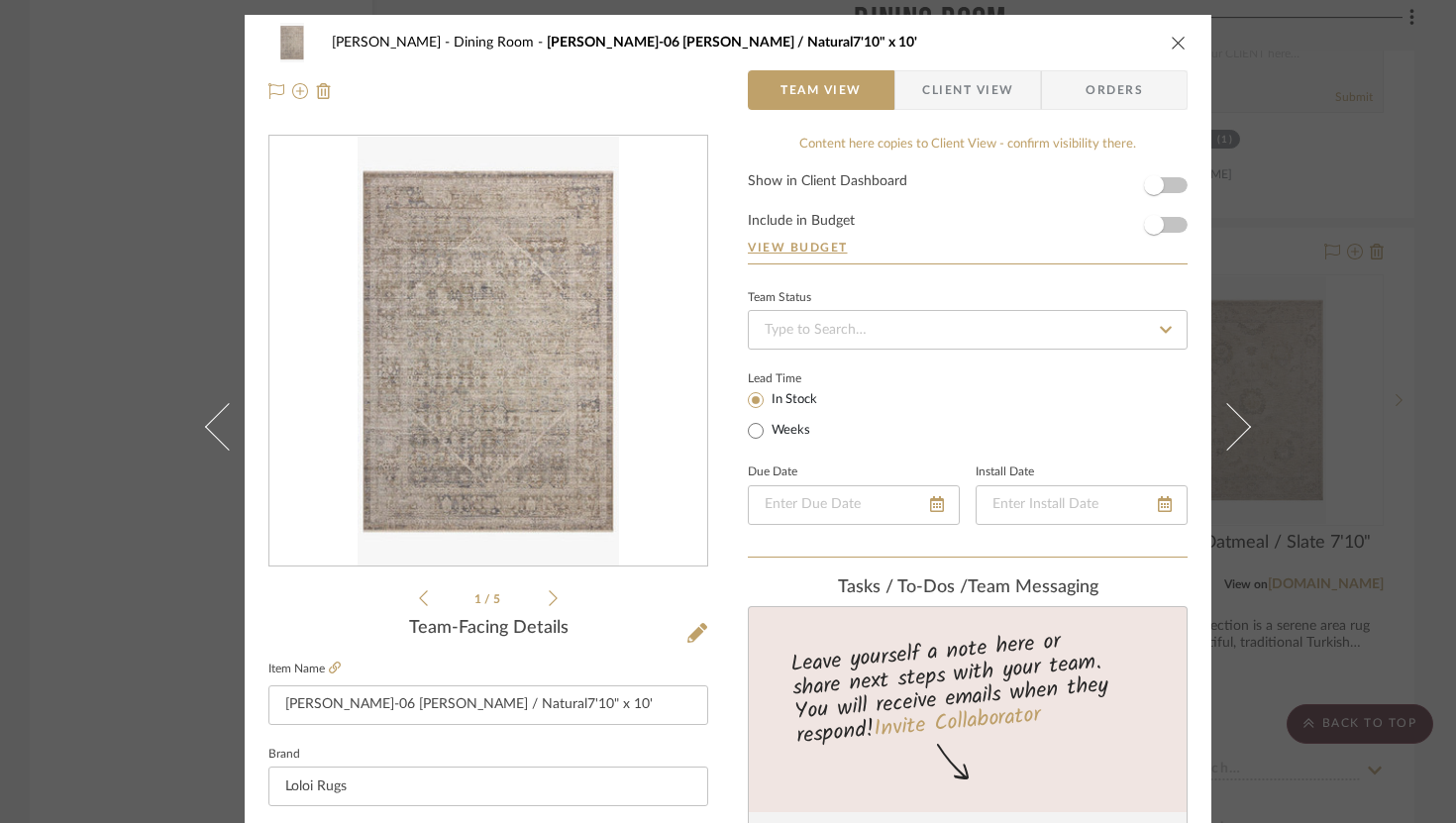 click at bounding box center (1179, 43) 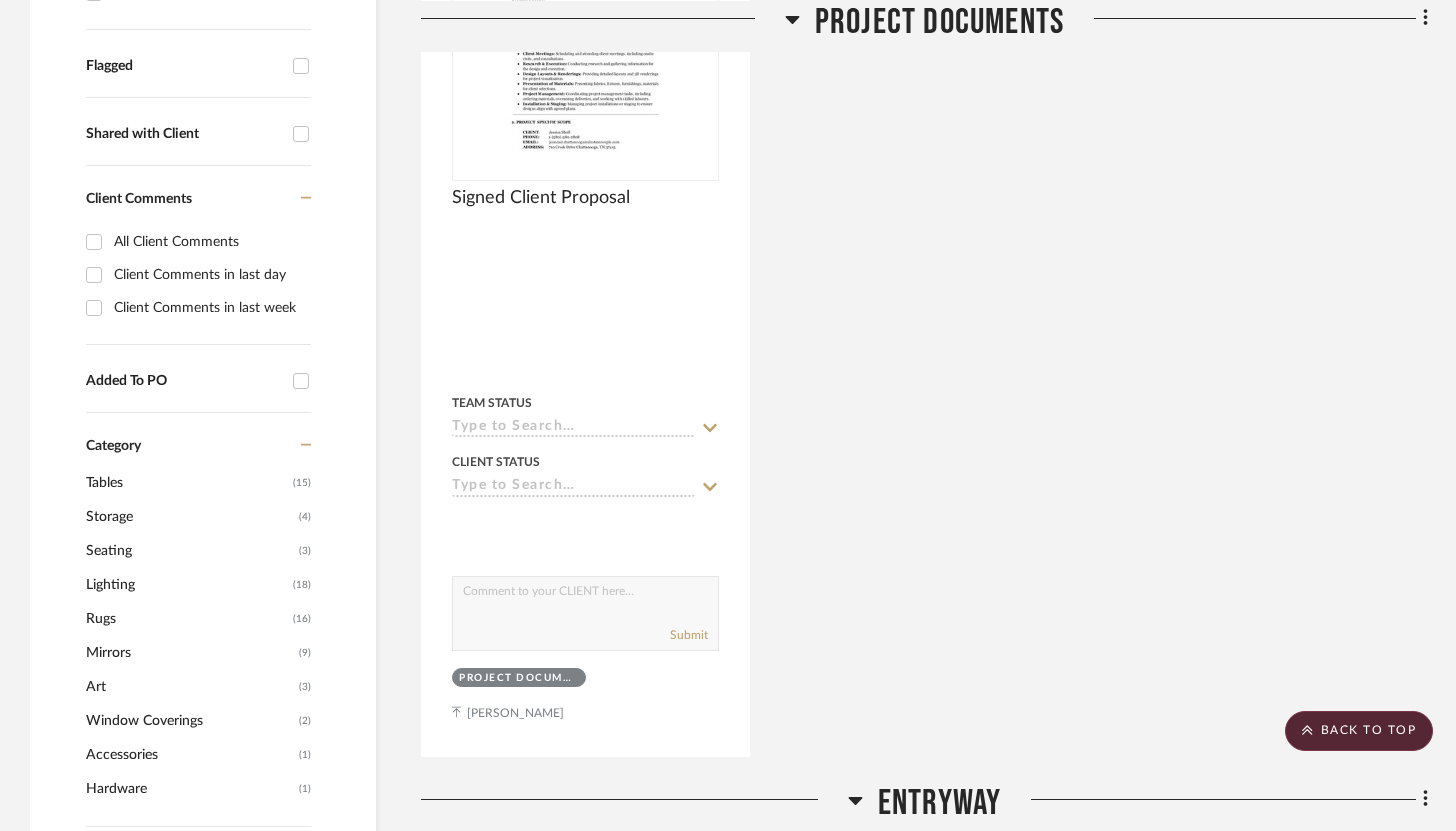 scroll, scrollTop: 0, scrollLeft: 0, axis: both 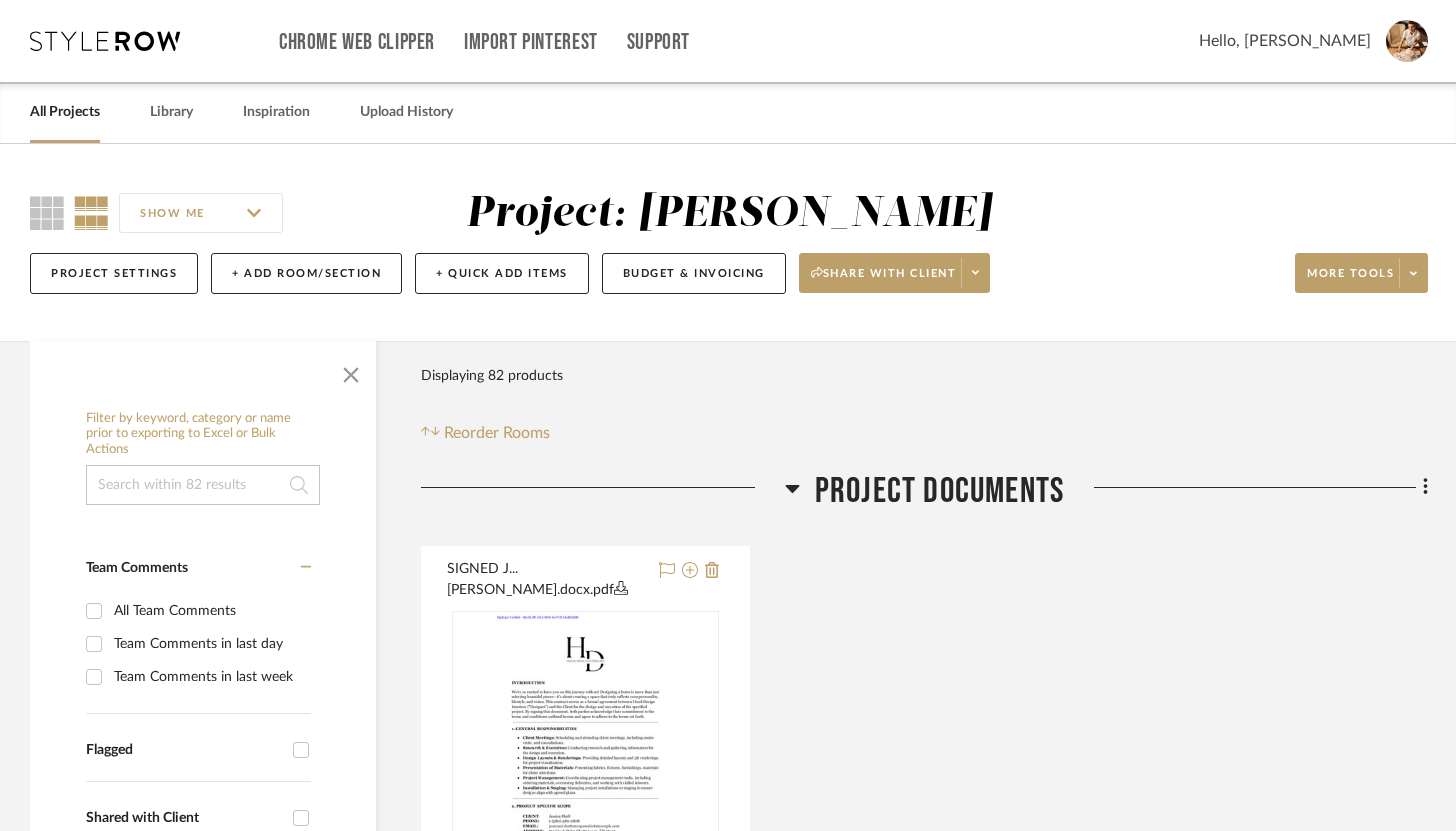 click at bounding box center [105, 41] 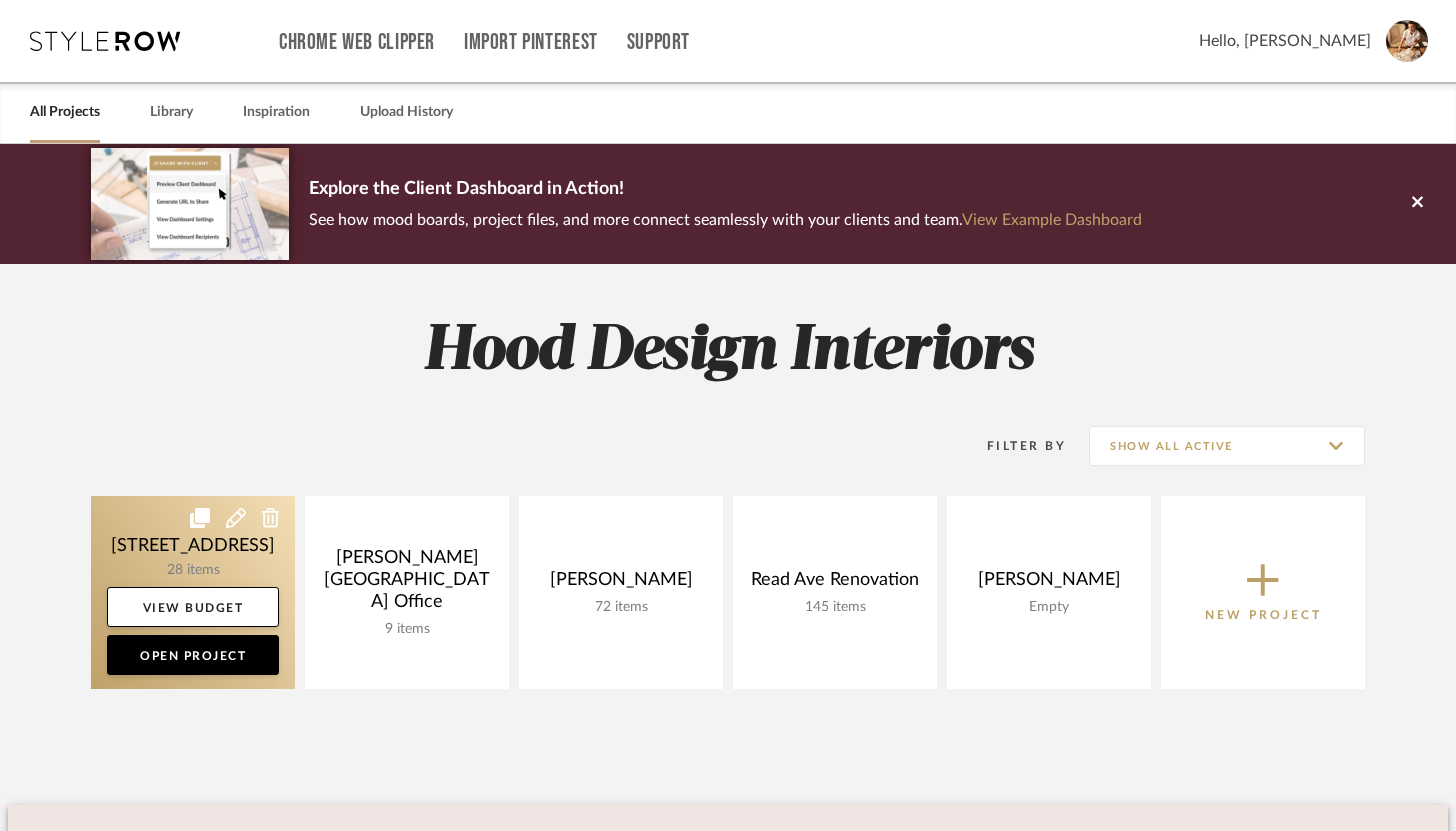 click 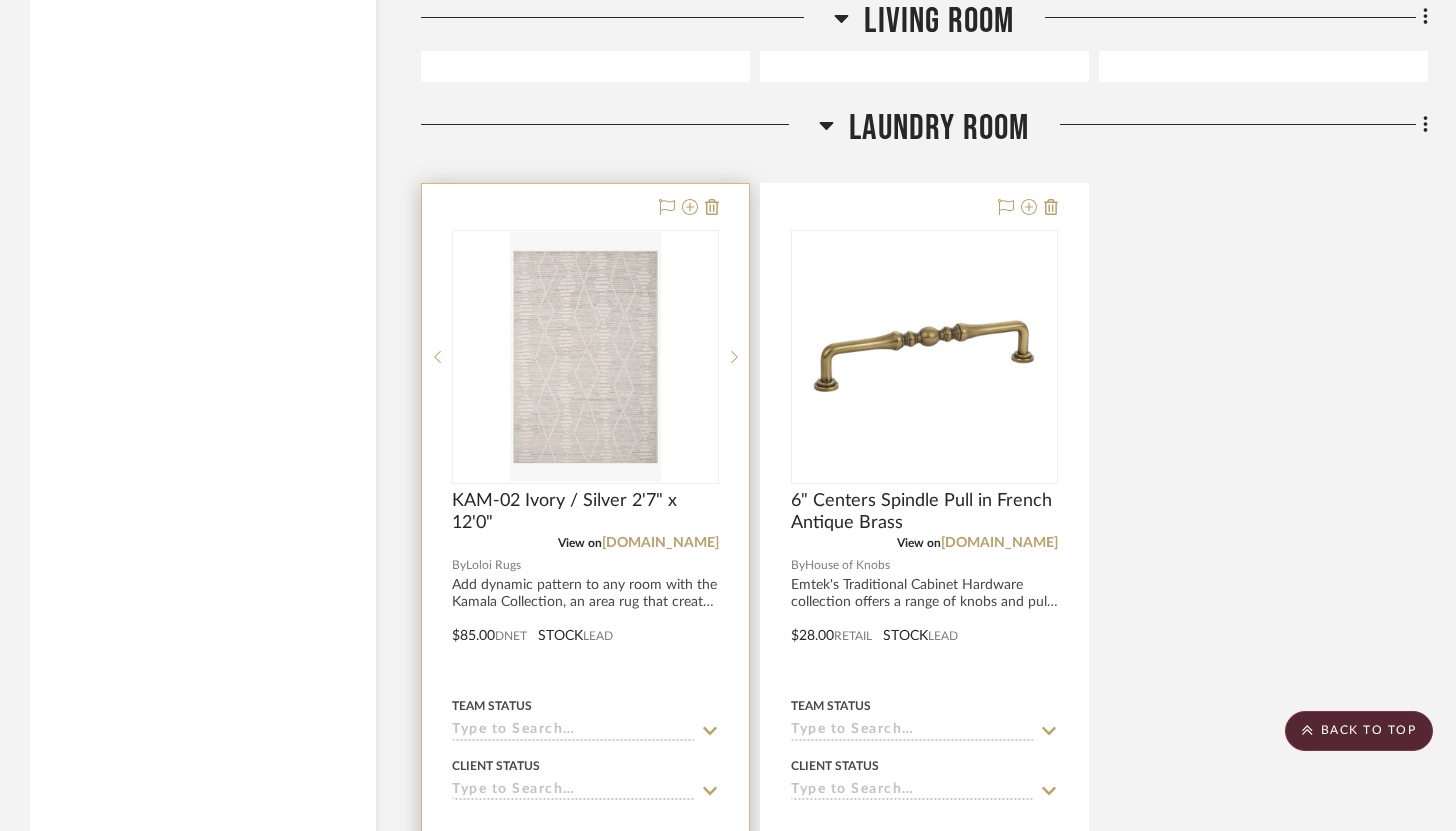 scroll, scrollTop: 3204, scrollLeft: 0, axis: vertical 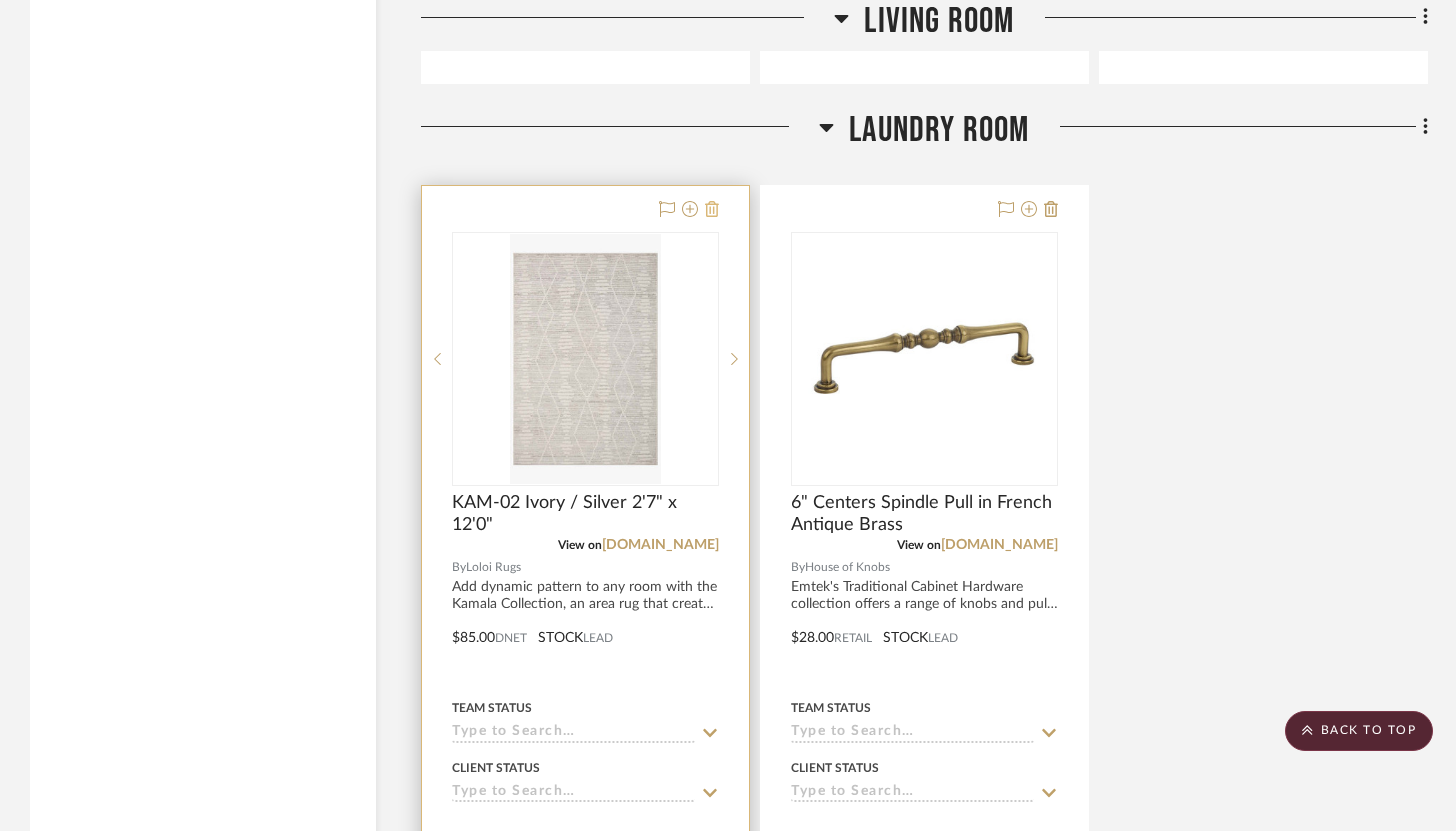 click 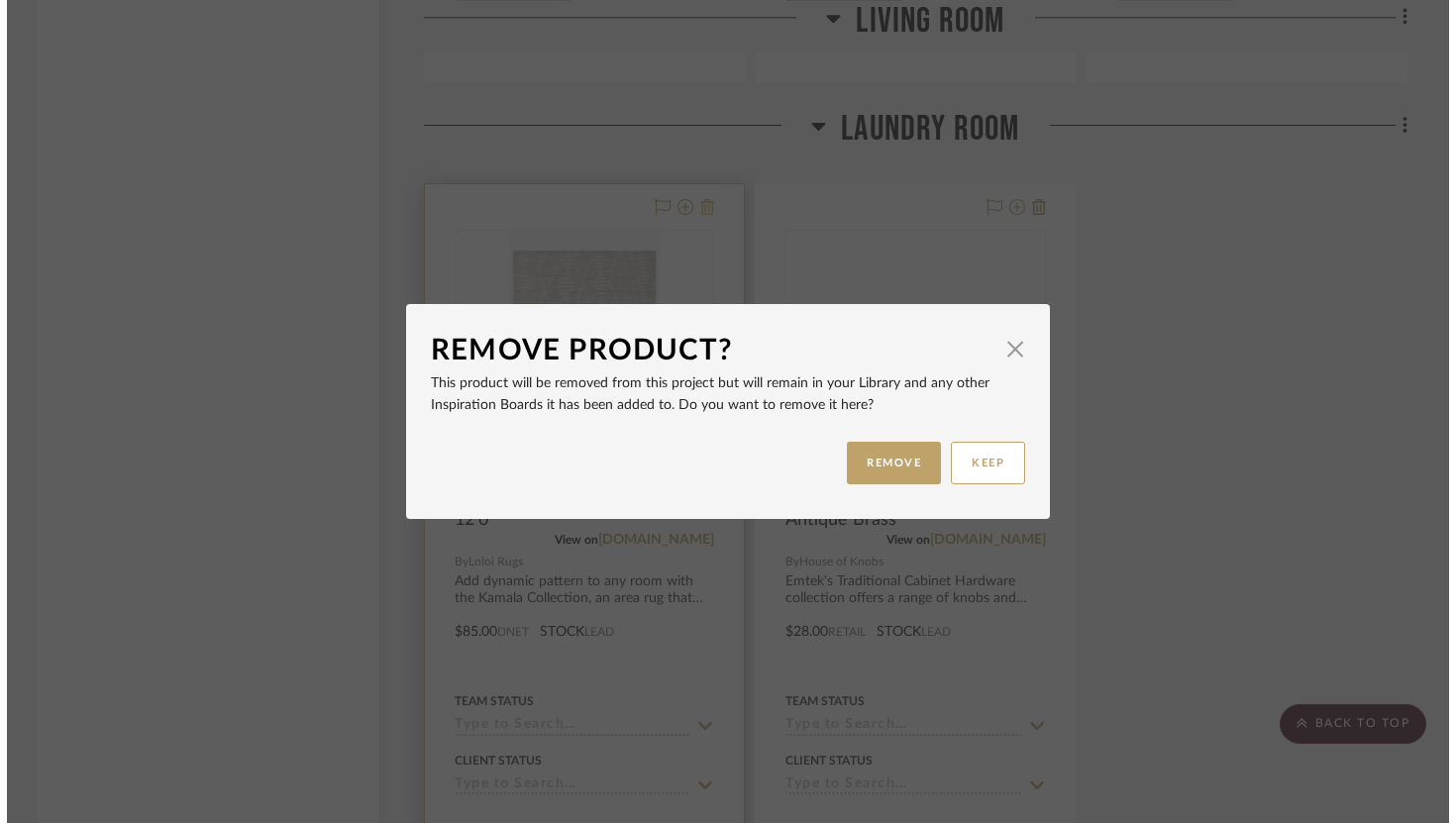 scroll, scrollTop: 0, scrollLeft: 0, axis: both 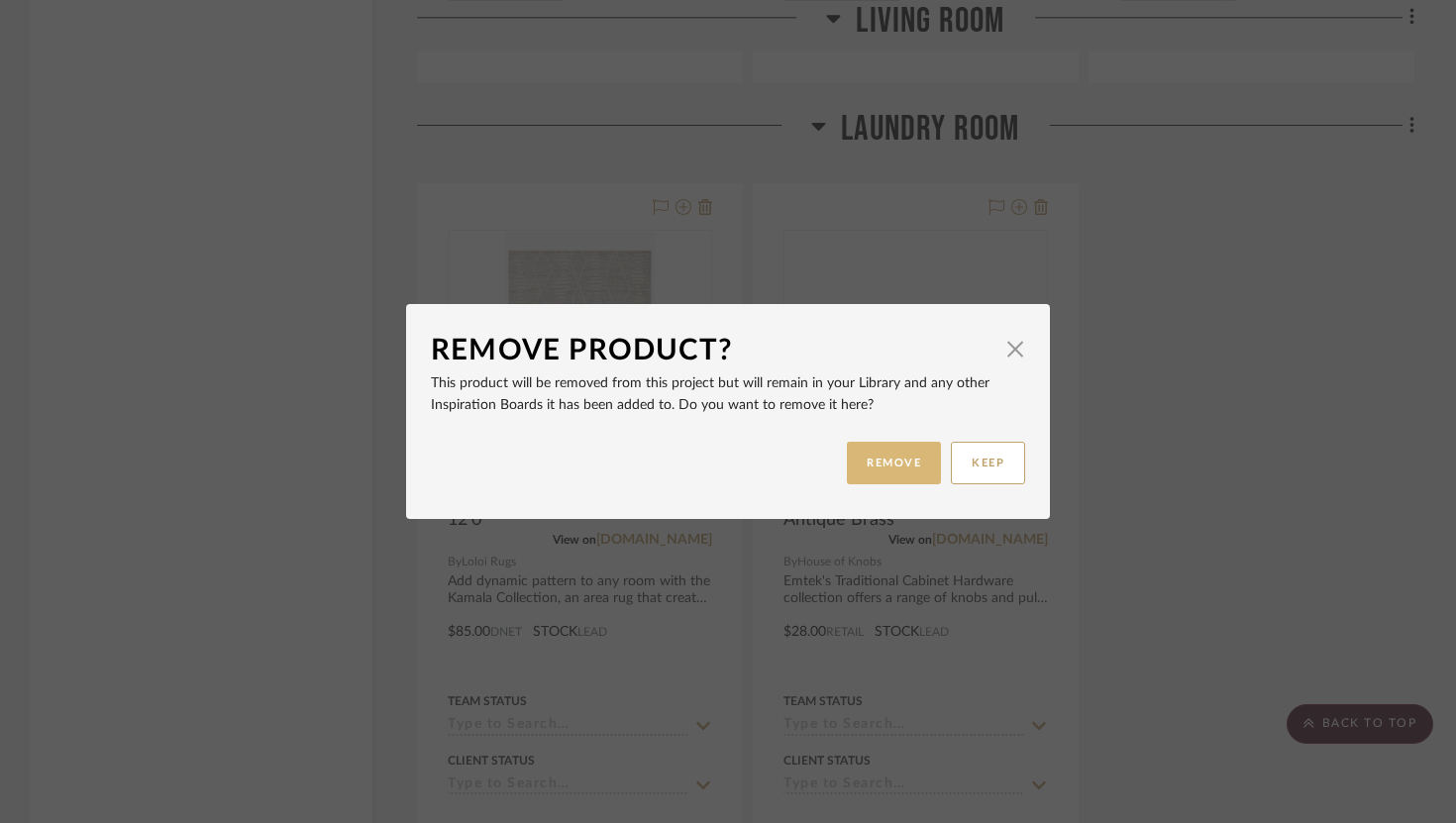 click on "REMOVE" at bounding box center (893, 463) 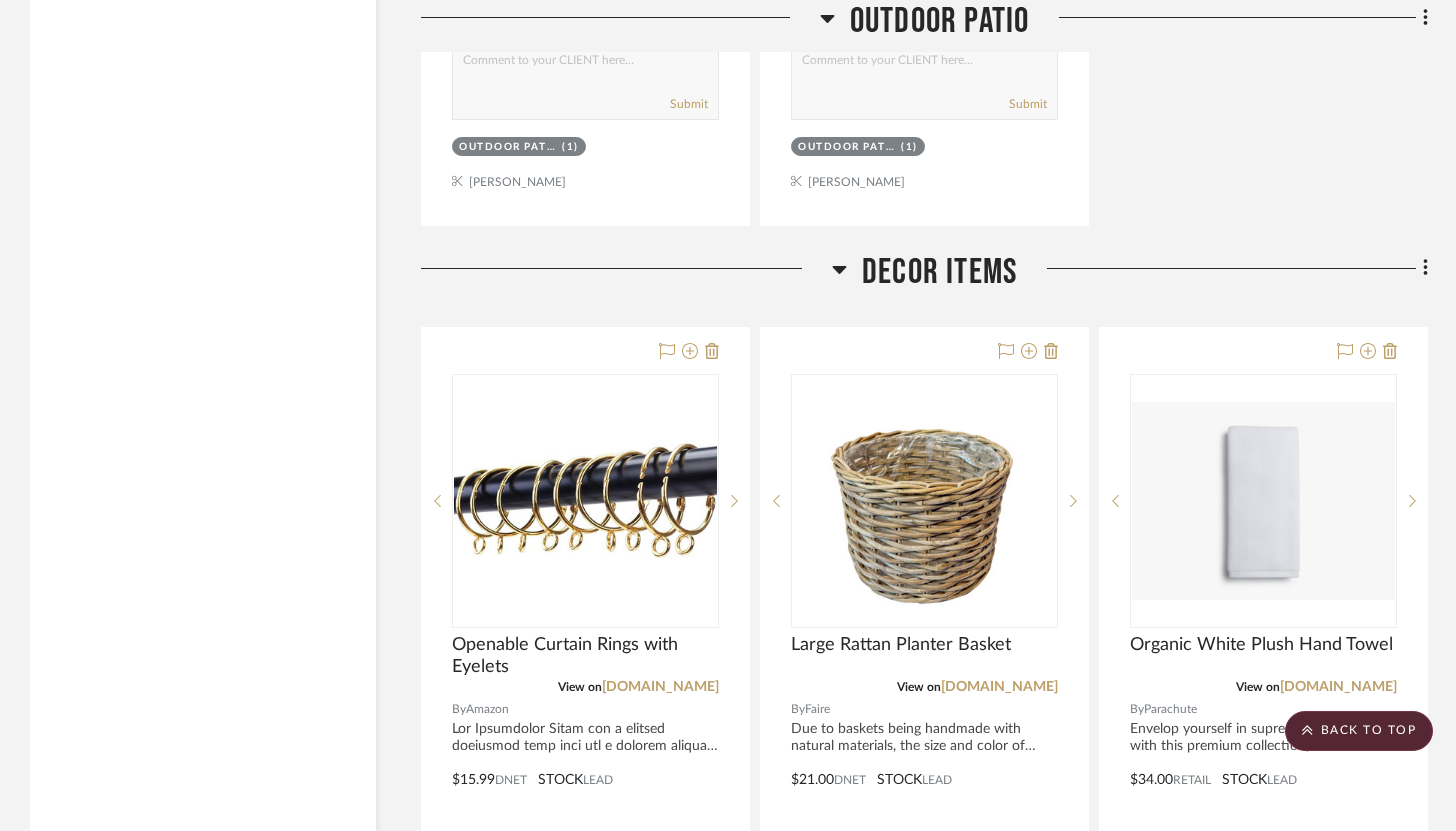 scroll, scrollTop: 12129, scrollLeft: 0, axis: vertical 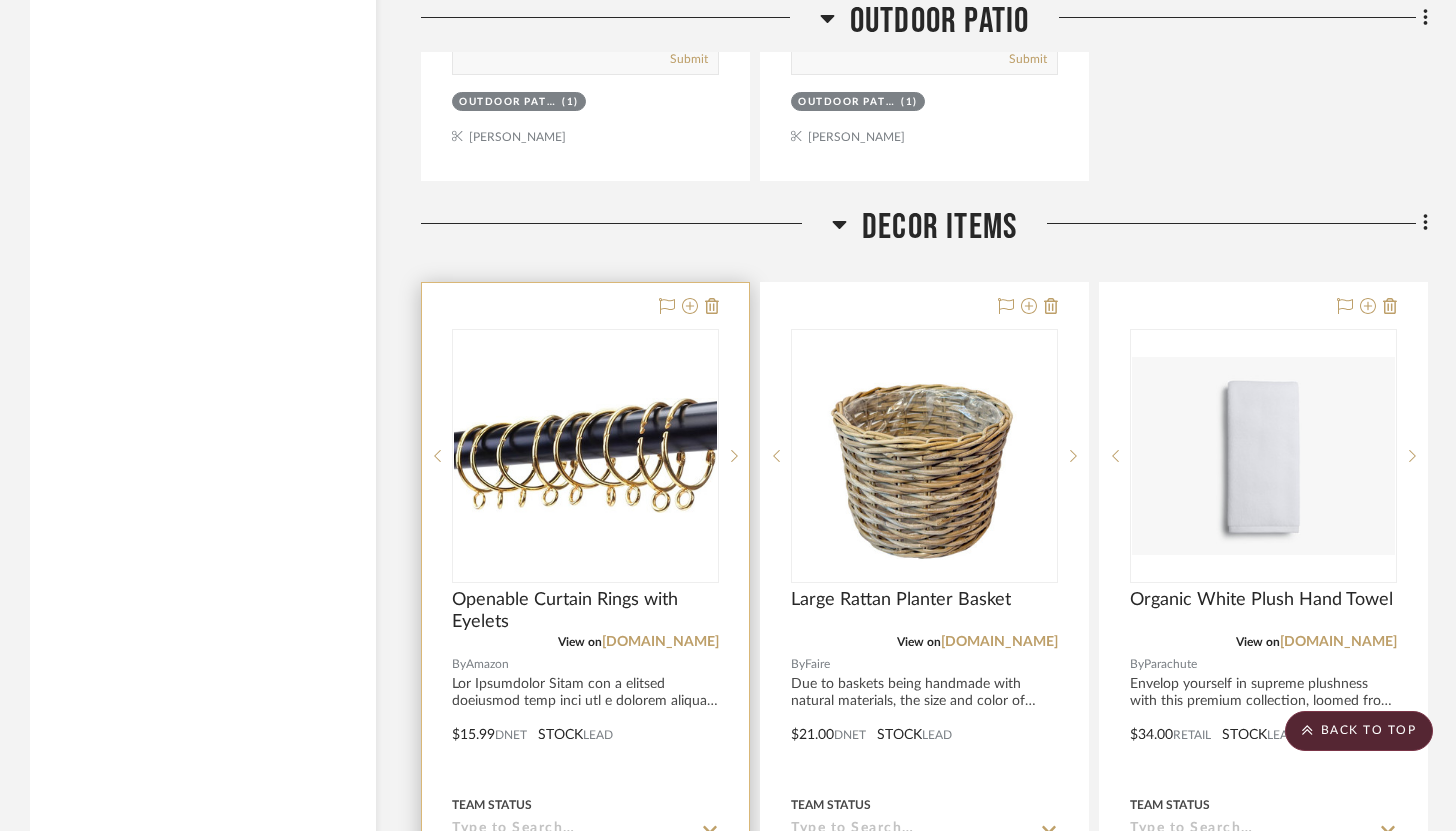 click at bounding box center [585, 455] 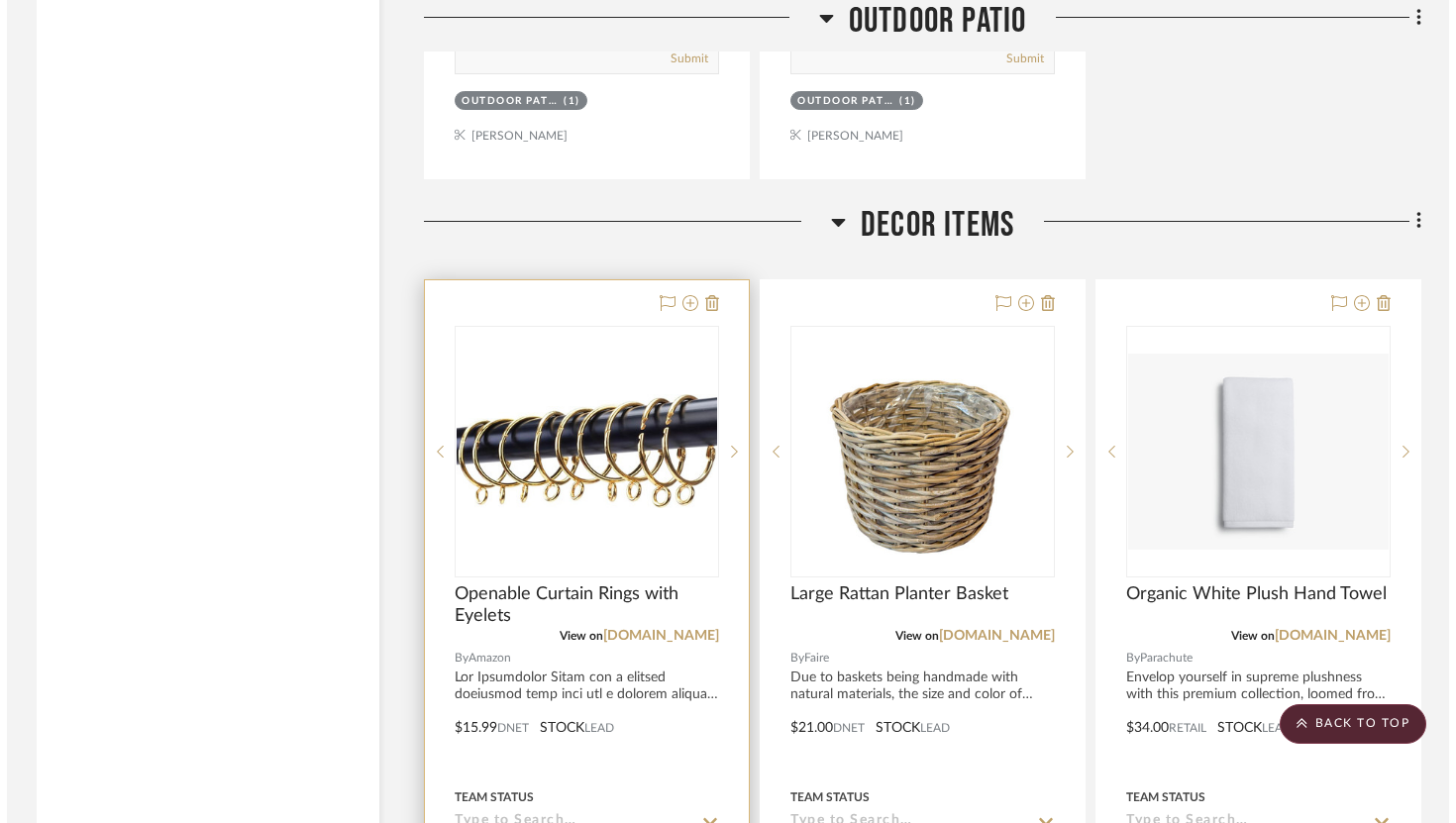 scroll, scrollTop: 0, scrollLeft: 0, axis: both 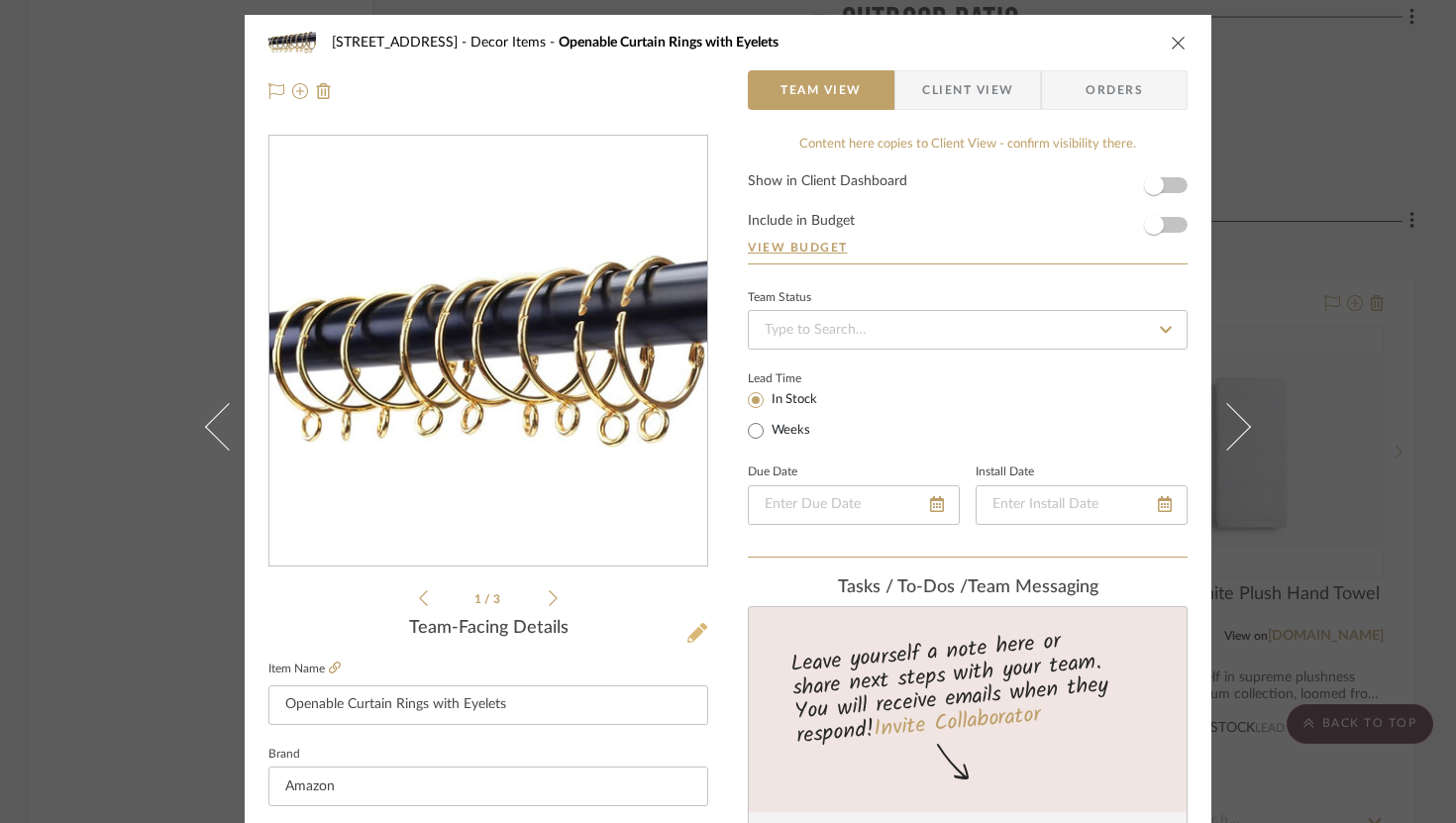 click 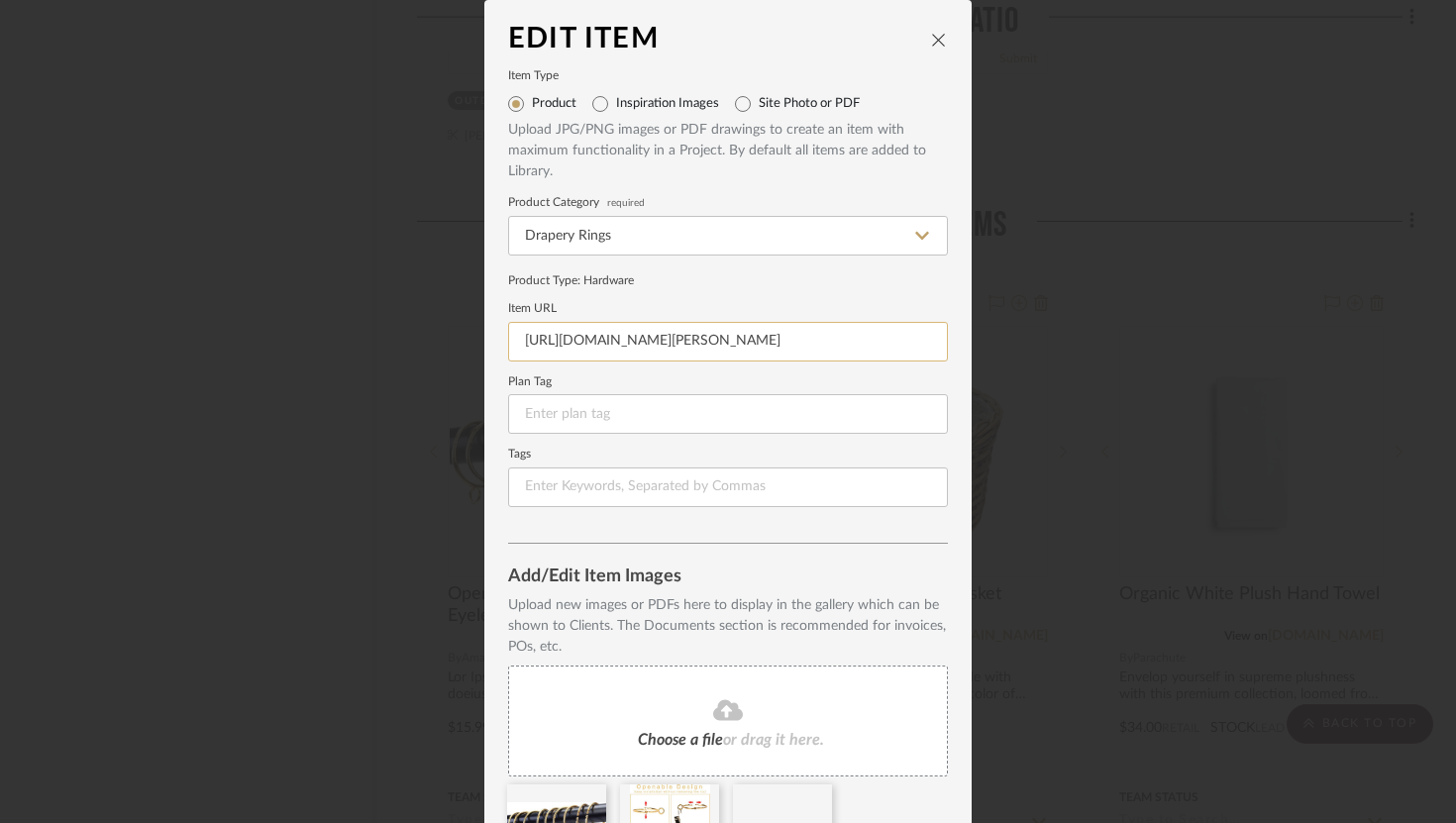 scroll, scrollTop: 121, scrollLeft: 0, axis: vertical 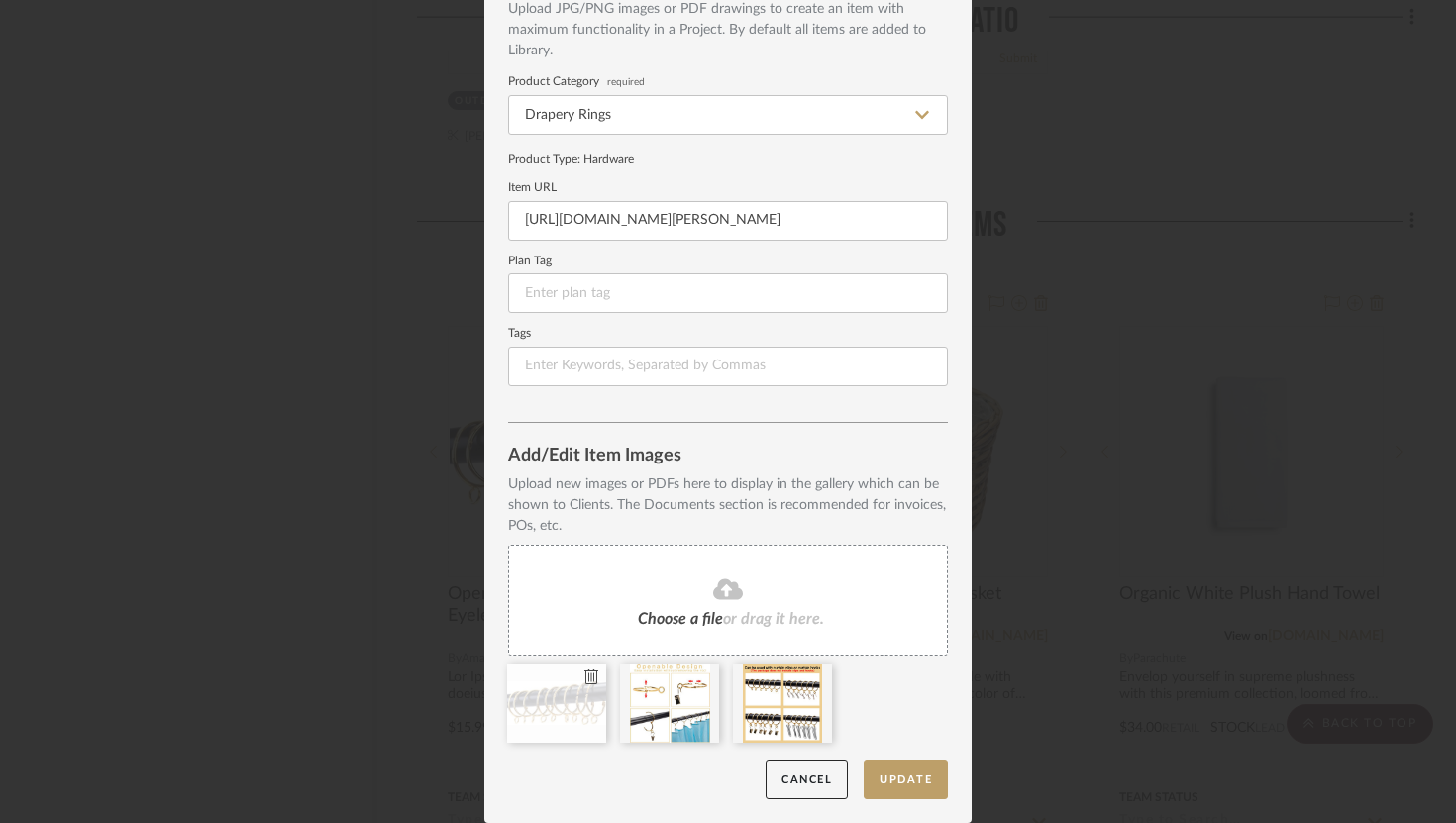 click 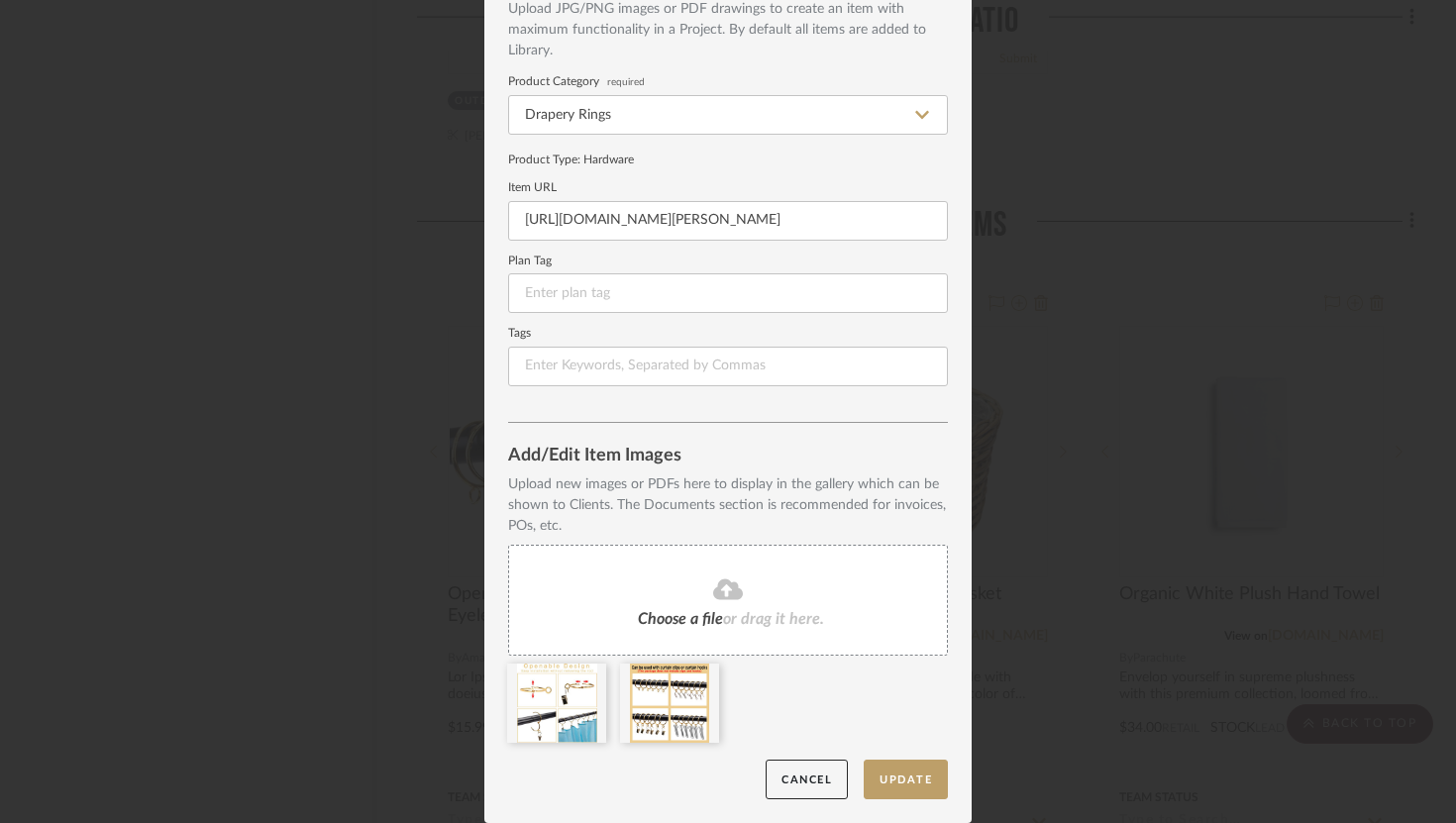 click 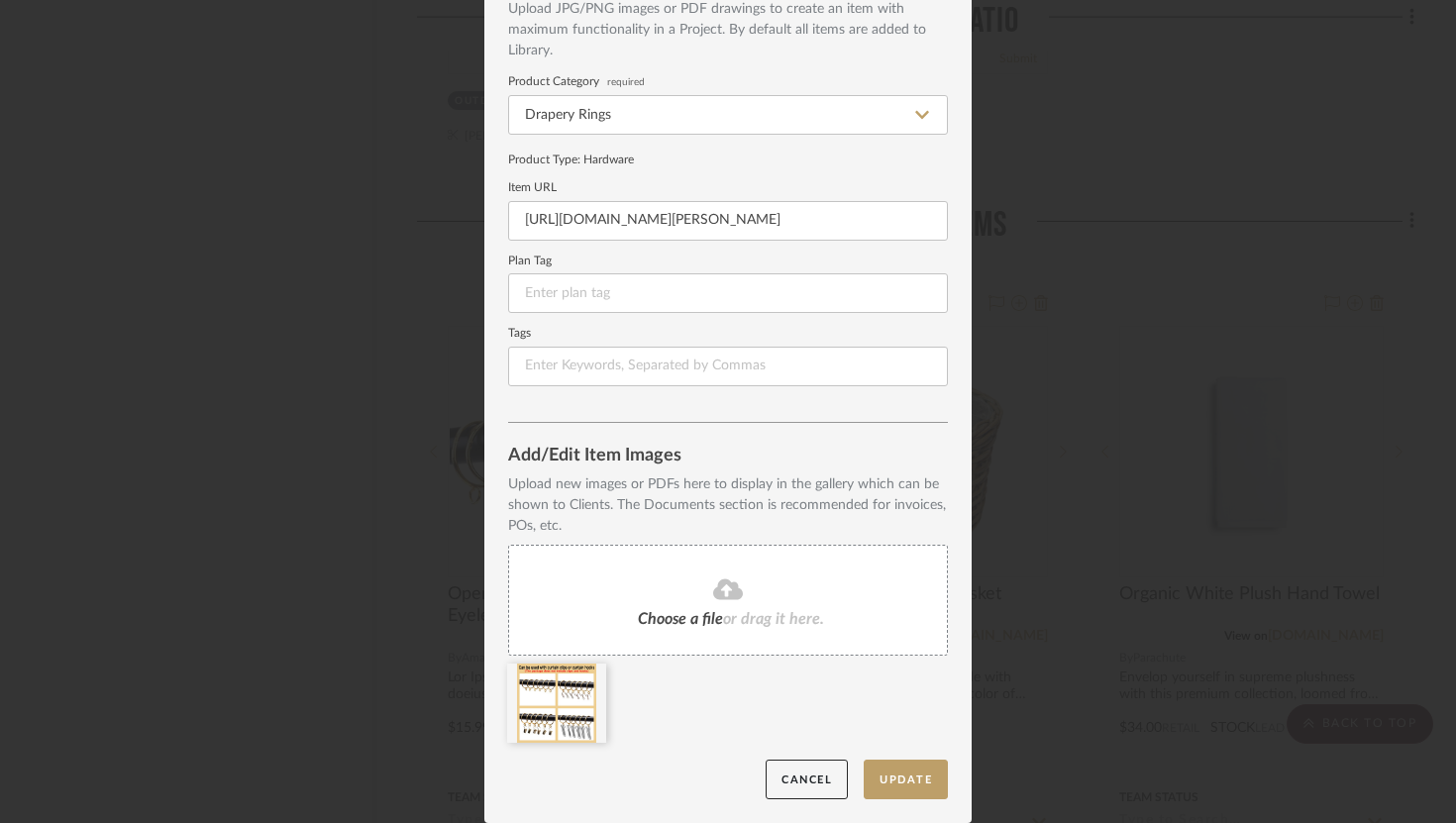 click 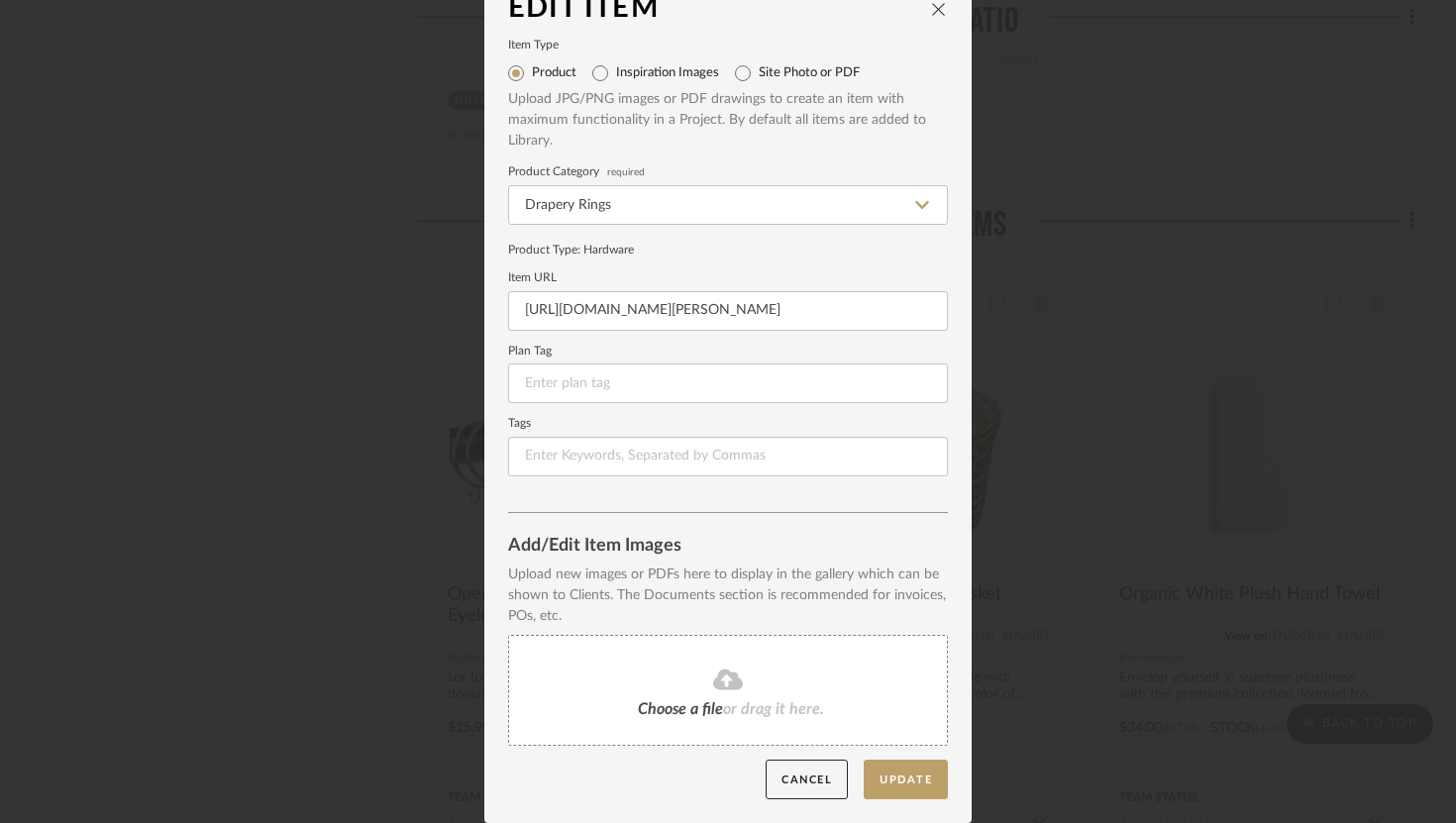 scroll, scrollTop: 31, scrollLeft: 0, axis: vertical 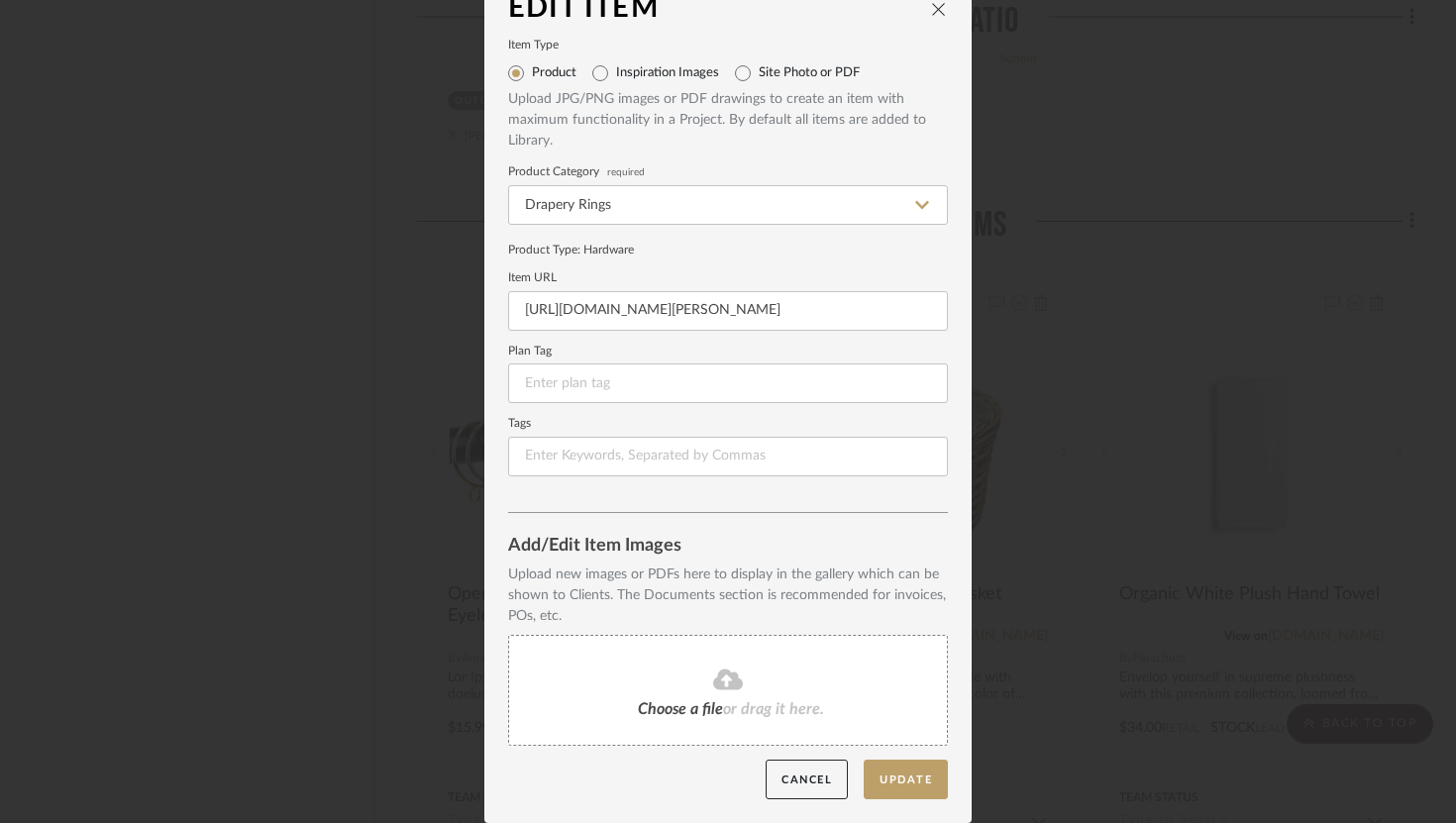 click on "Choose a file  or drag it here." 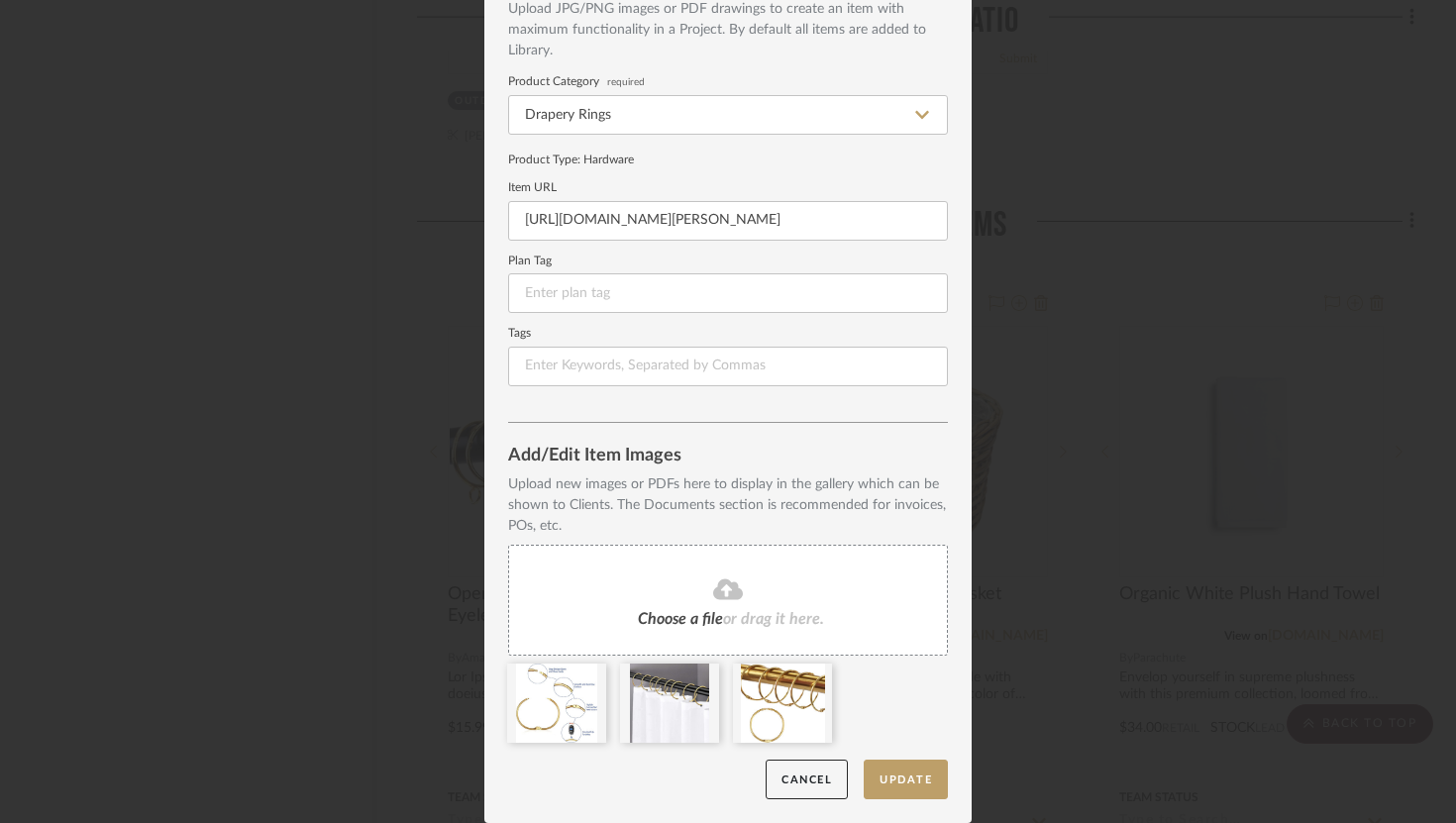 scroll, scrollTop: 0, scrollLeft: 0, axis: both 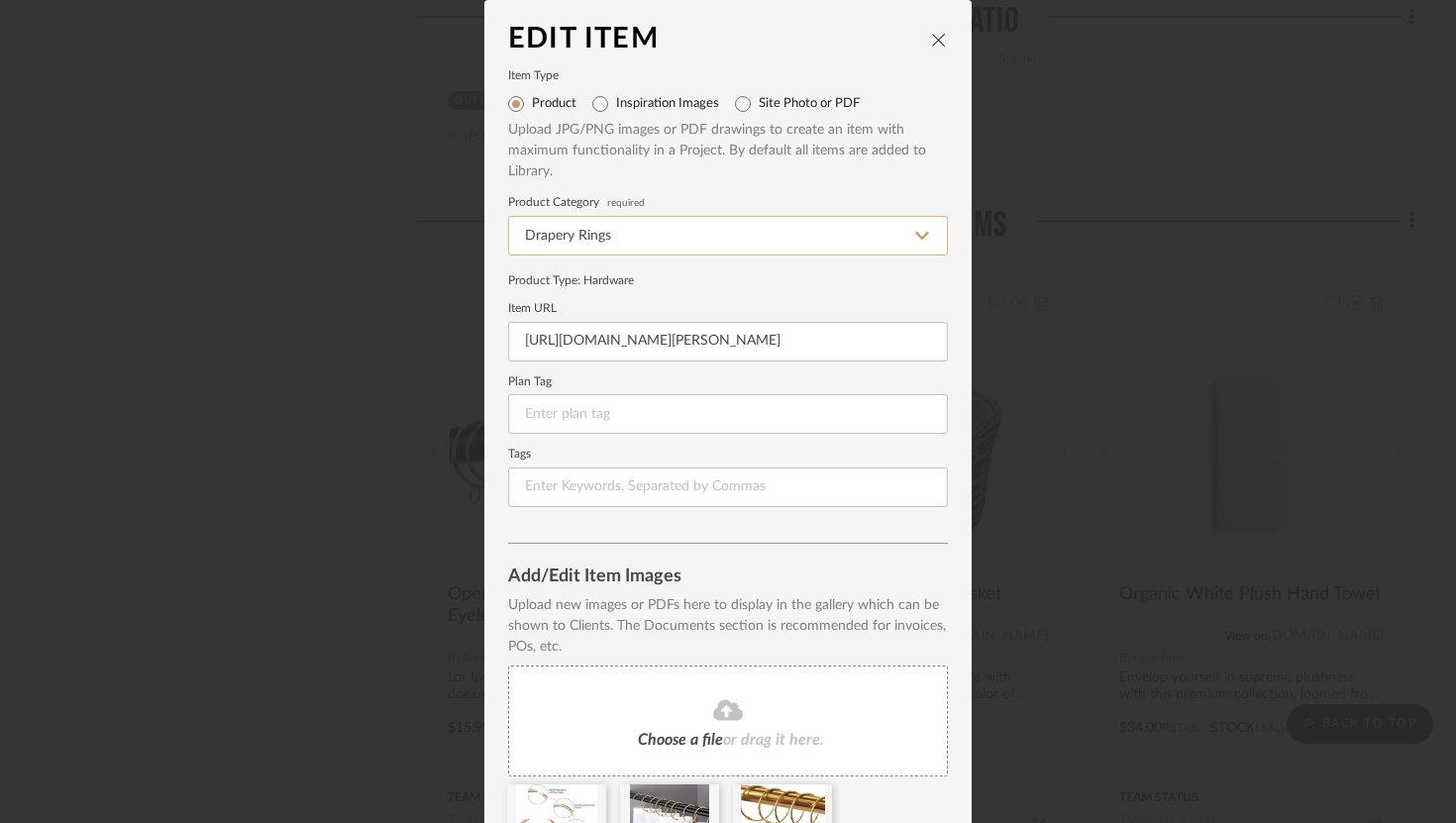 click on "Drapery Rings" at bounding box center [728, 236] 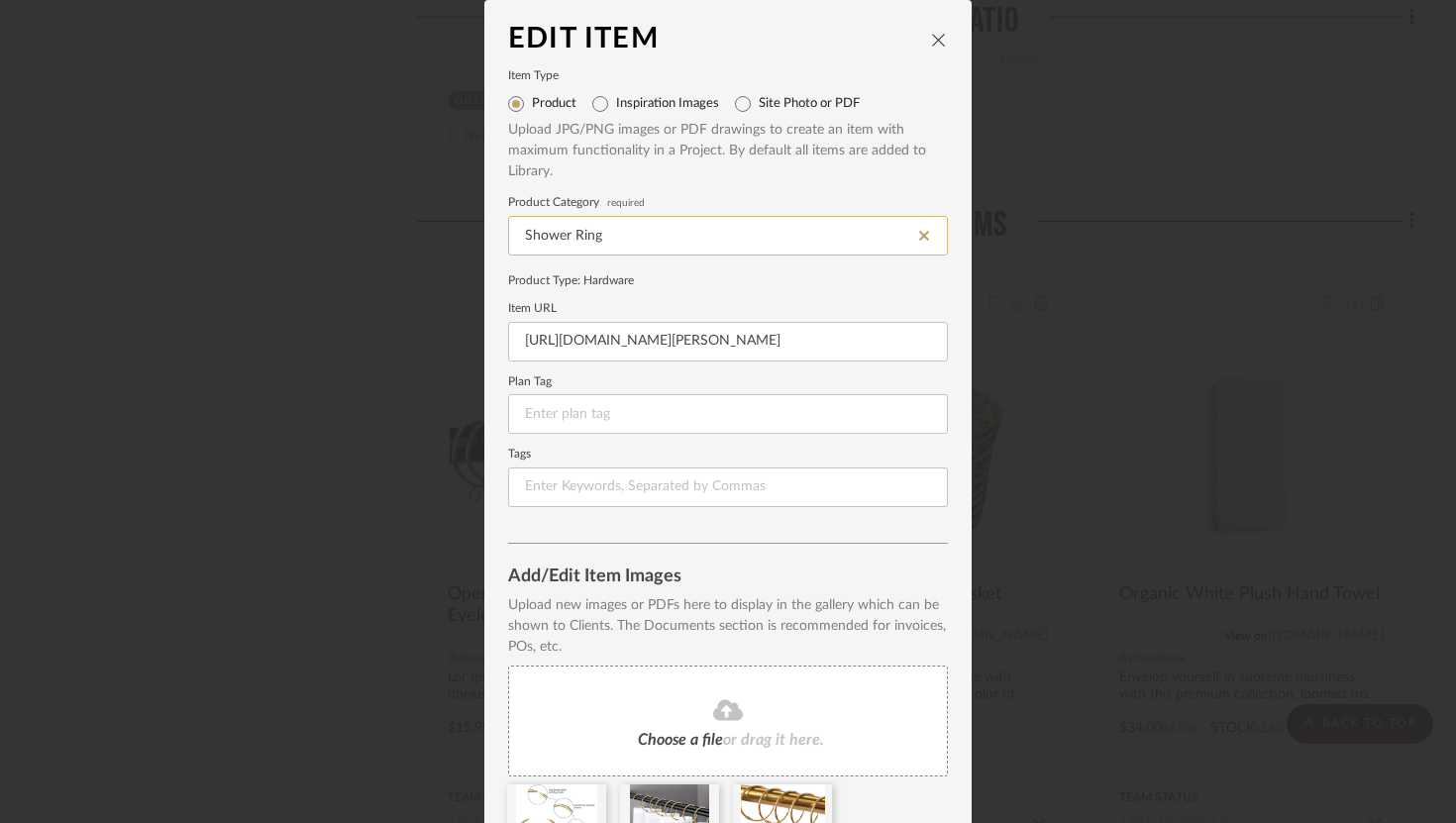 click on "Shower Ring" at bounding box center [728, 236] 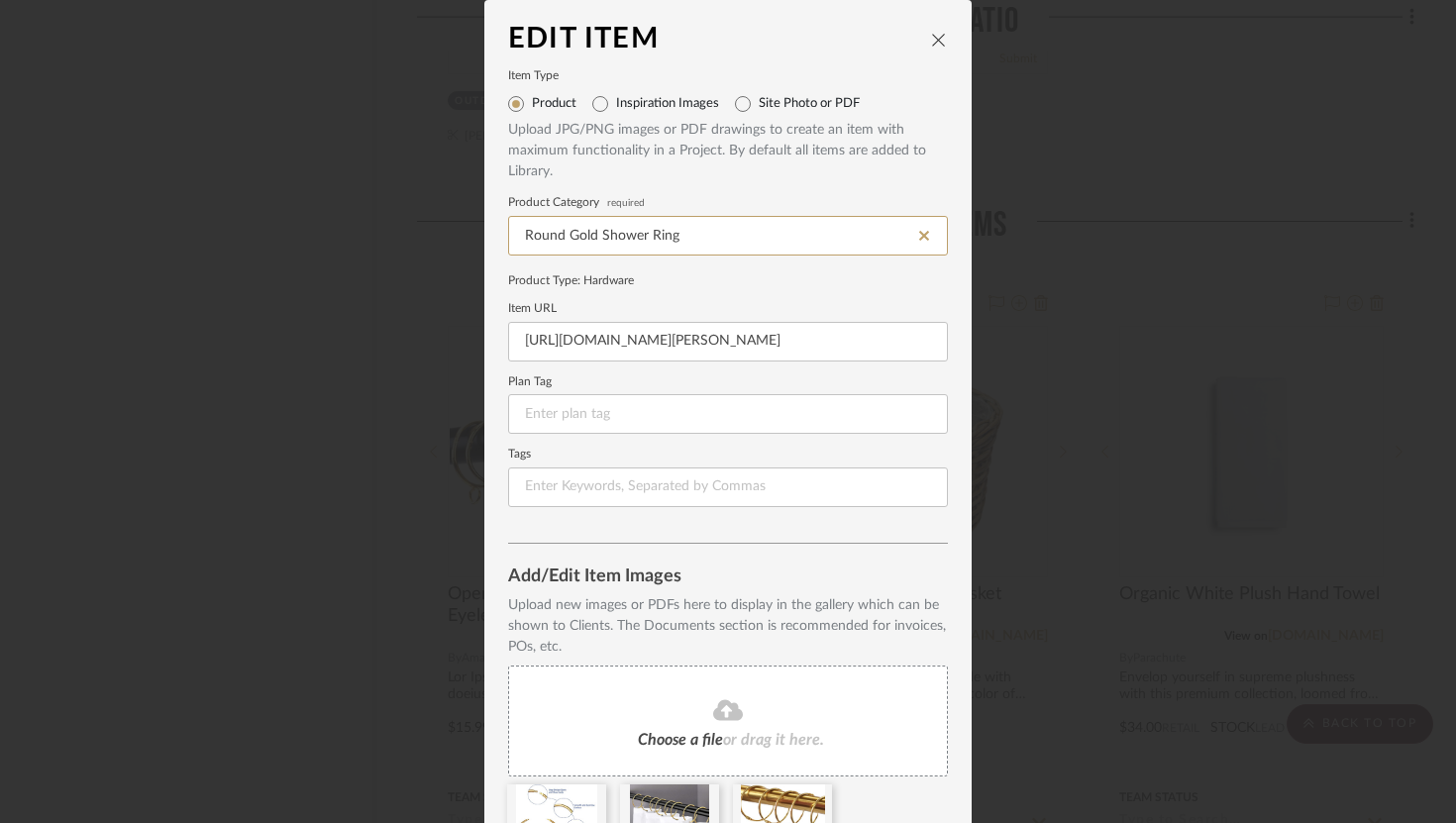 scroll, scrollTop: 121, scrollLeft: 0, axis: vertical 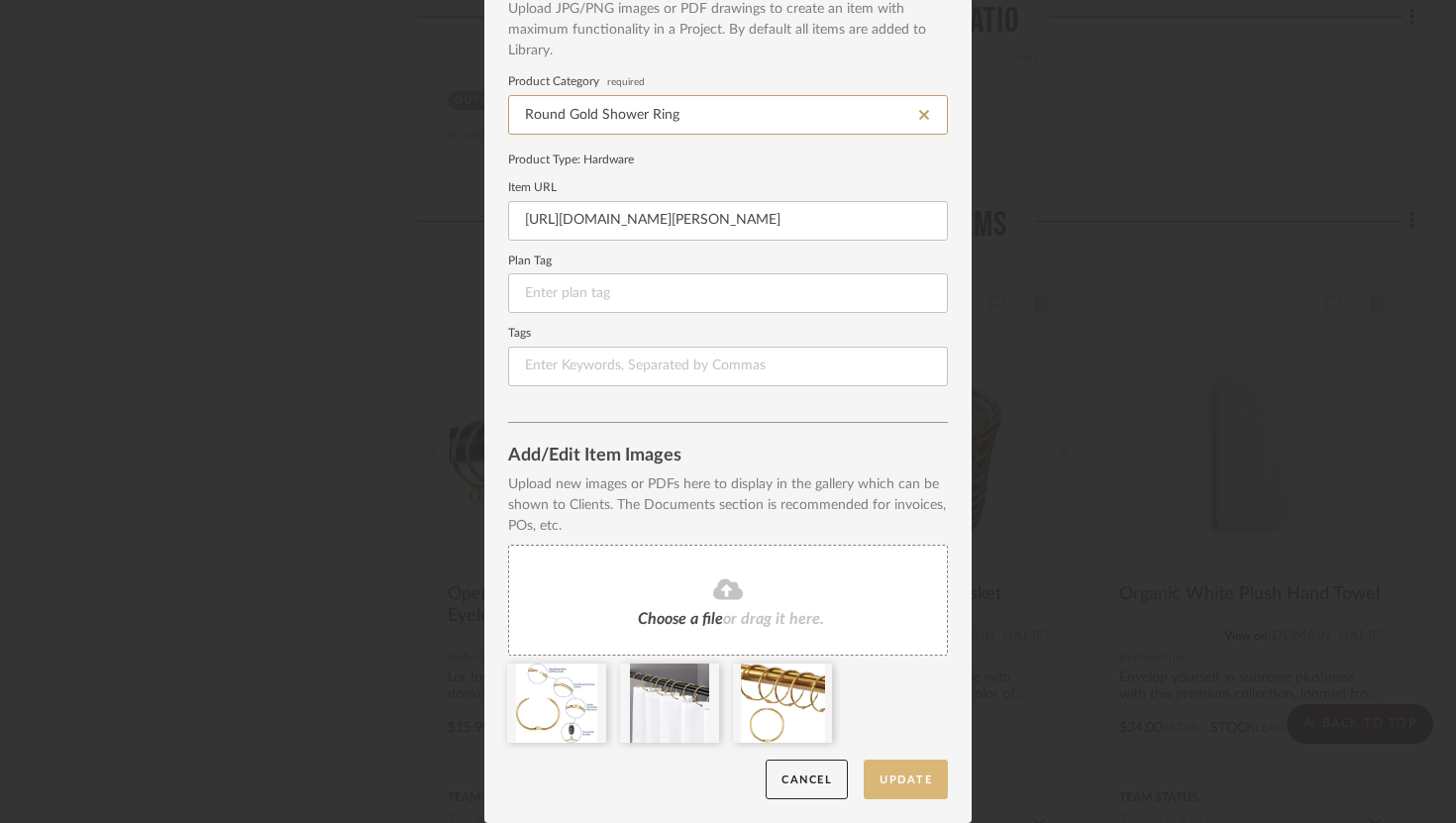 type on "Round Gold Shower Ring" 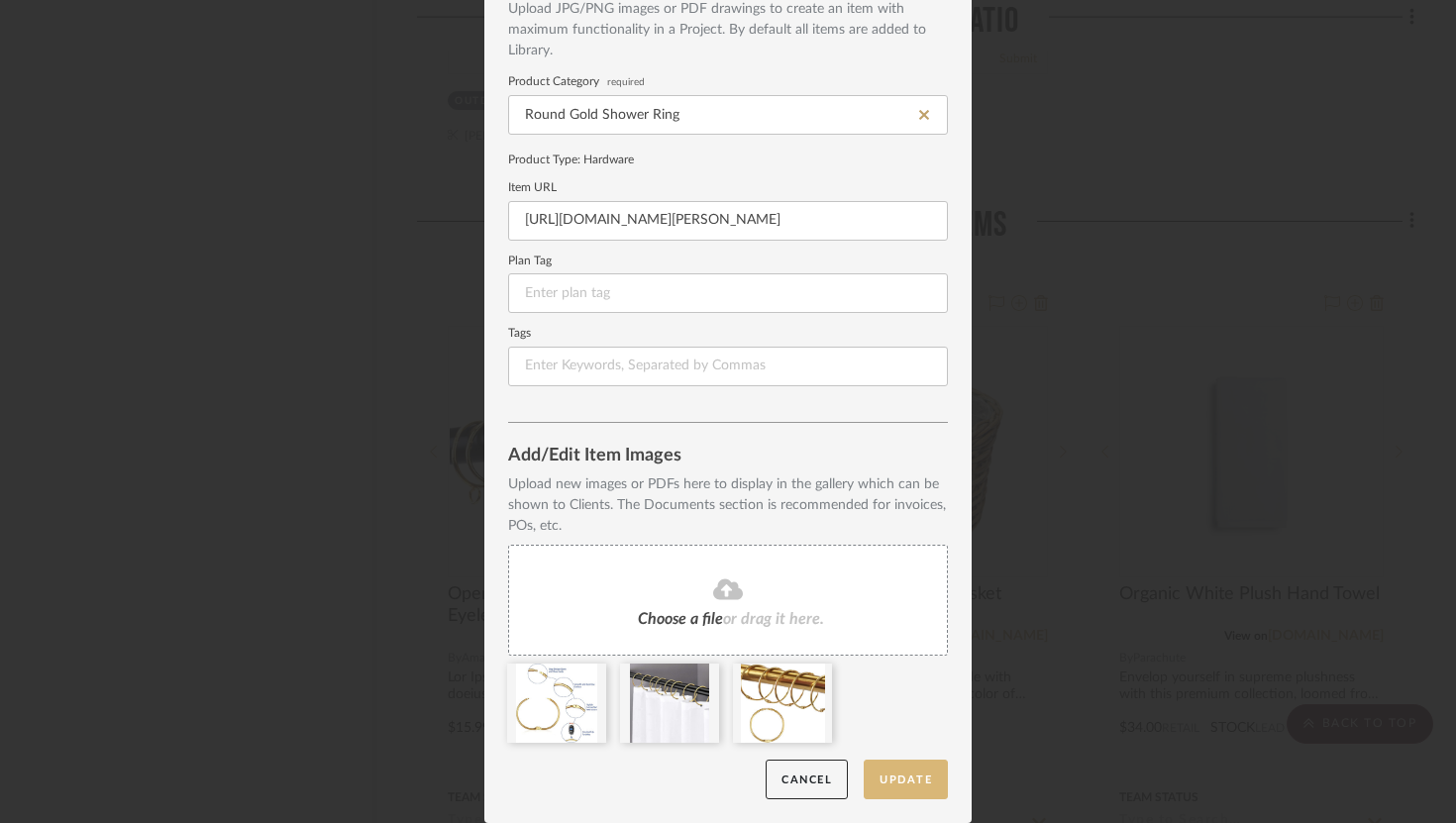 click on "Update" at bounding box center (905, 779) 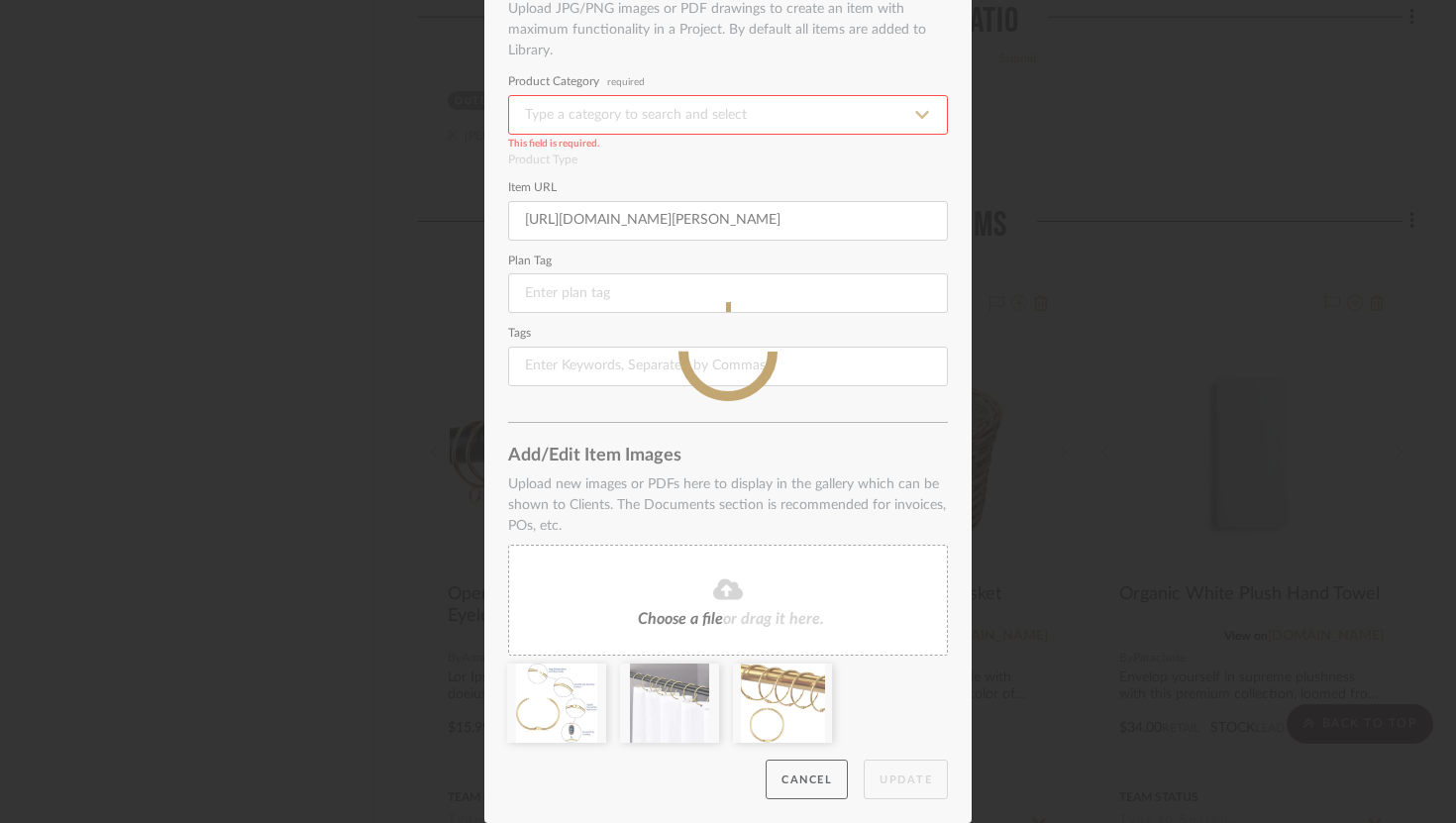 click 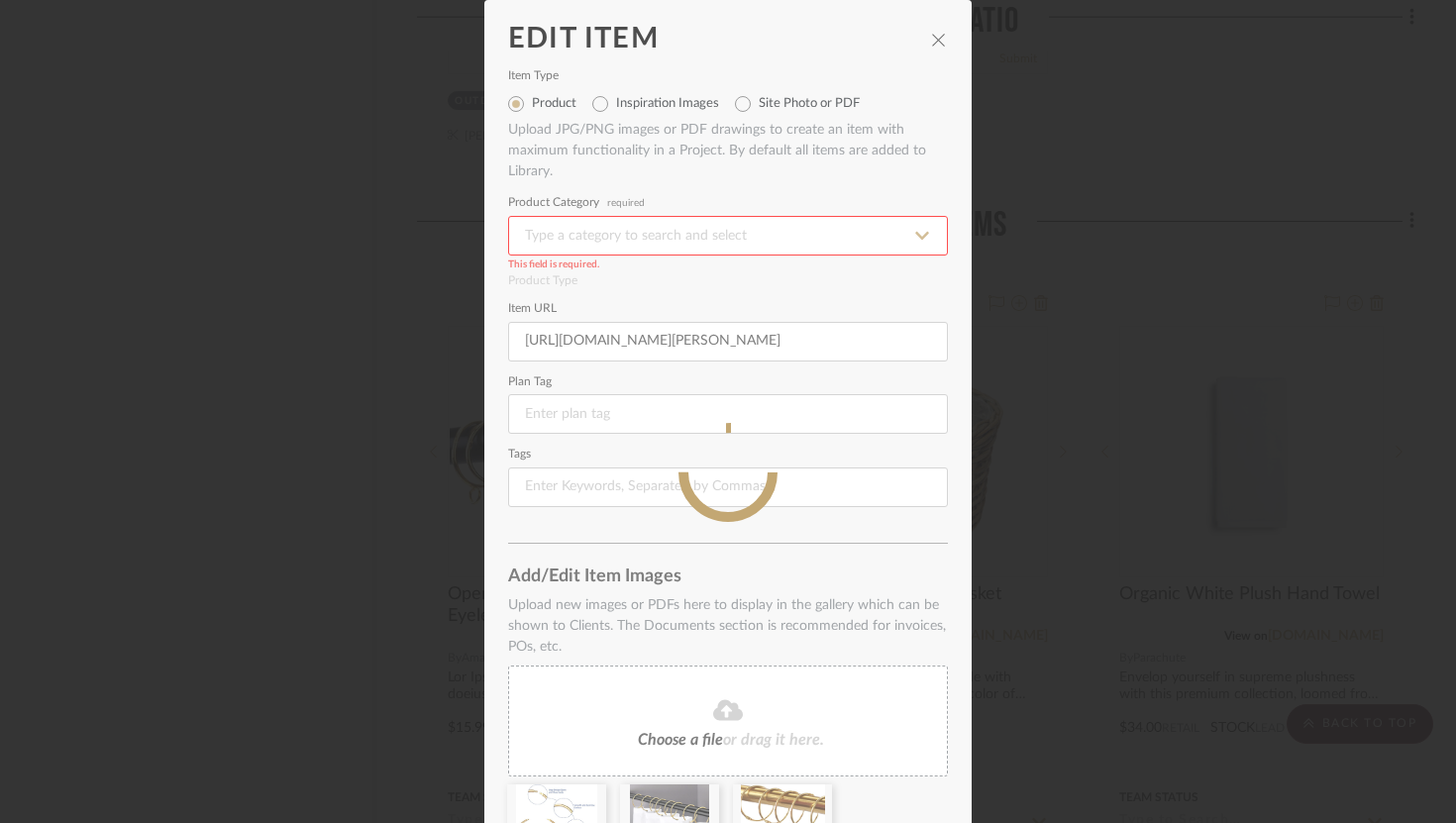 click 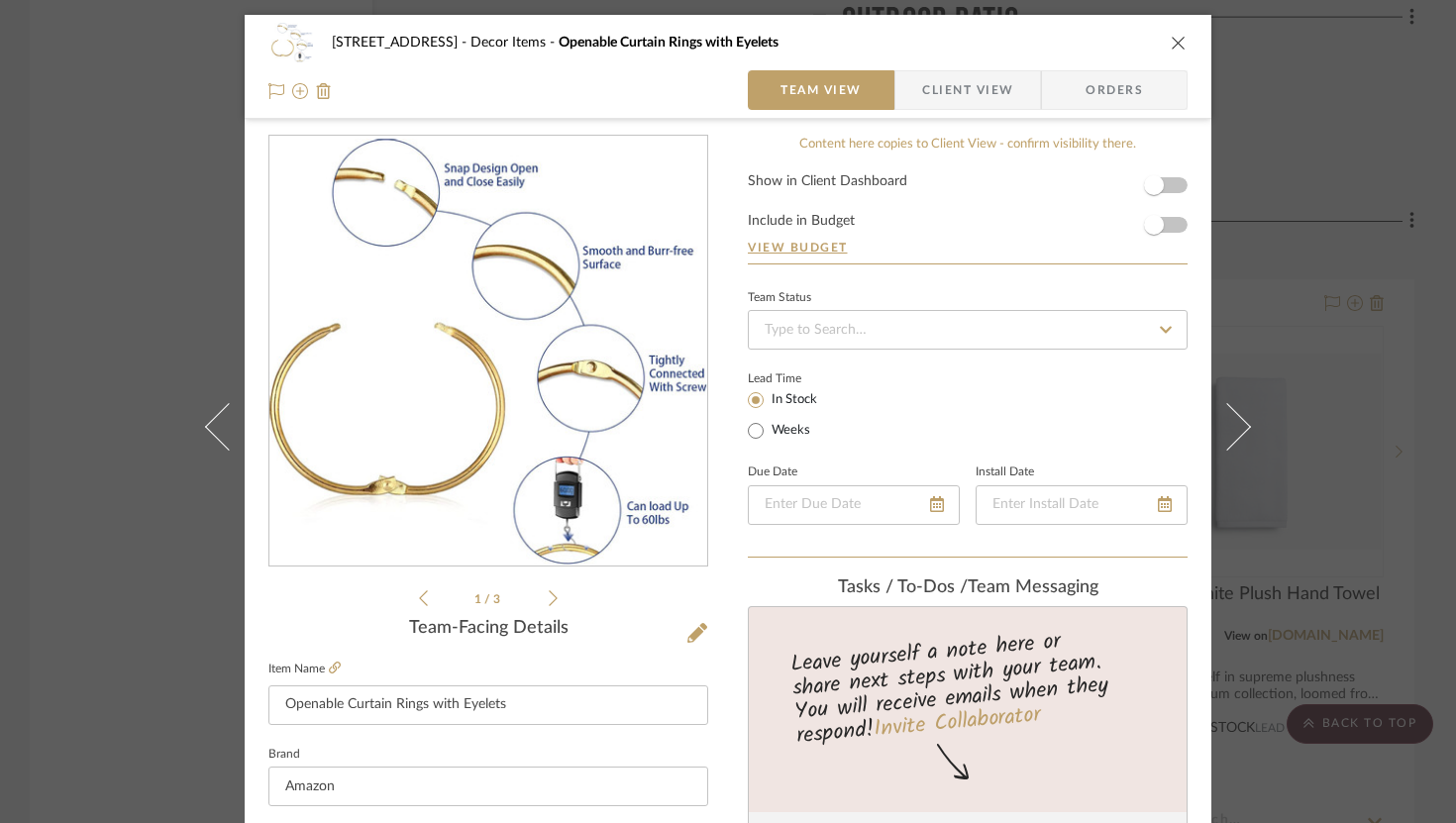 scroll, scrollTop: 110, scrollLeft: 0, axis: vertical 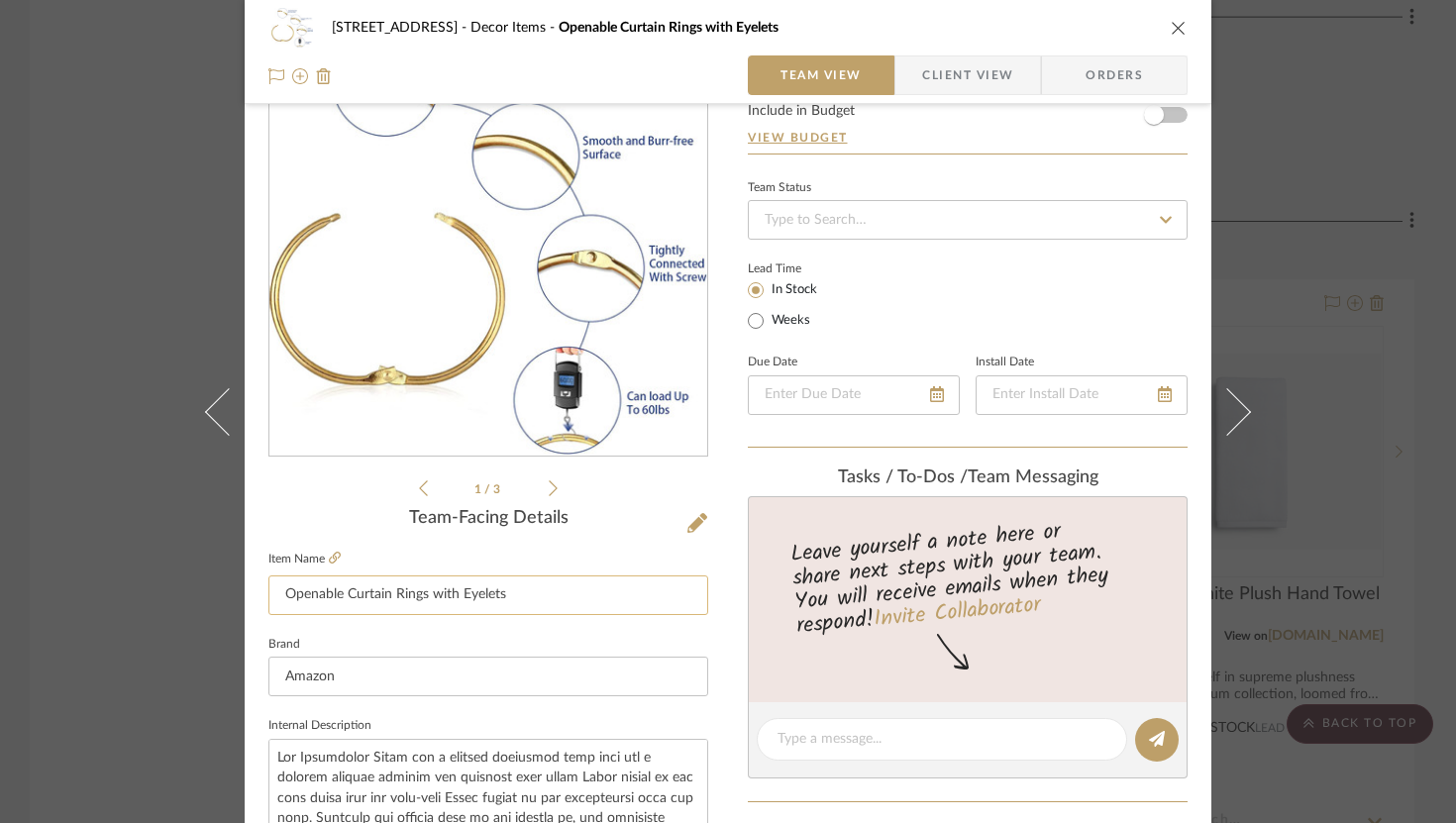 click on "Openable Curtain Rings with Eyelets" 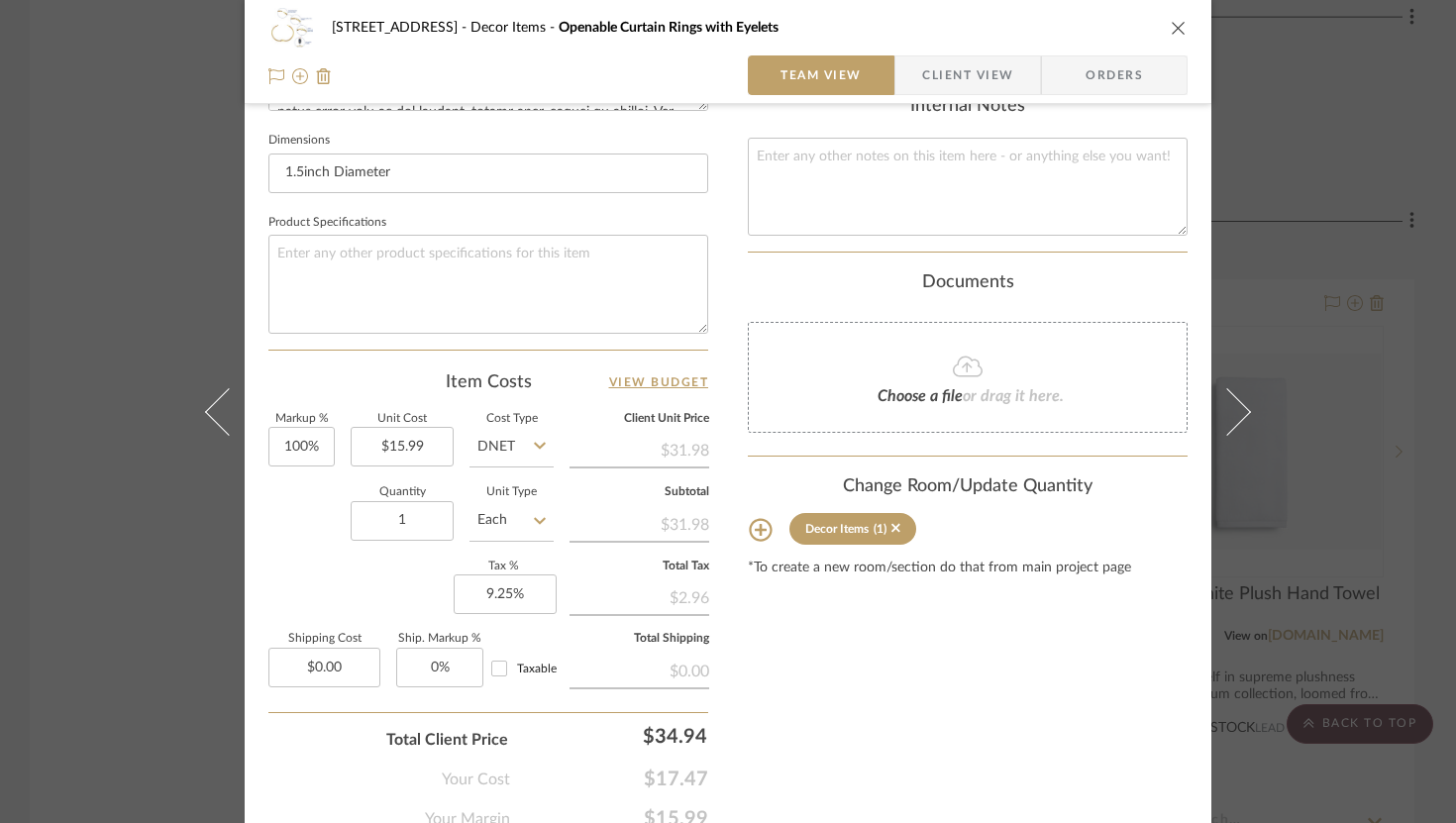 scroll, scrollTop: 829, scrollLeft: 0, axis: vertical 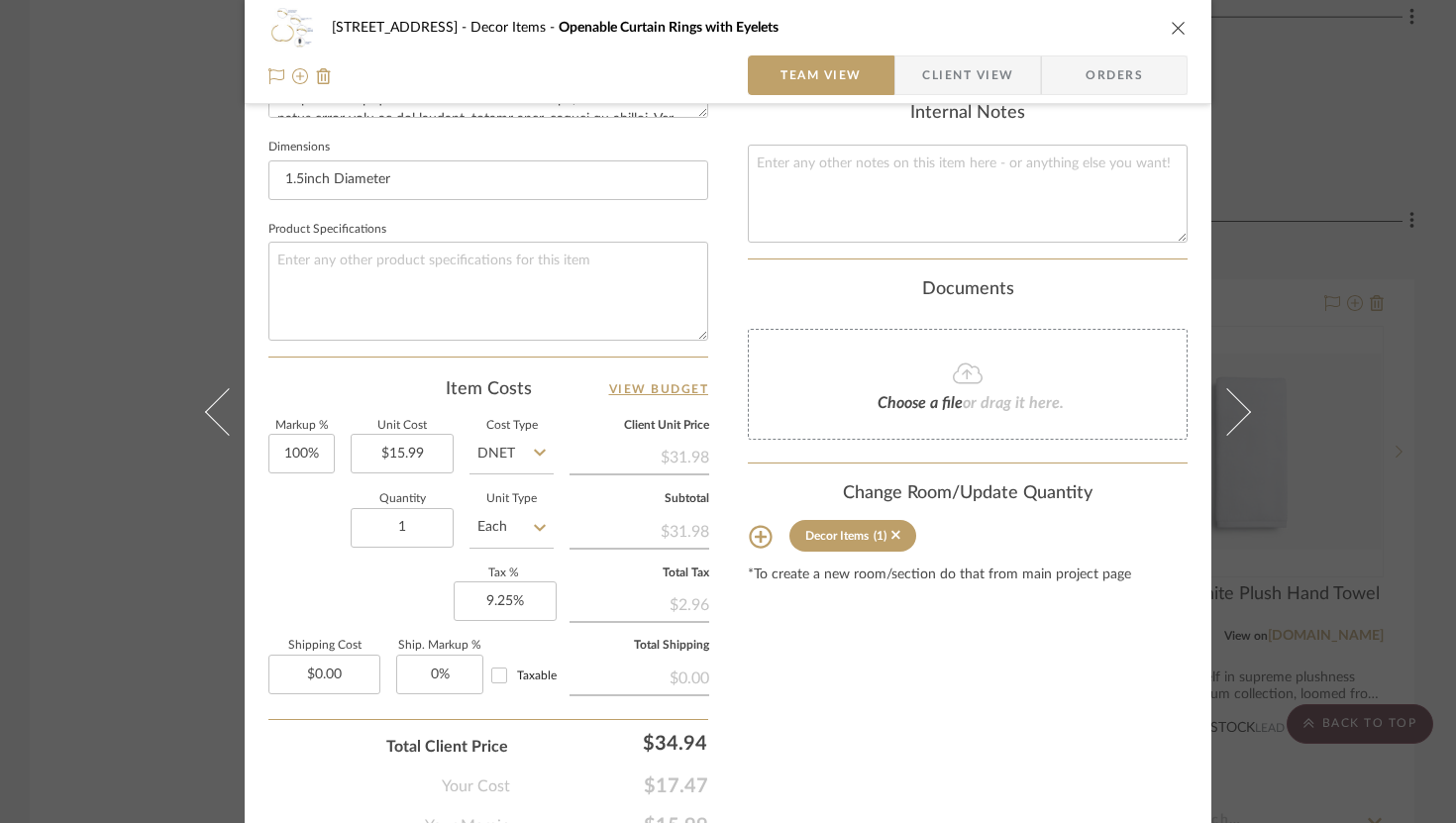 type on "Openable Curtain Rings" 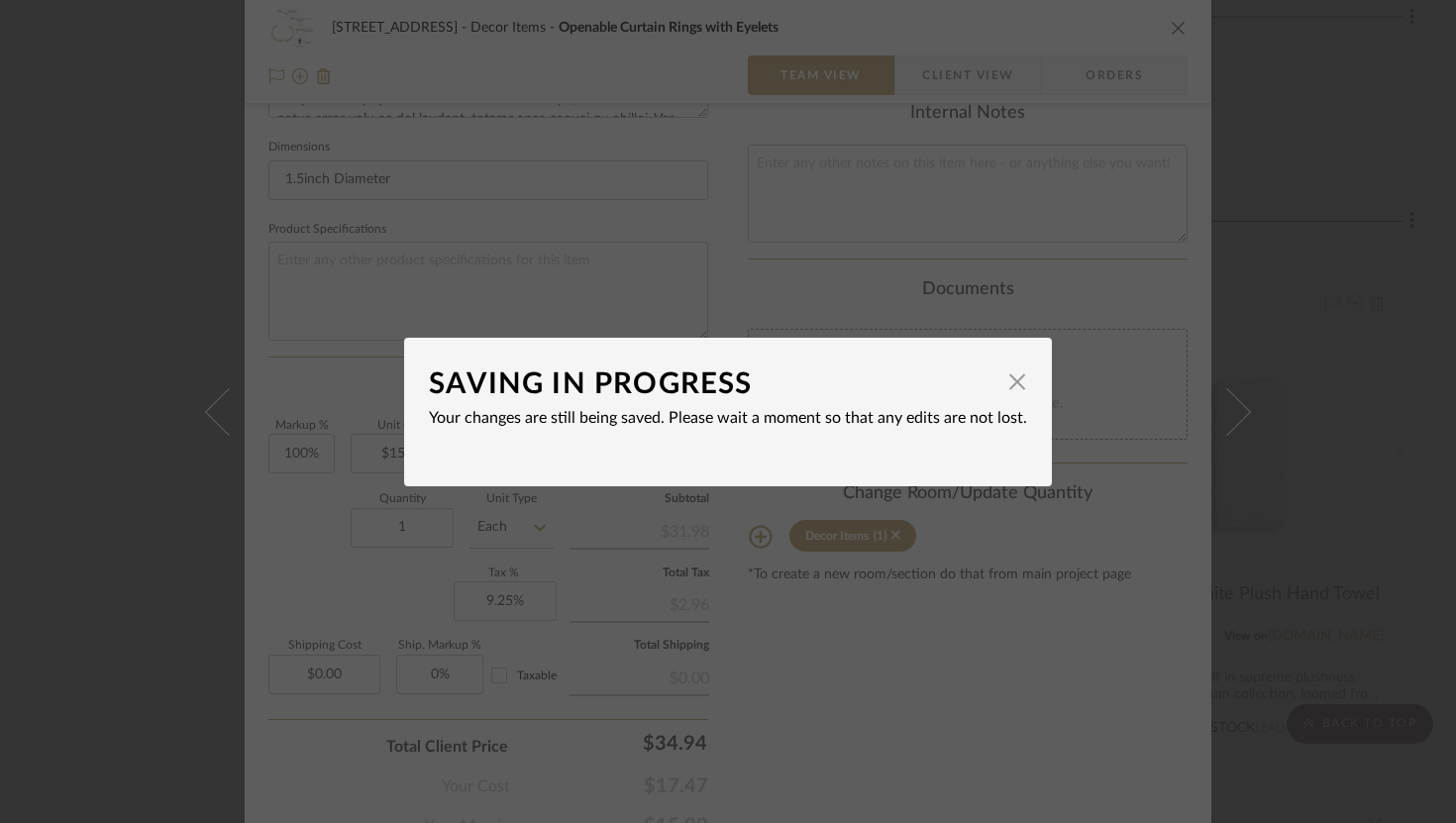 type 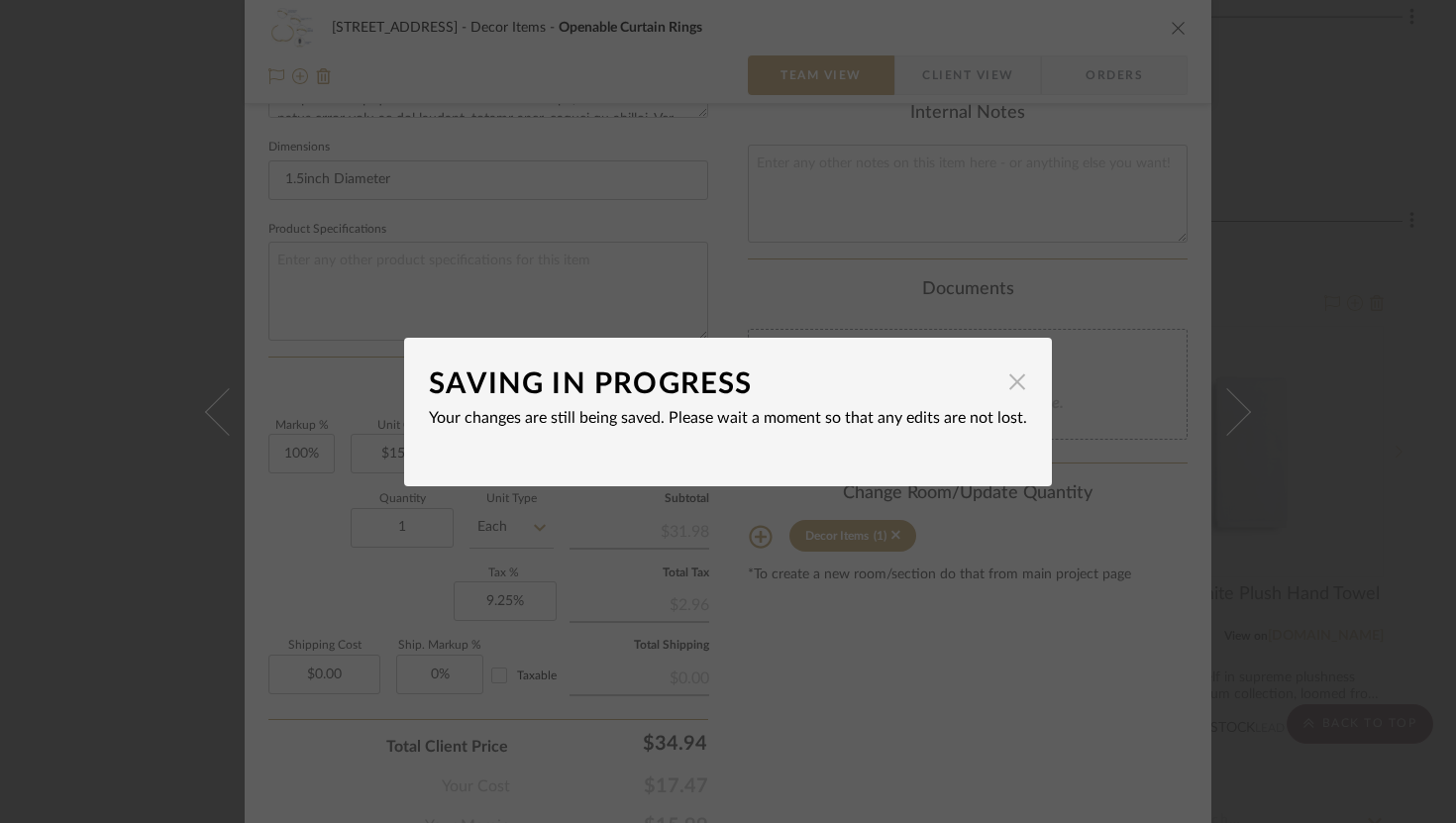 click at bounding box center [1017, 382] 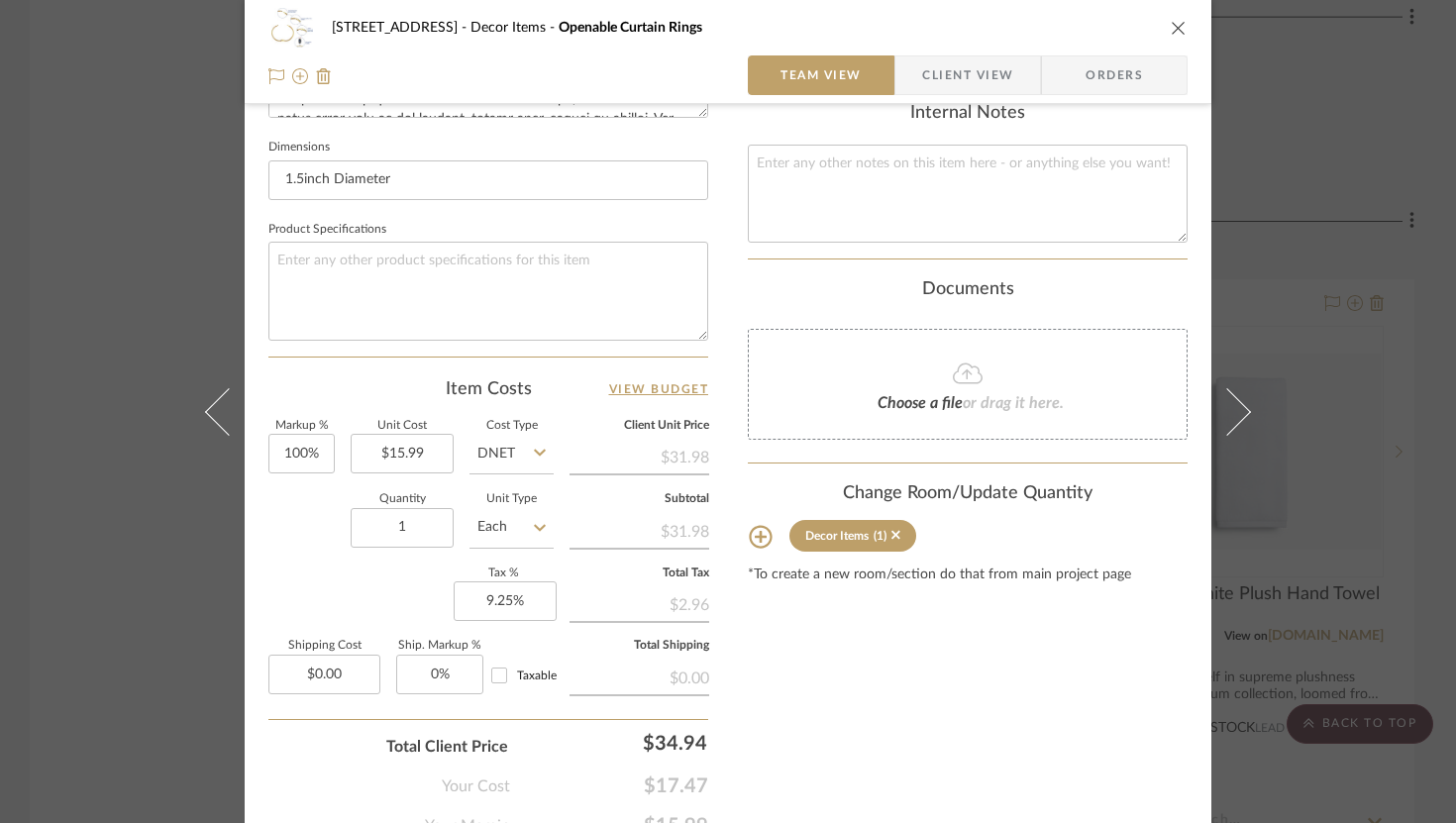 scroll, scrollTop: 0, scrollLeft: 0, axis: both 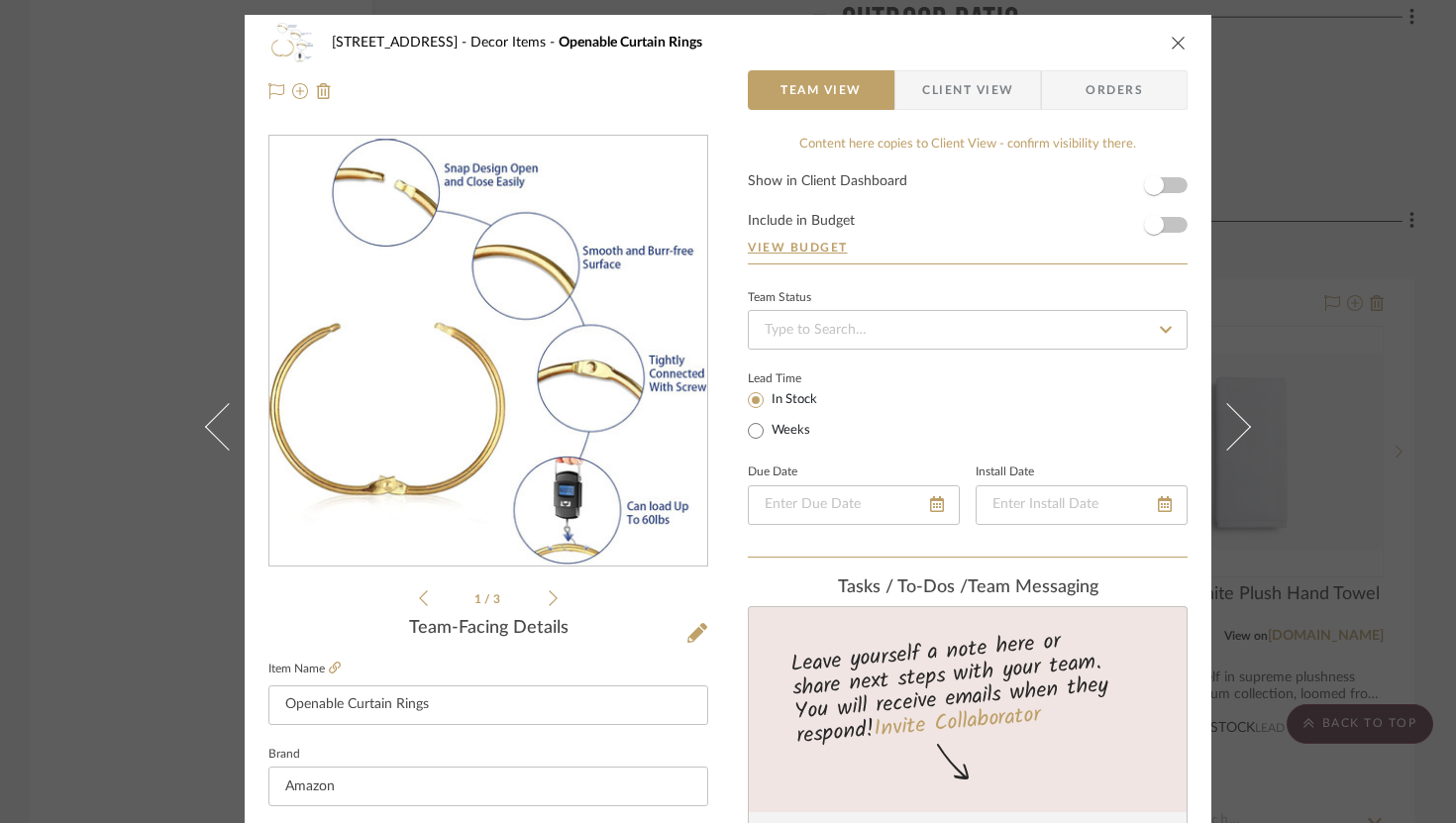 click on "Show in Client Dashboard   Include in Budget   View Budget" at bounding box center (968, 219) 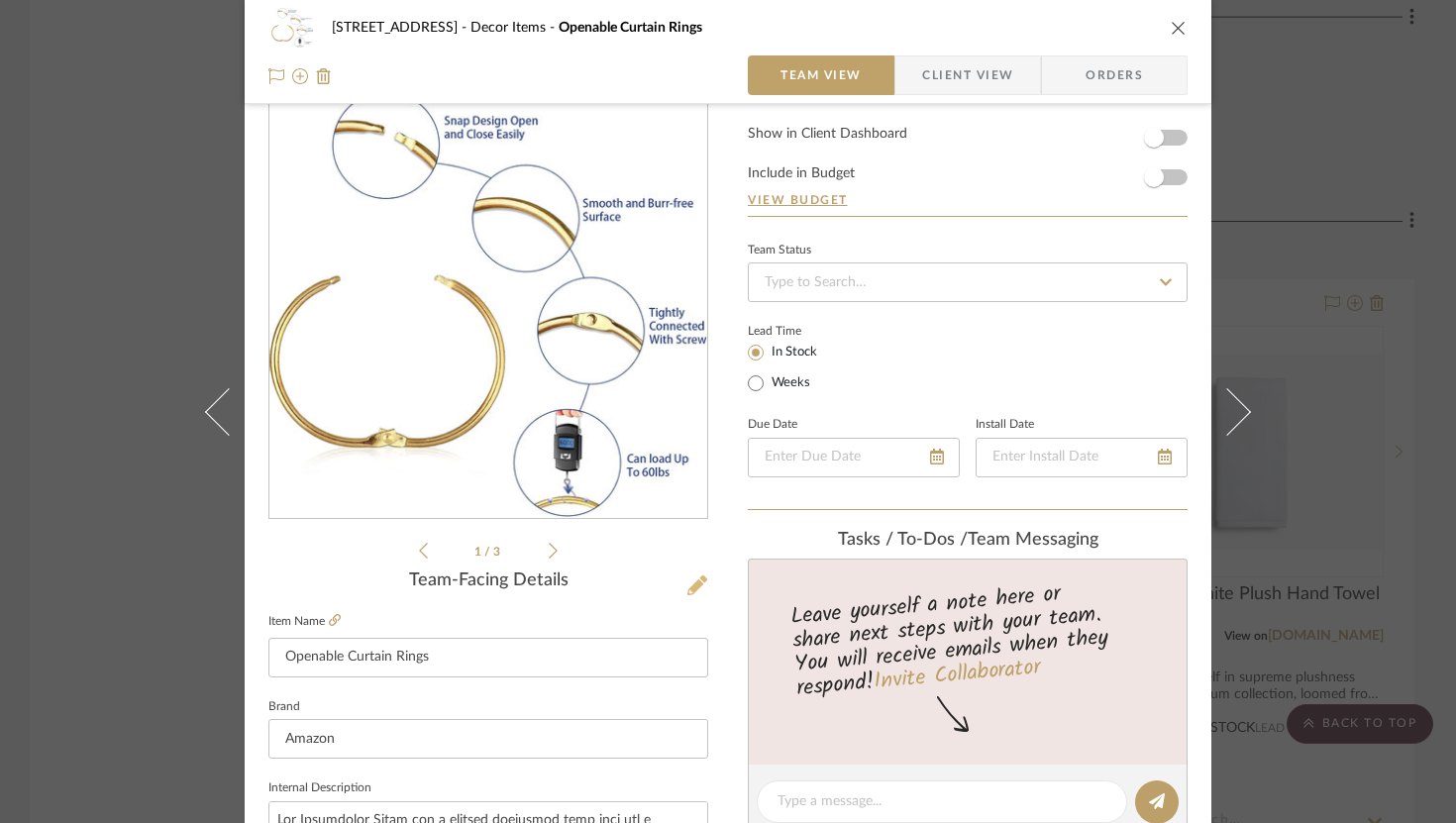 scroll, scrollTop: 0, scrollLeft: 0, axis: both 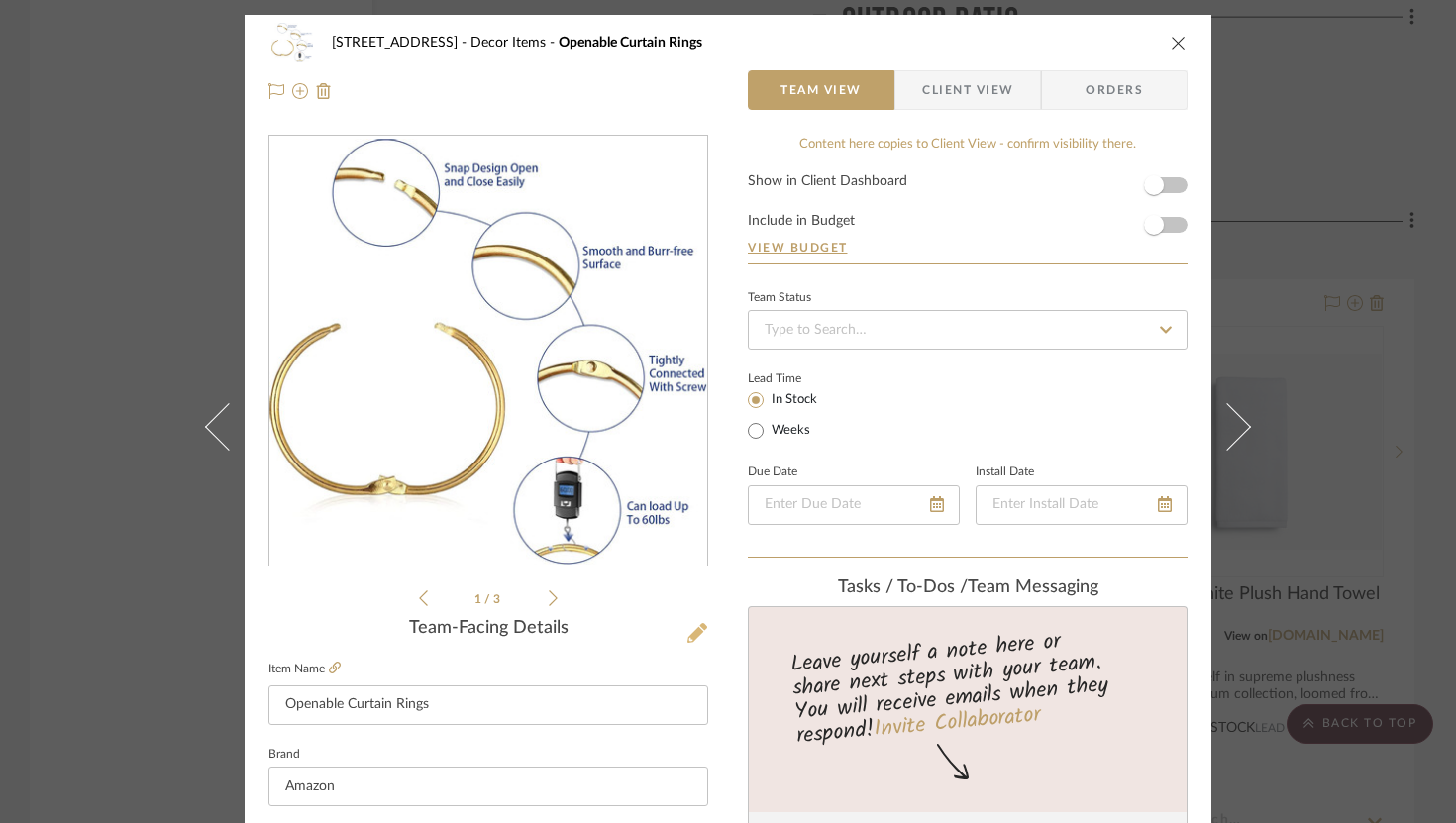 click 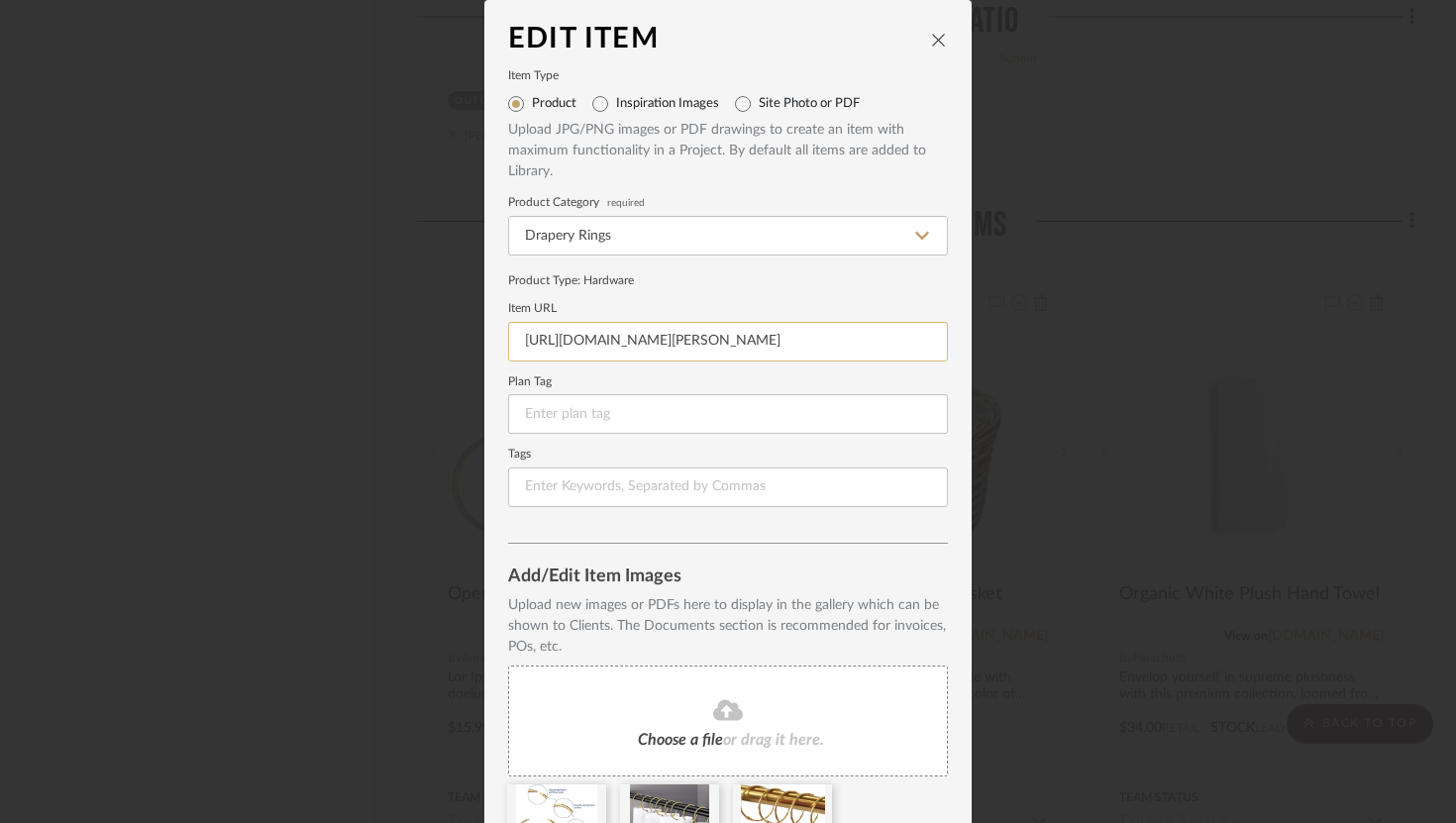 scroll, scrollTop: 121, scrollLeft: 0, axis: vertical 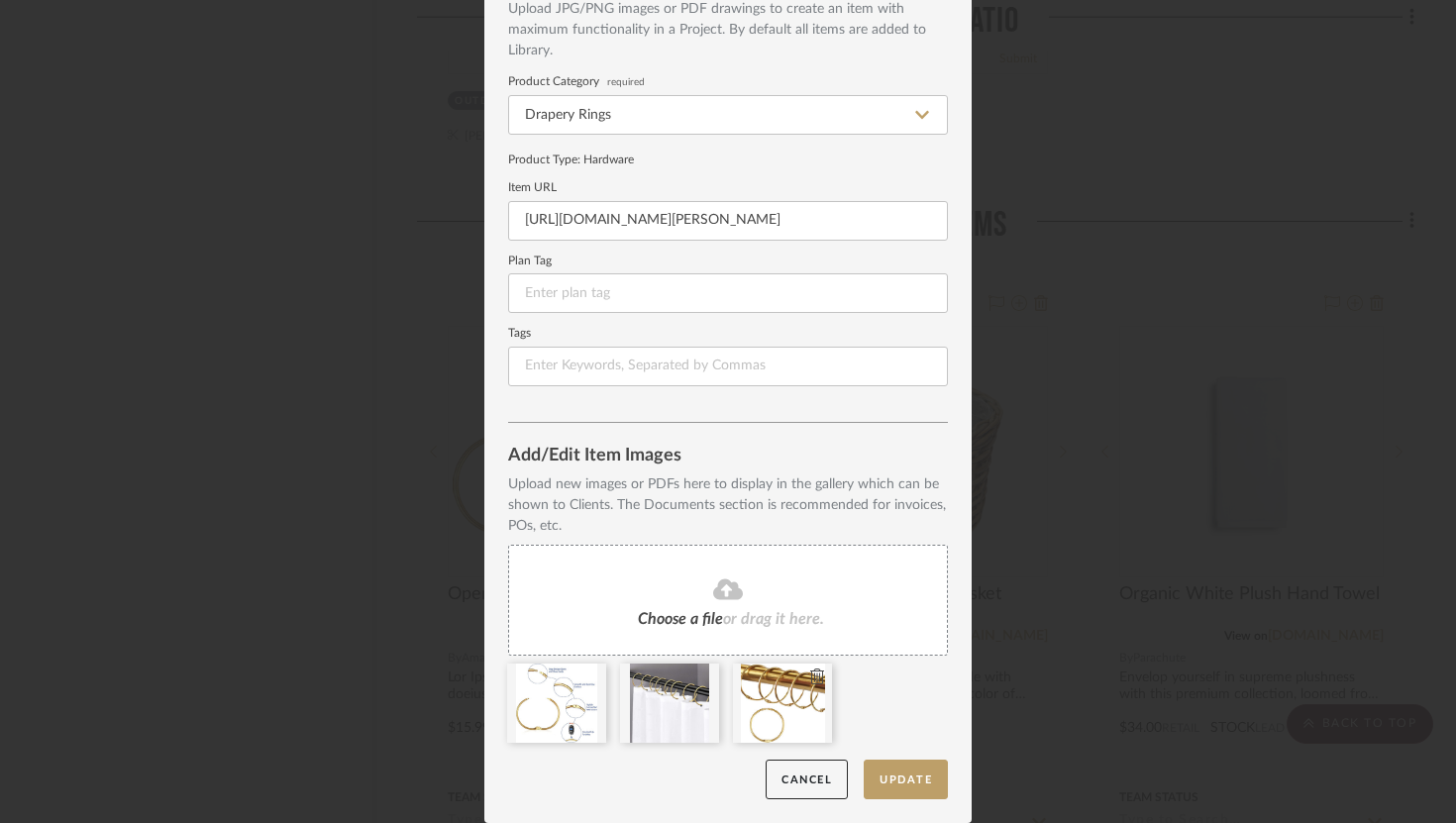 type 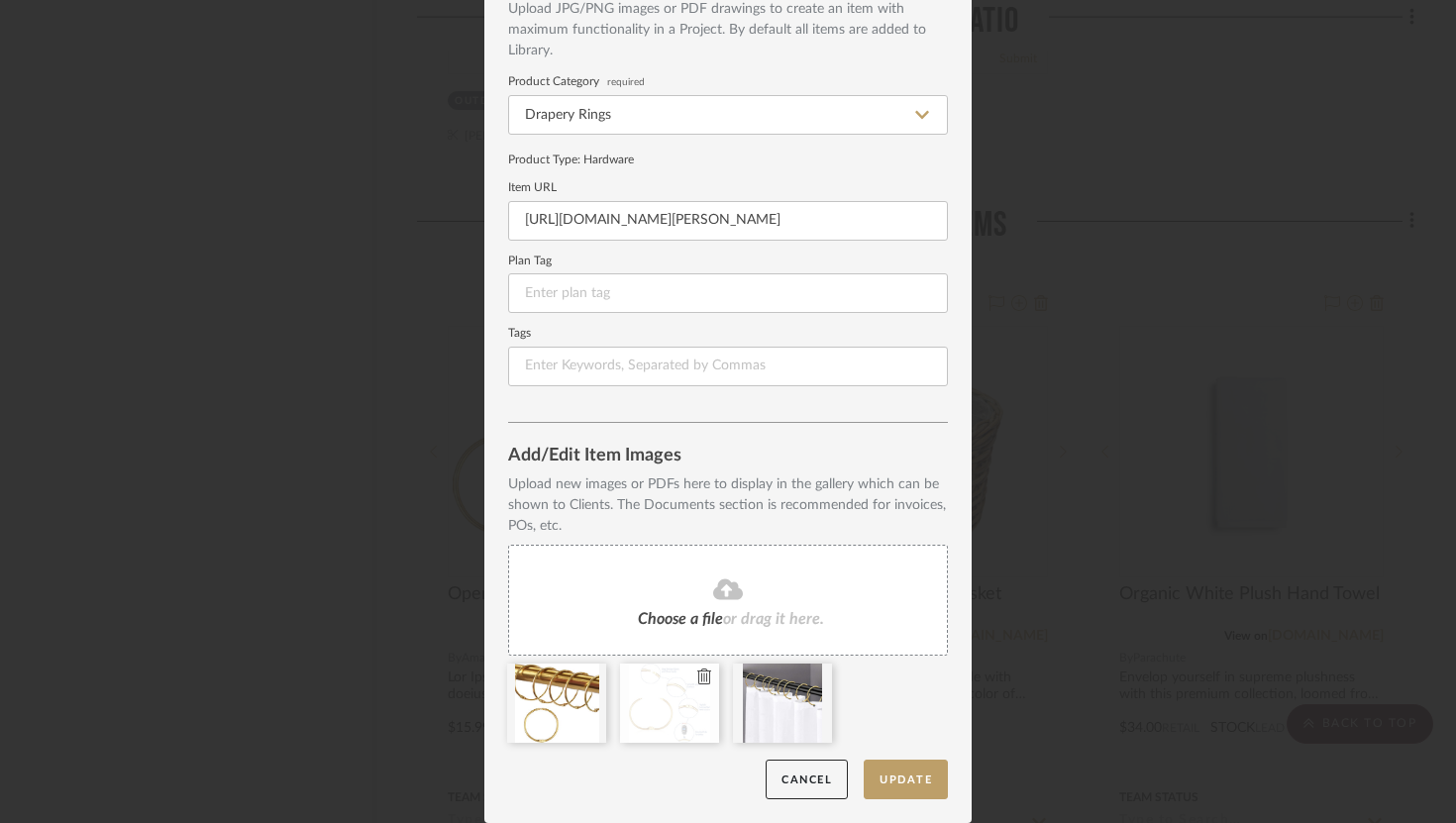 type 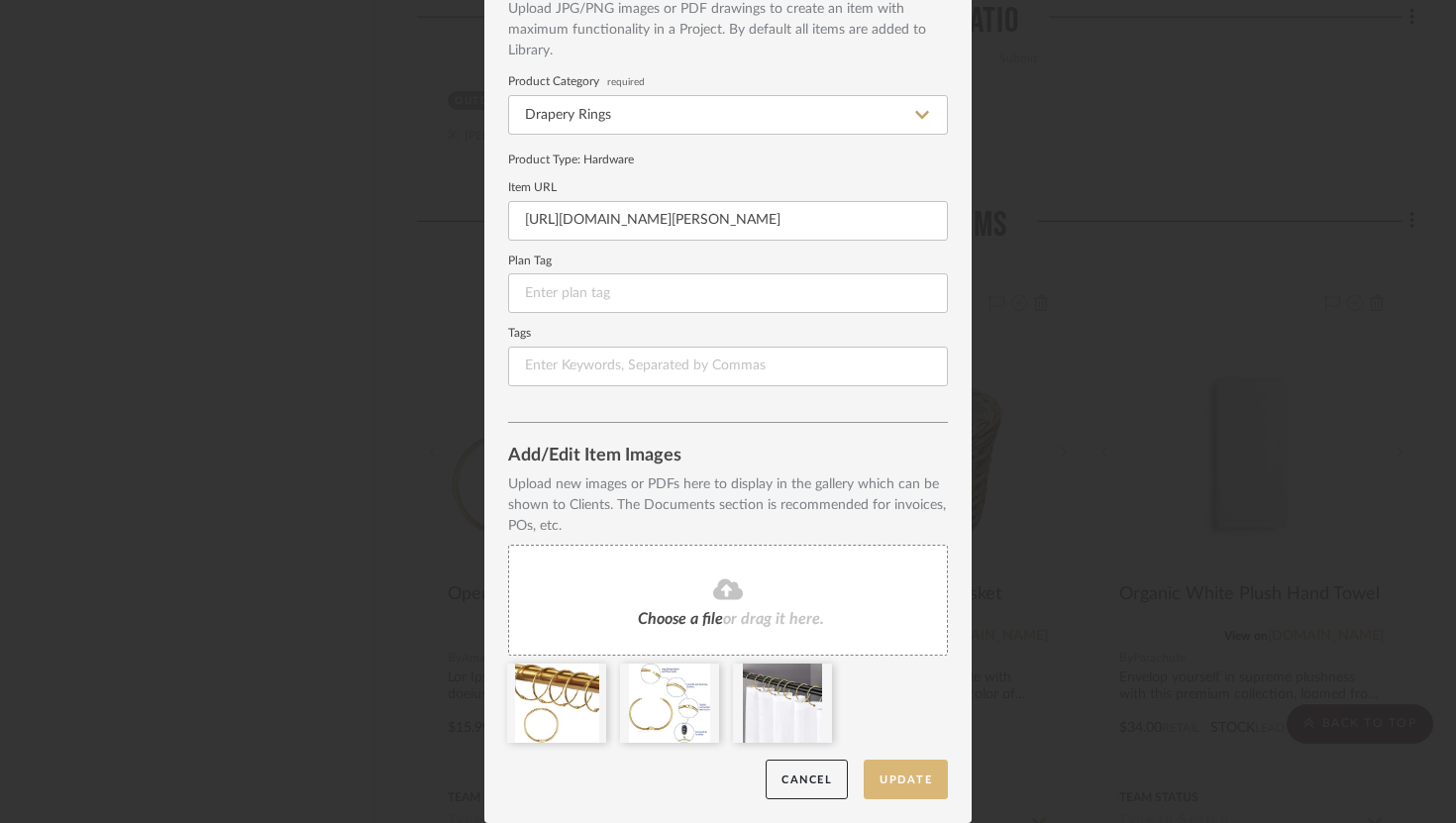 click on "Update" at bounding box center [905, 779] 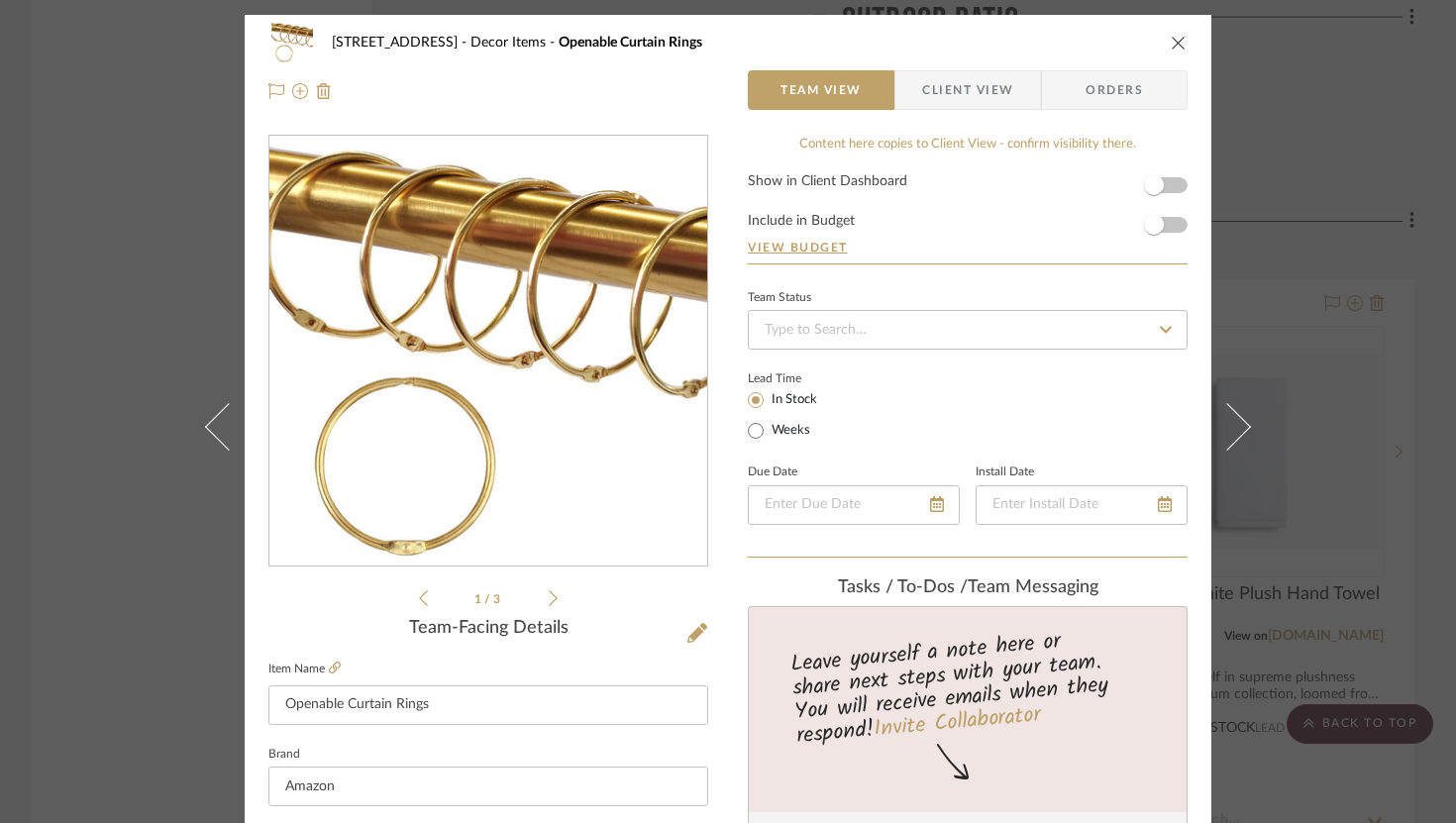 click at bounding box center [1179, 43] 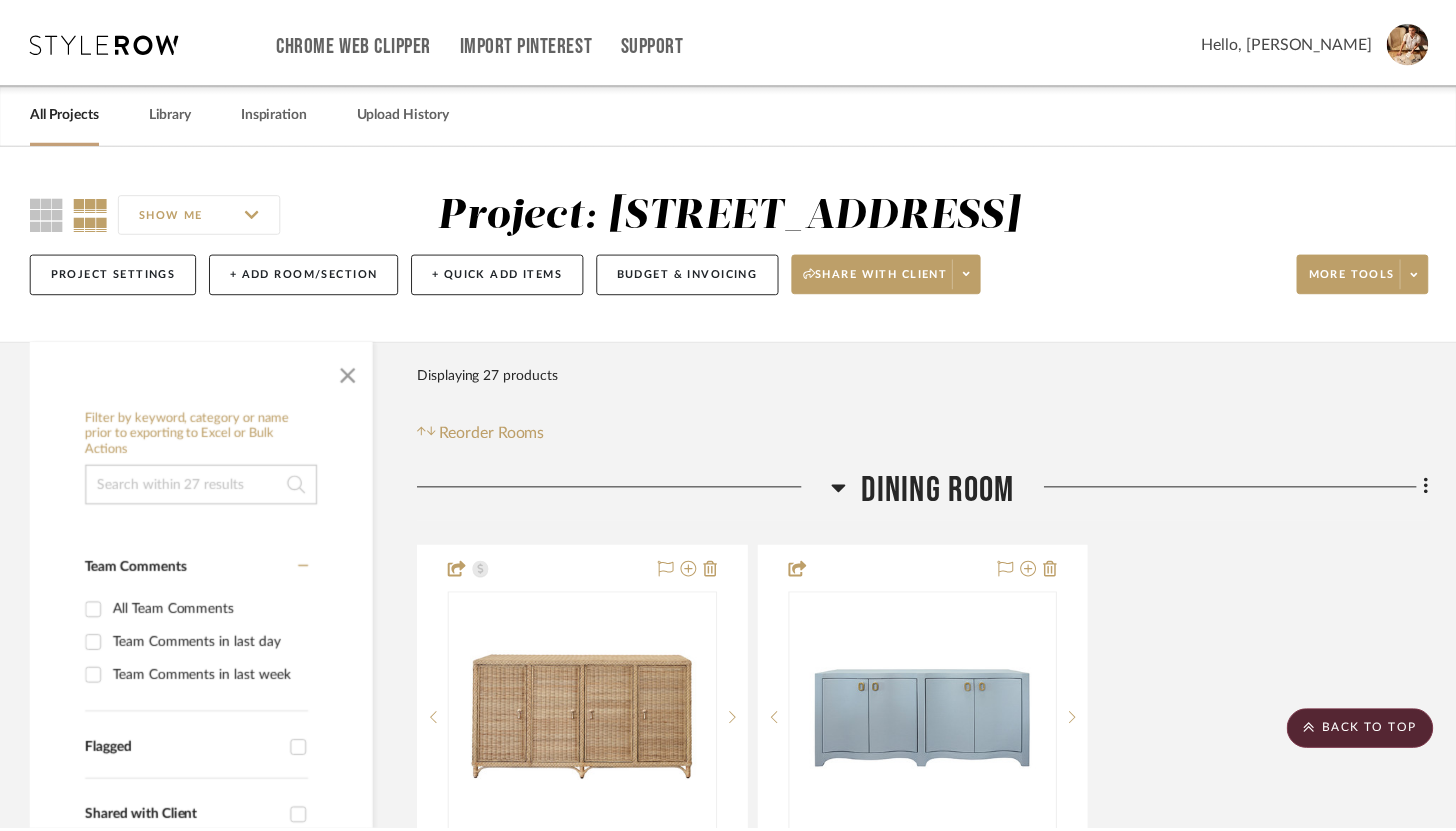 scroll, scrollTop: 12129, scrollLeft: 0, axis: vertical 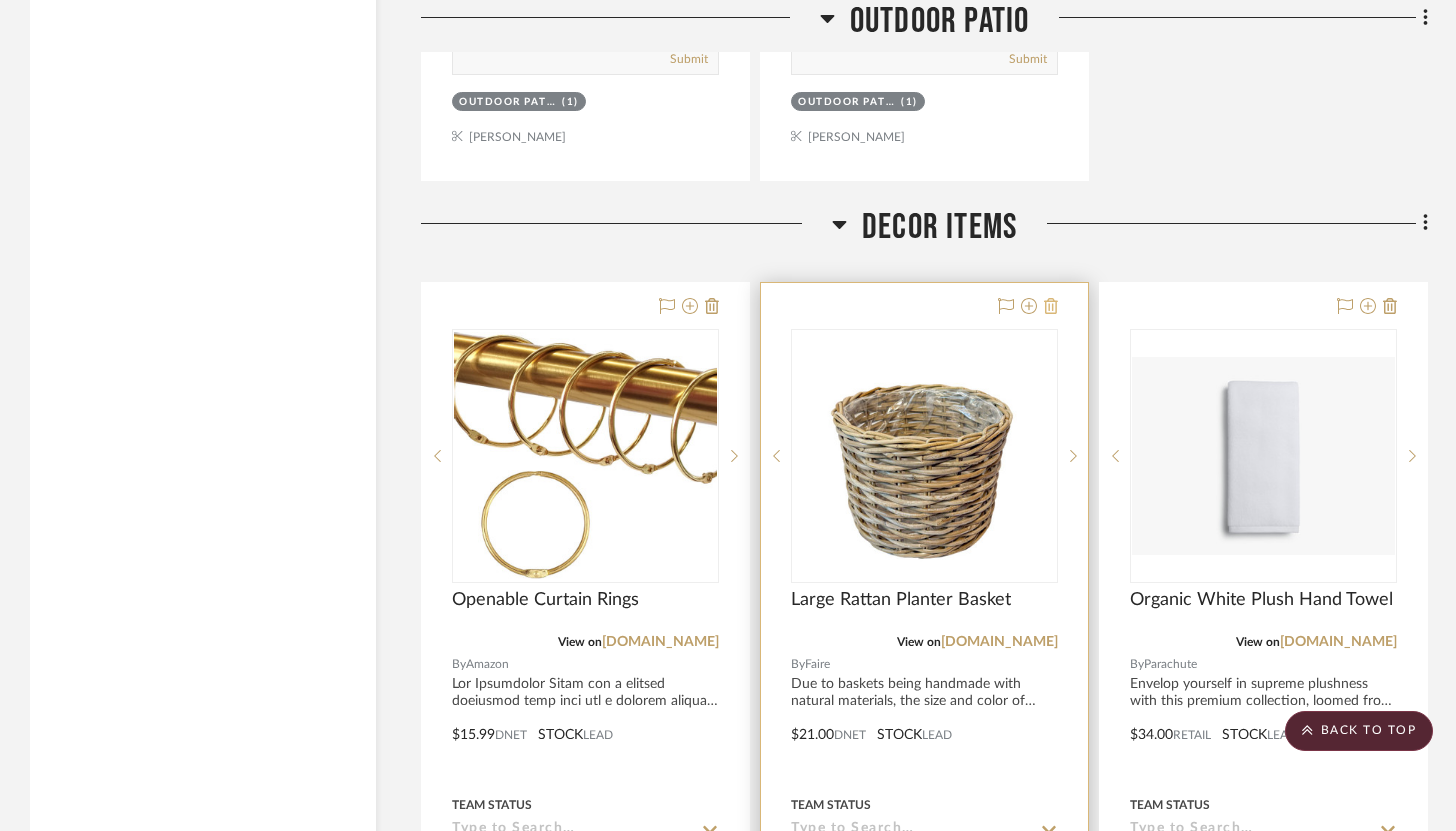 click 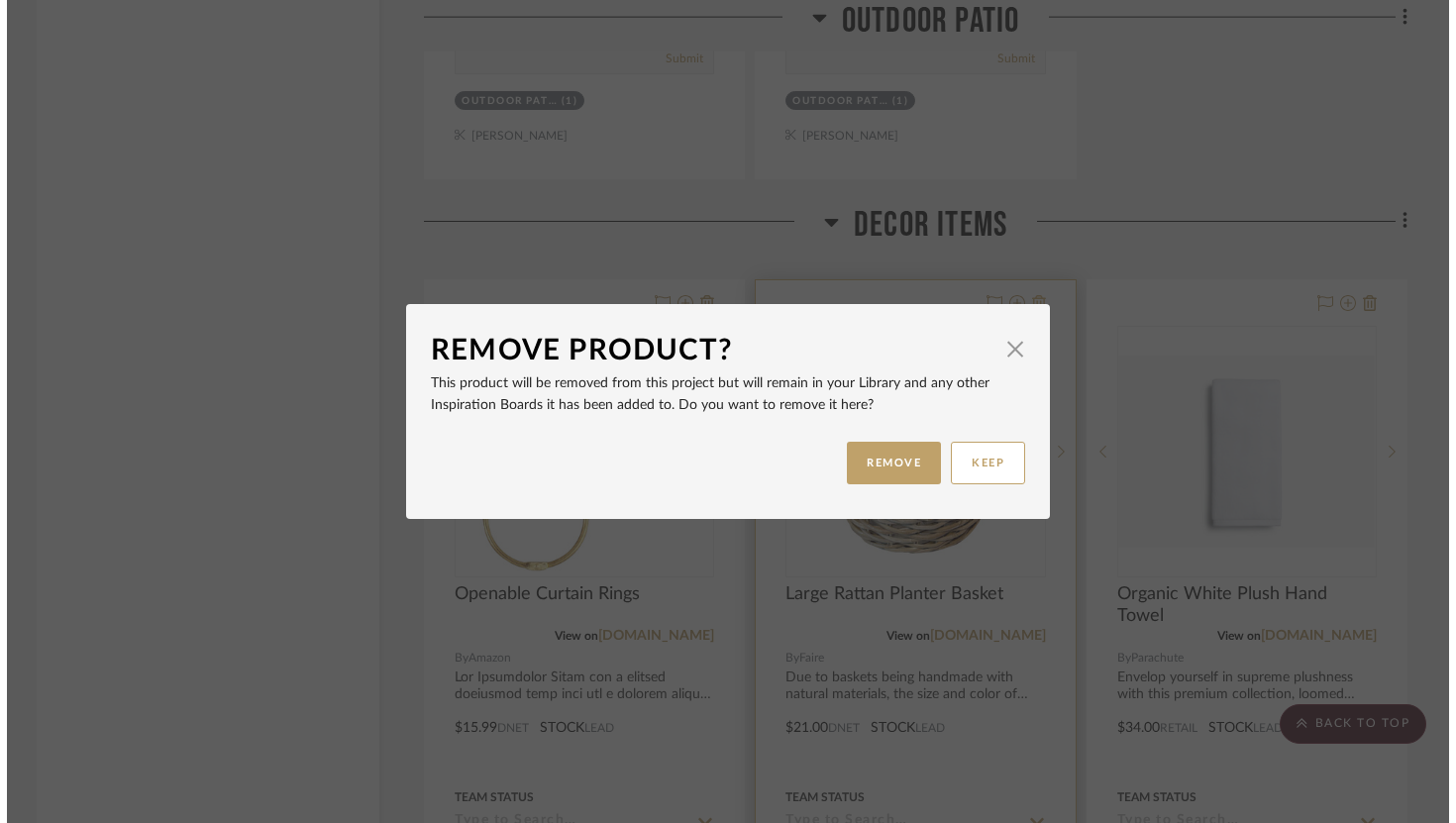 scroll, scrollTop: 0, scrollLeft: 0, axis: both 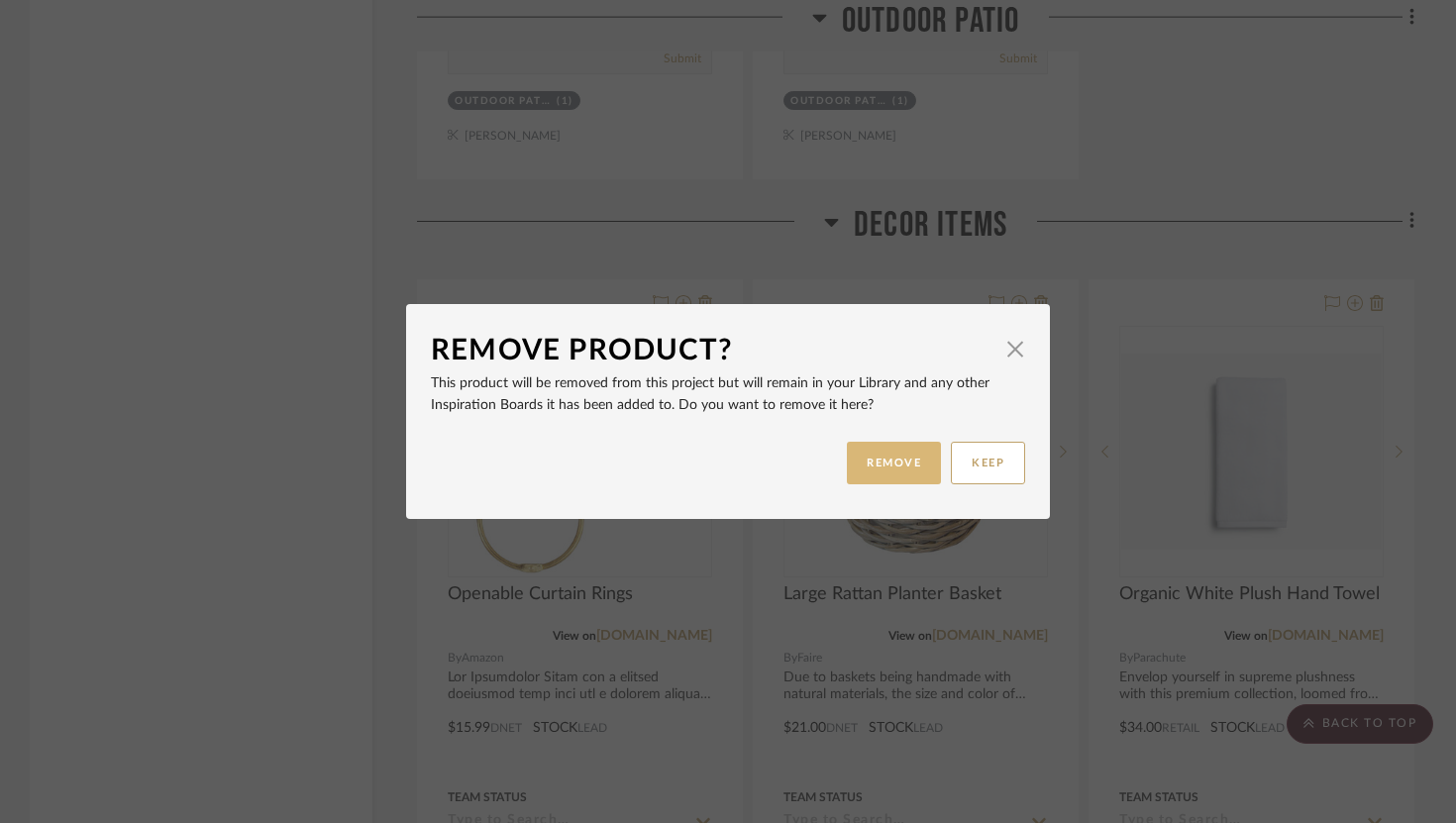 click on "REMOVE" at bounding box center [893, 463] 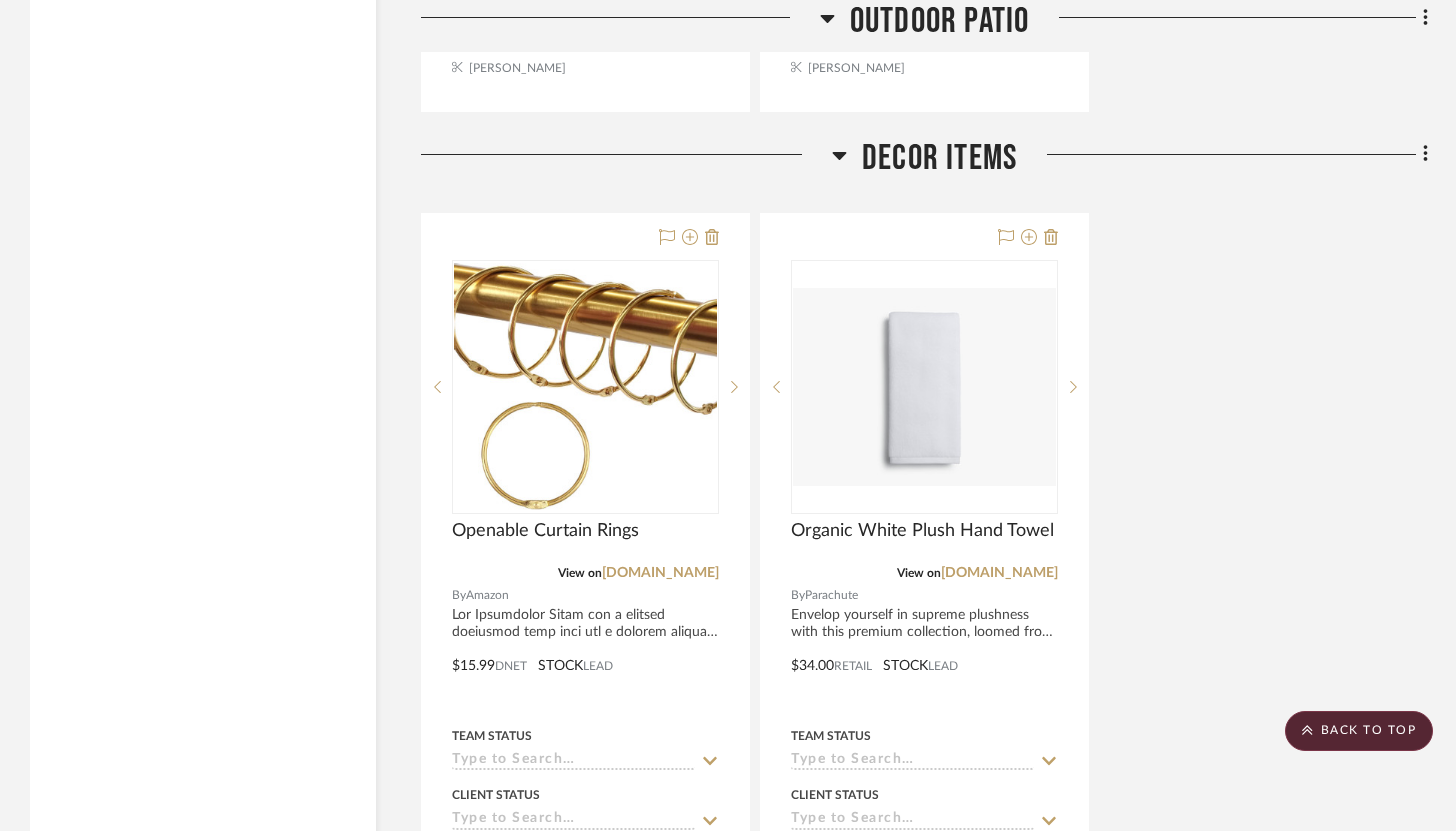 scroll, scrollTop: 12187, scrollLeft: 0, axis: vertical 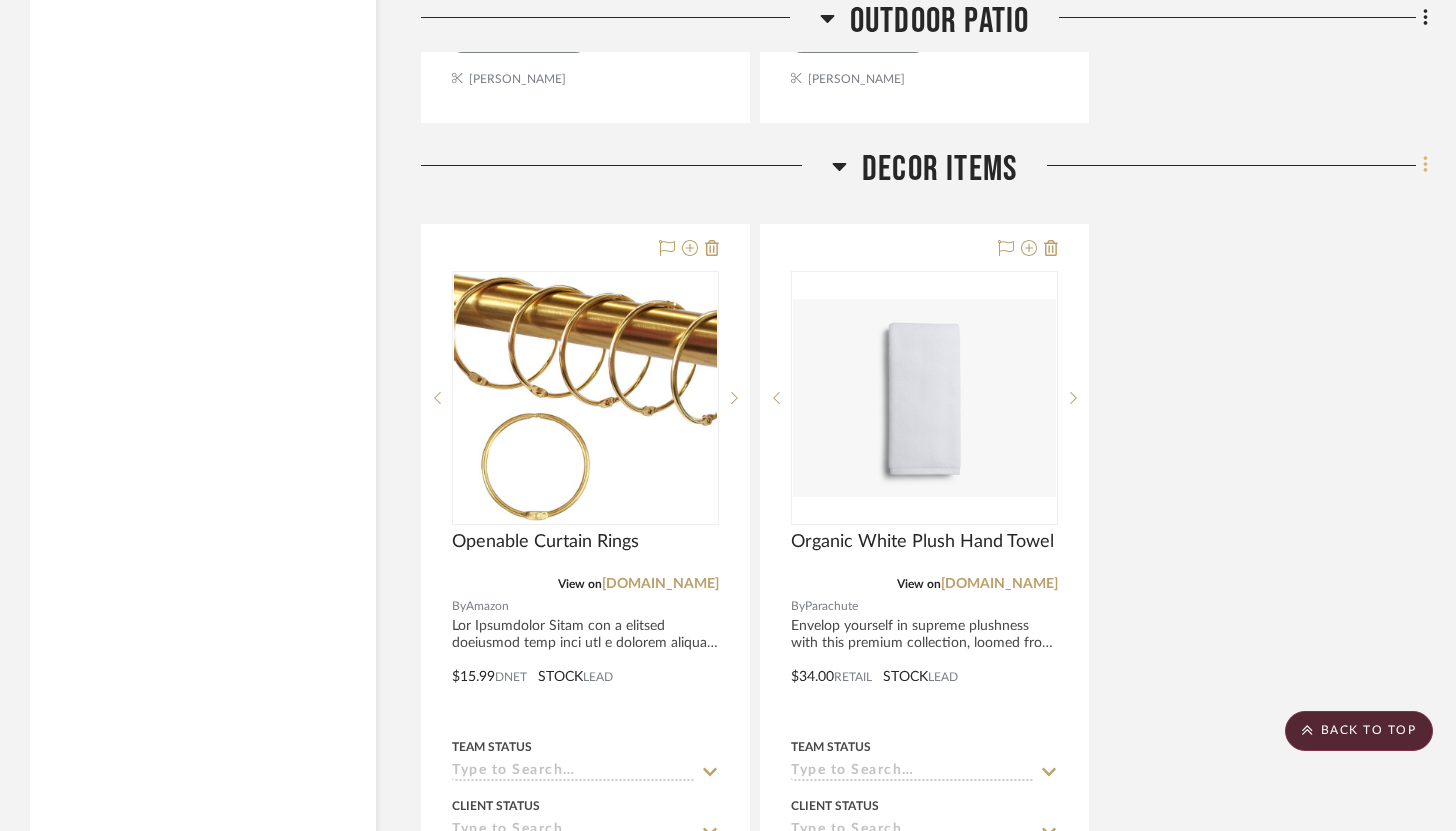 click 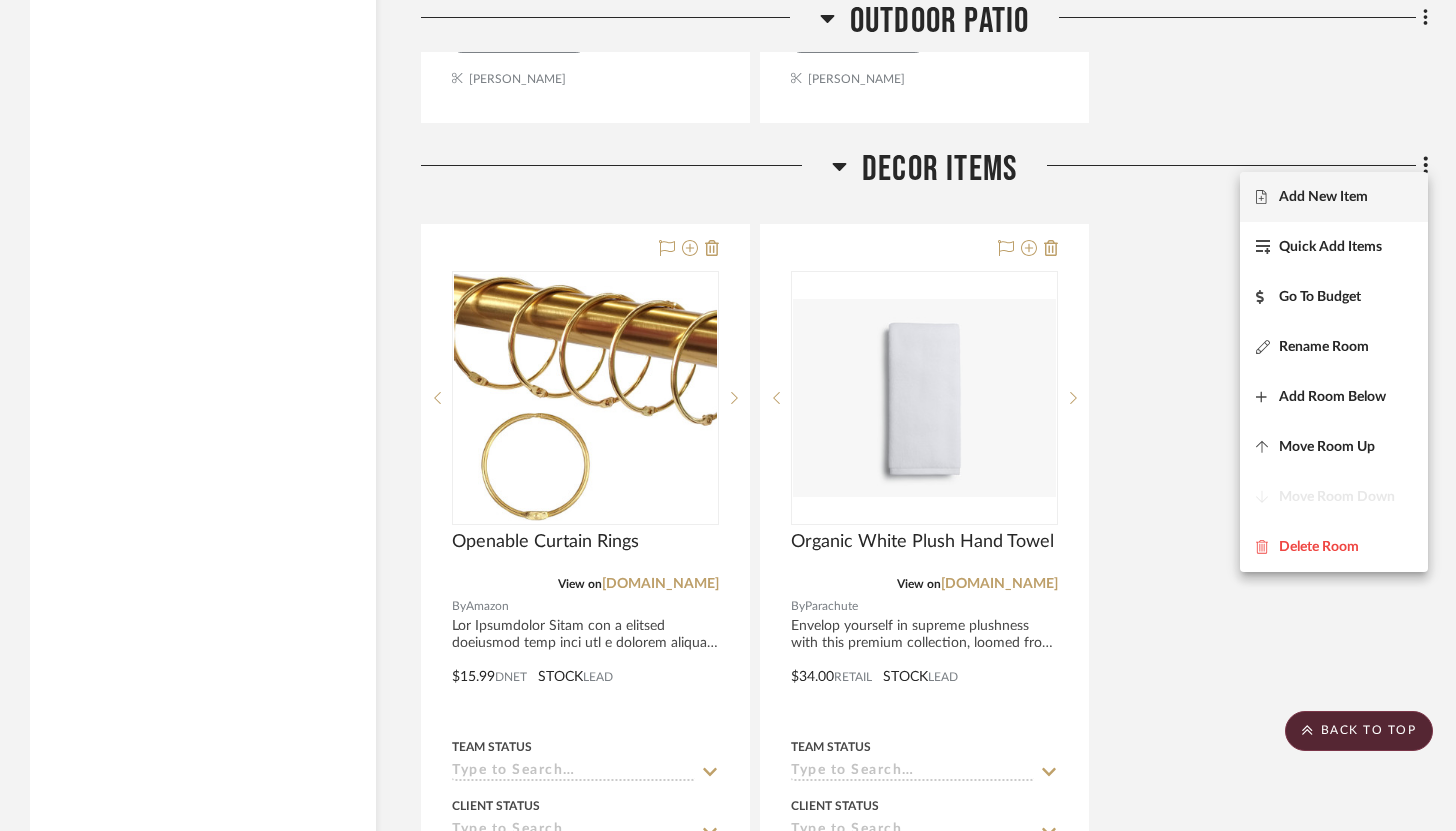 click on "Add New Item" at bounding box center (1323, 196) 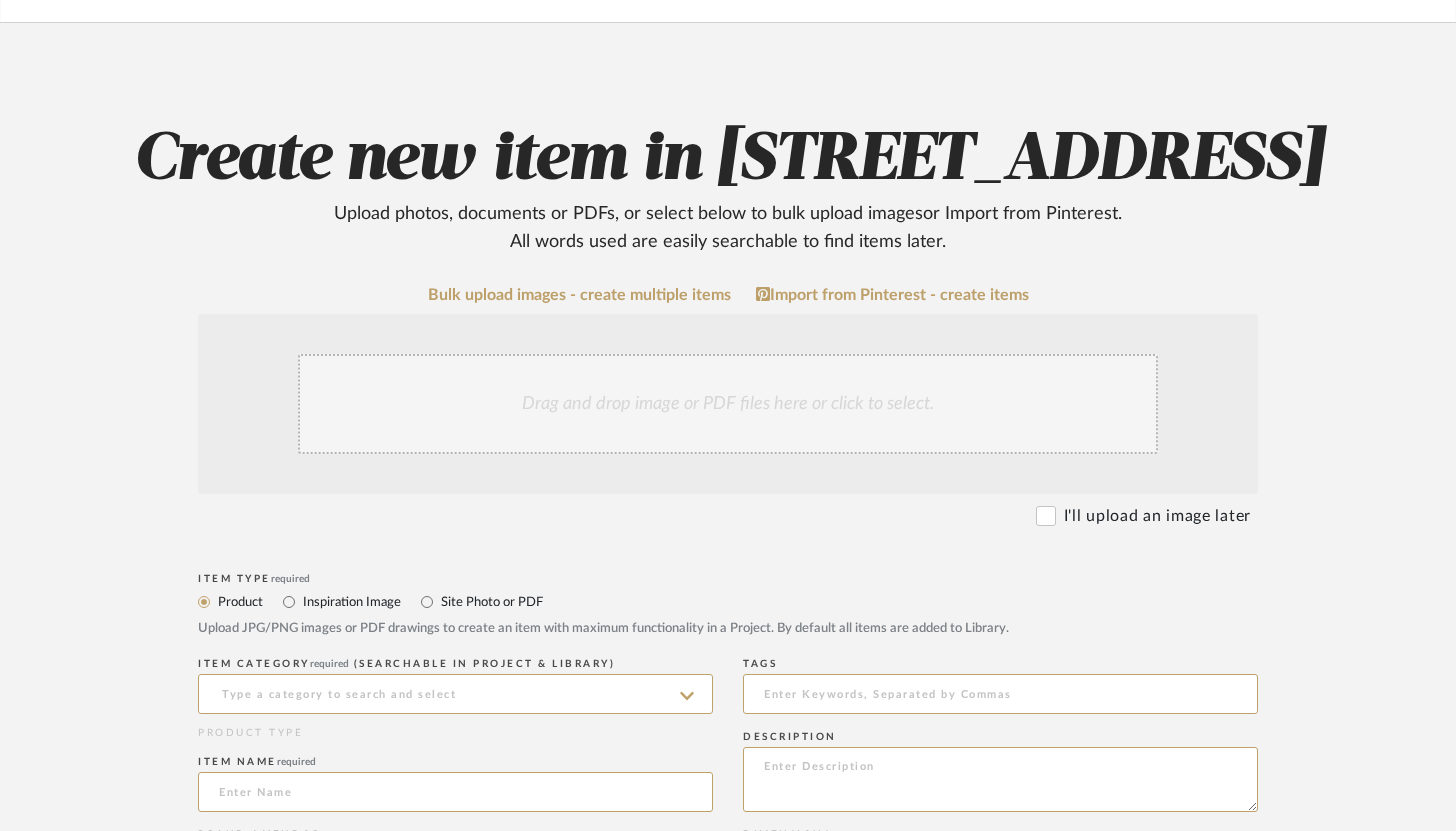 scroll, scrollTop: 0, scrollLeft: 0, axis: both 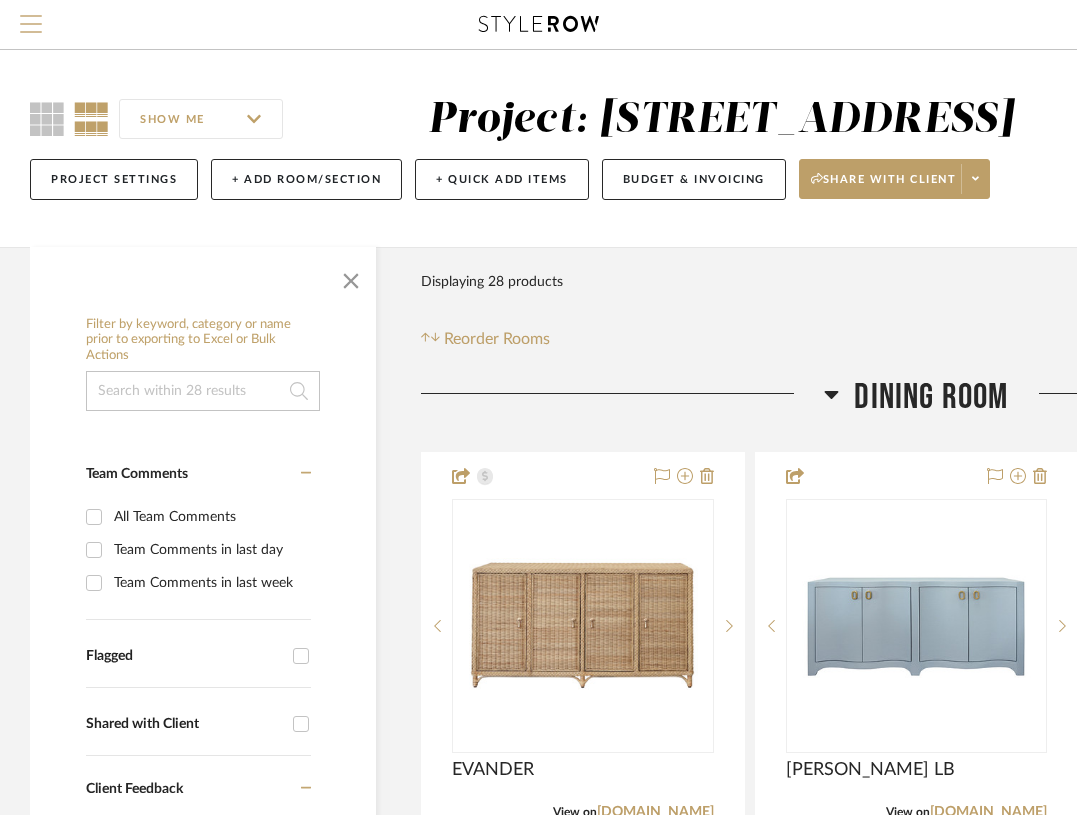 click at bounding box center [31, 30] 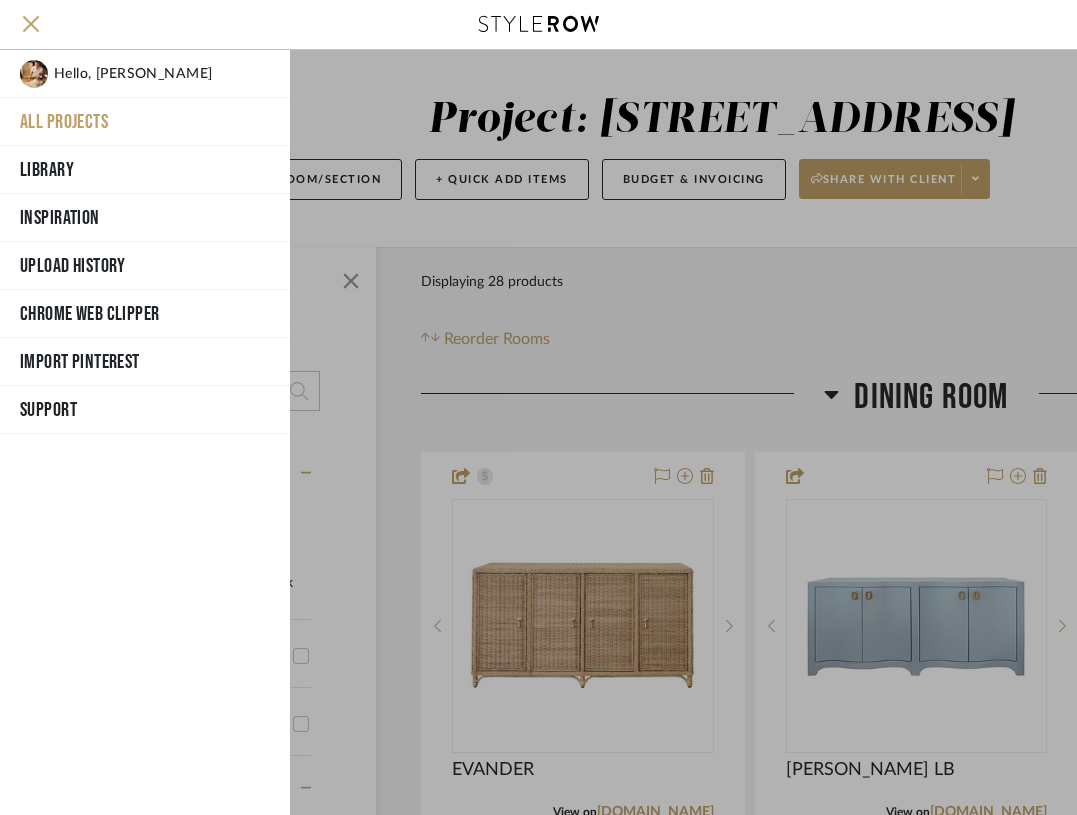 click on "All Projects" at bounding box center (145, 122) 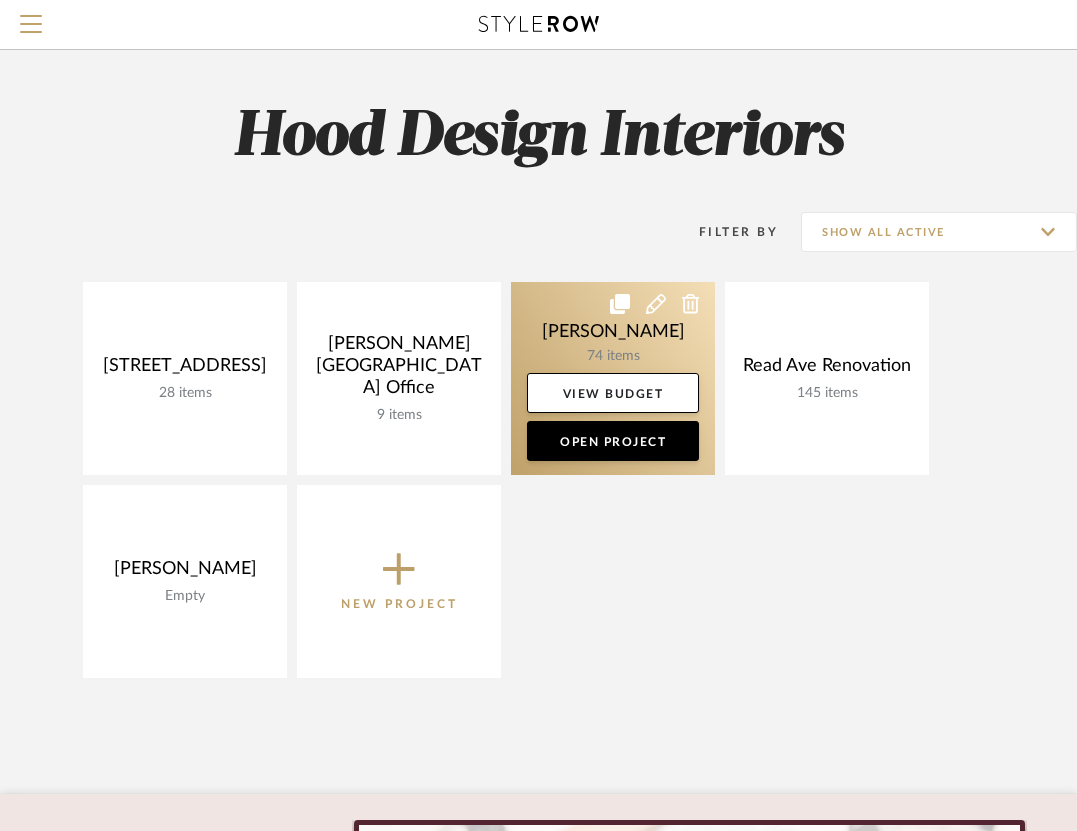 click 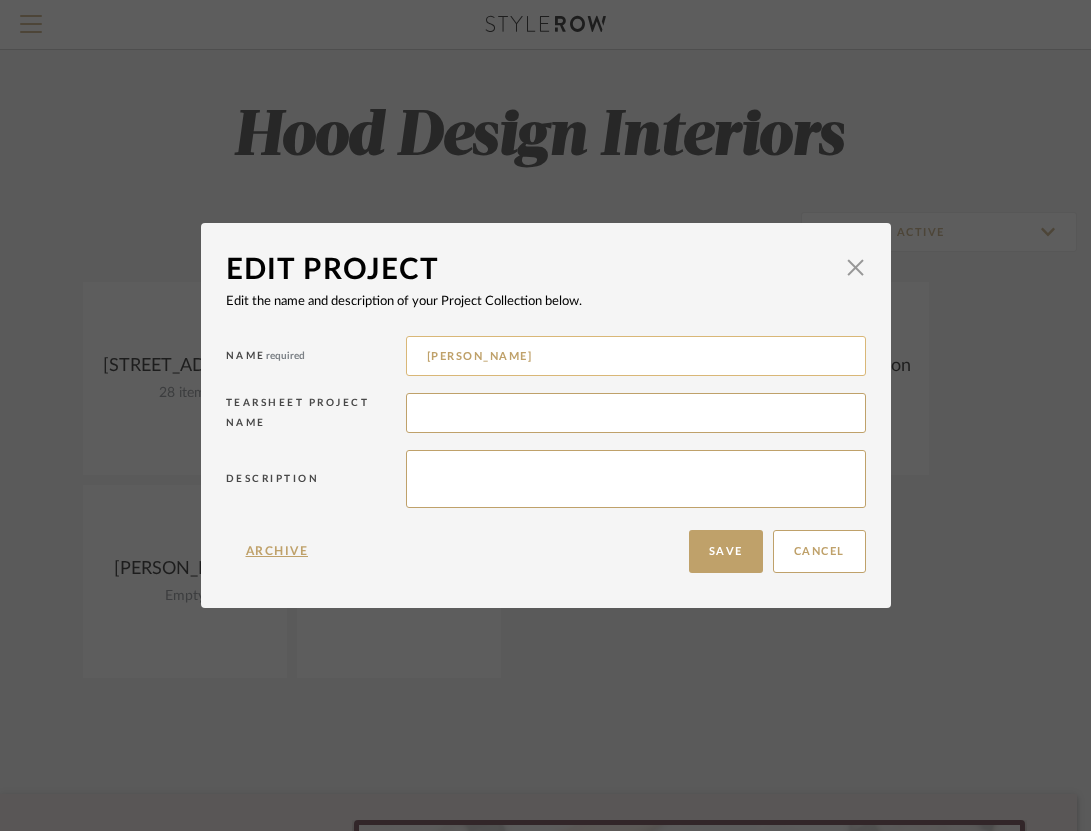 drag, startPoint x: 529, startPoint y: 353, endPoint x: 405, endPoint y: 358, distance: 124.10077 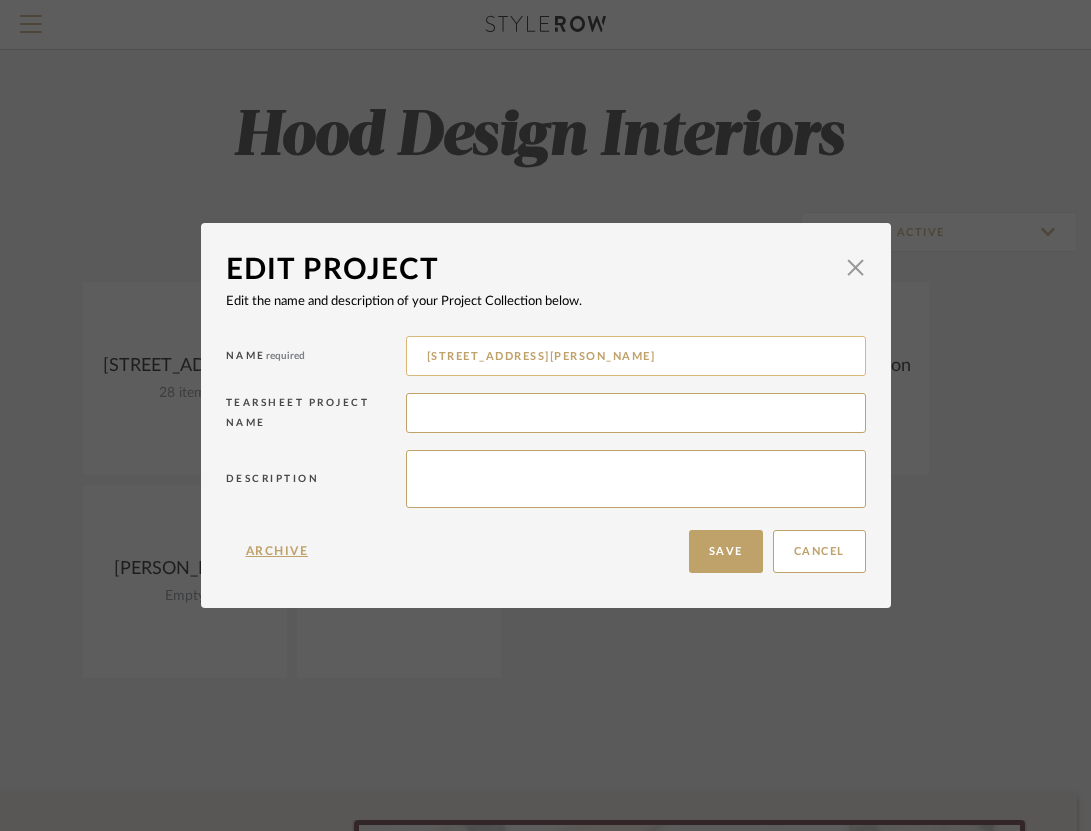 drag, startPoint x: 636, startPoint y: 351, endPoint x: 528, endPoint y: 352, distance: 108.00463 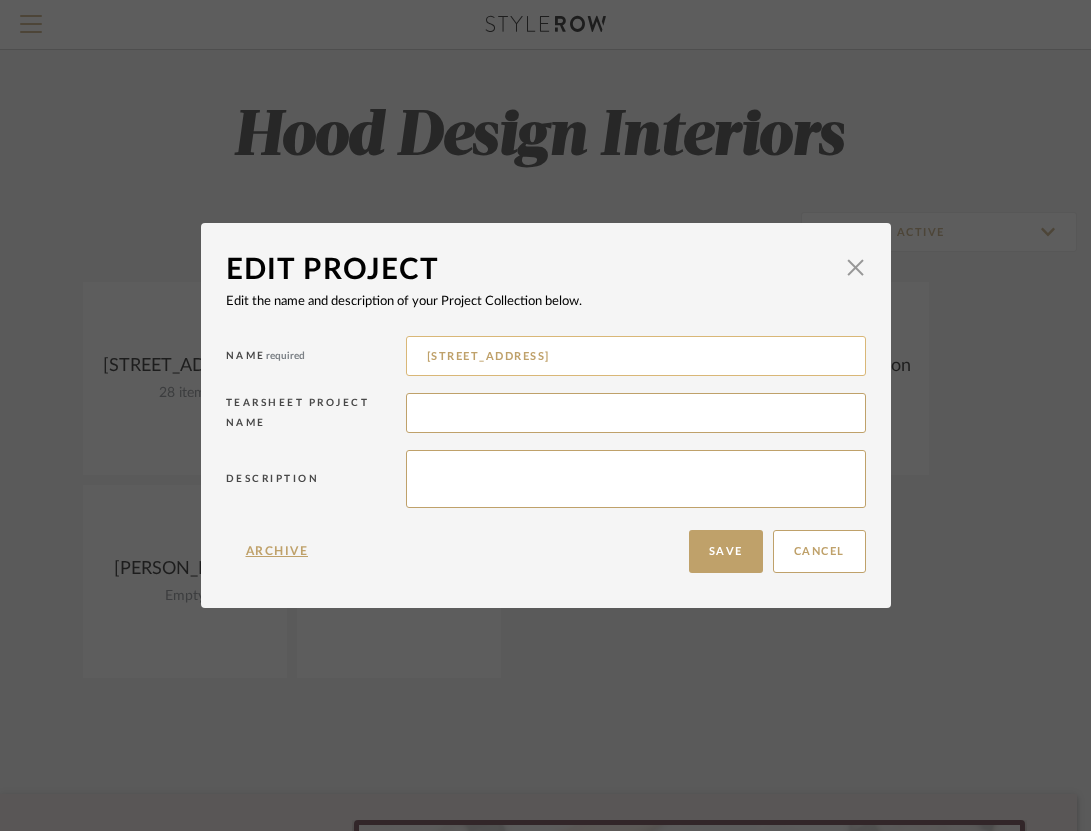 click on "710 Creek Drive" at bounding box center [636, 356] 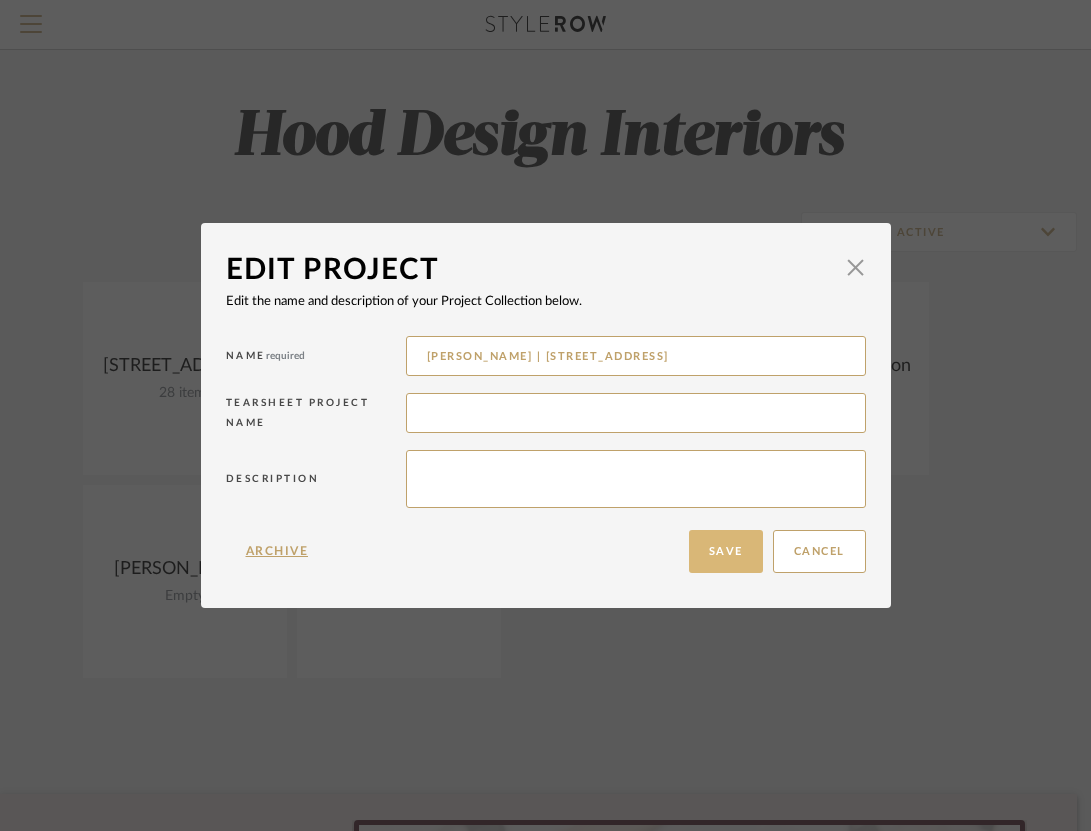 type on "Jessica Sholl | 710 Creek Drive" 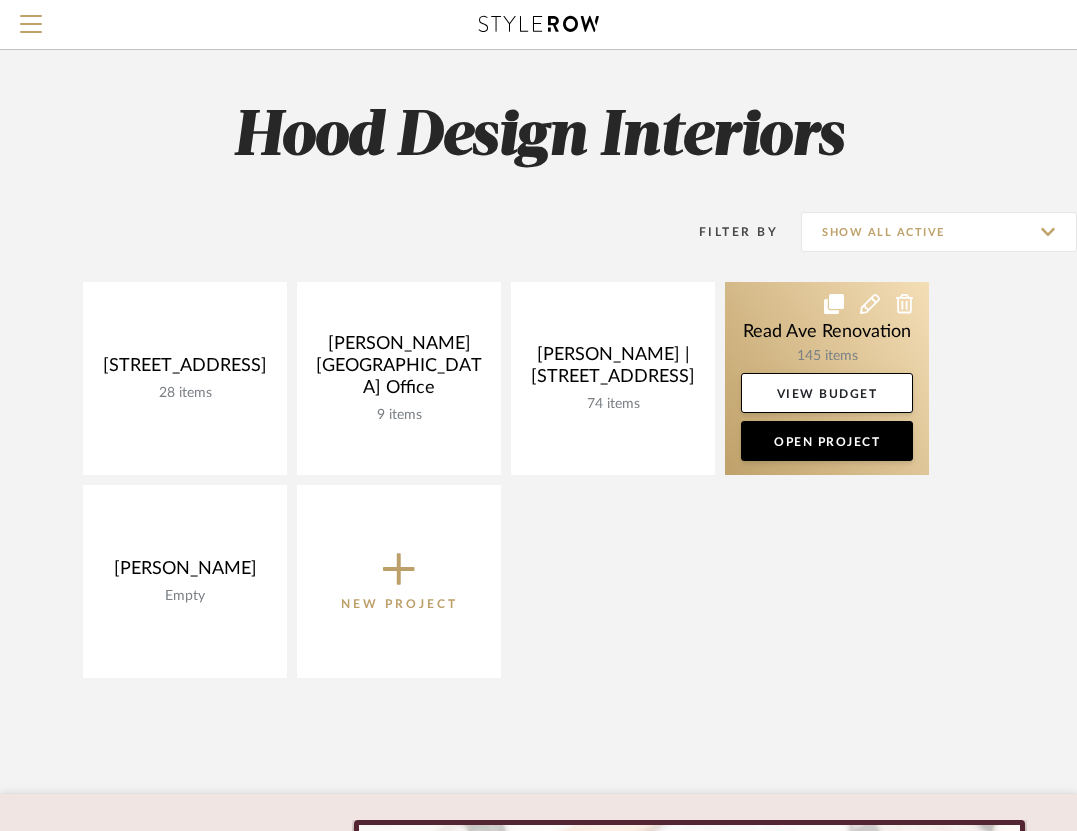 click 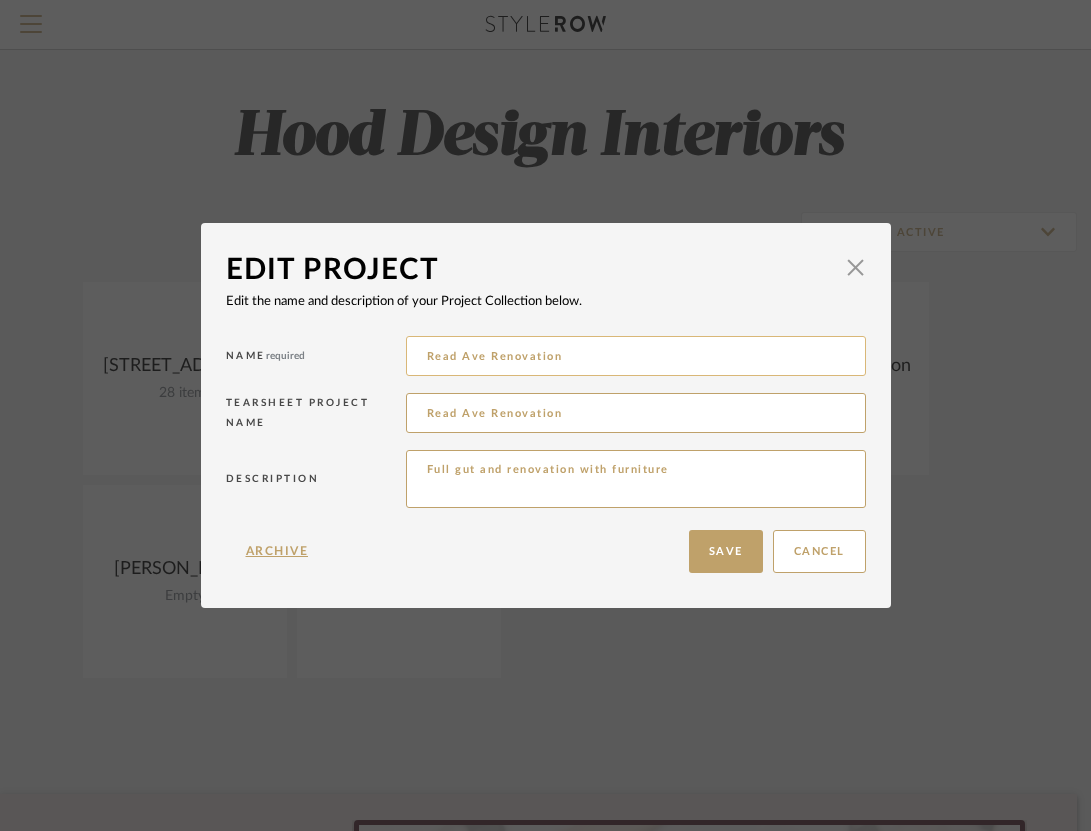 click on "Read Ave Renovation" at bounding box center [636, 356] 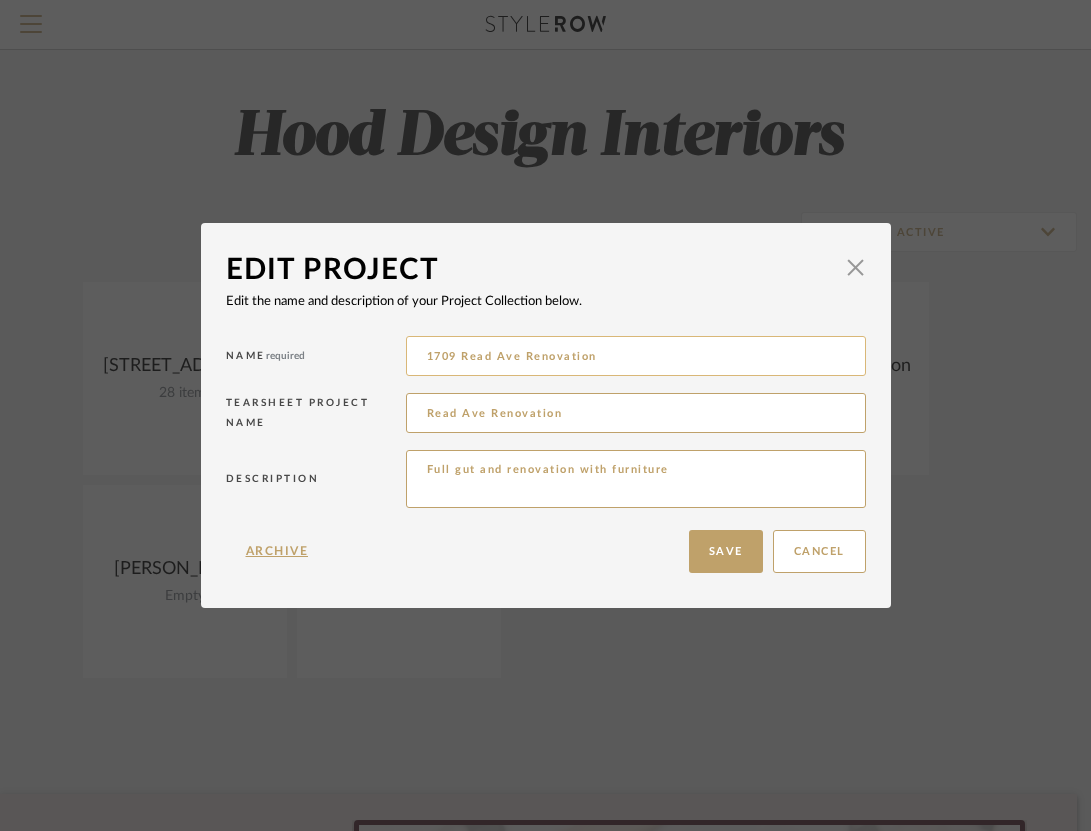 click on "1709 Read Ave Renovation" at bounding box center [636, 356] 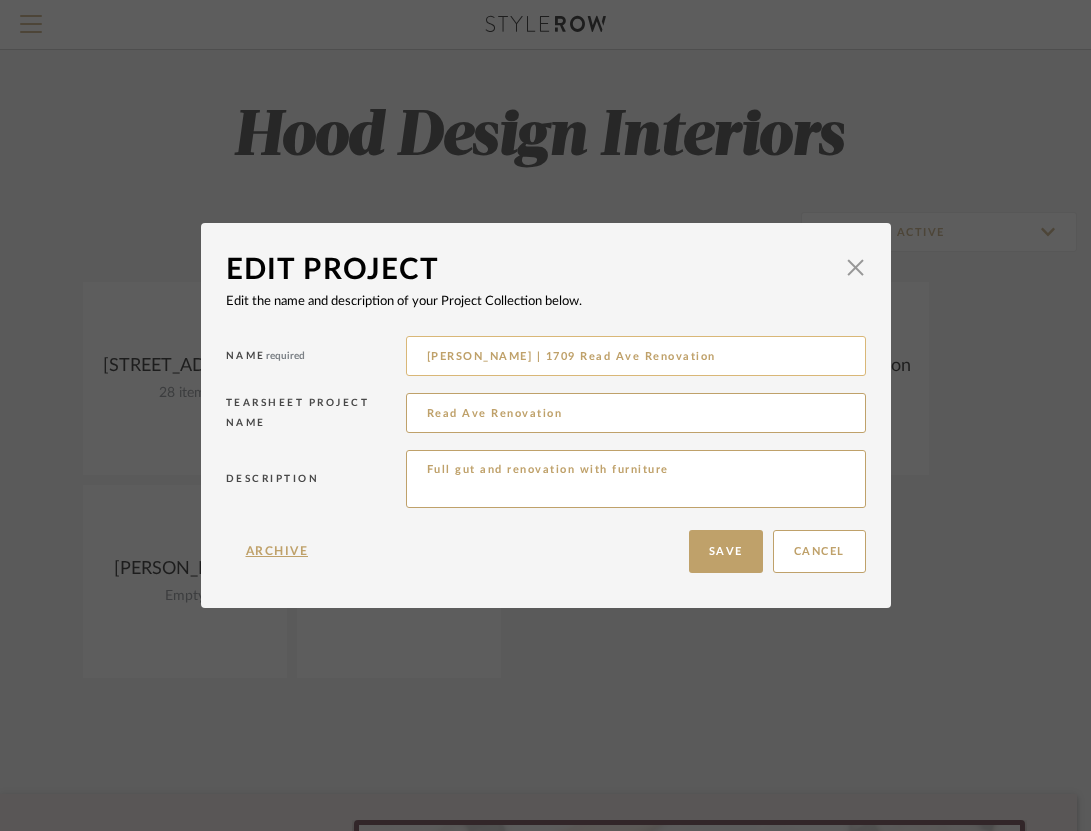 click on "Tasia Malakas | 1709 Read Ave Renovation" at bounding box center (636, 356) 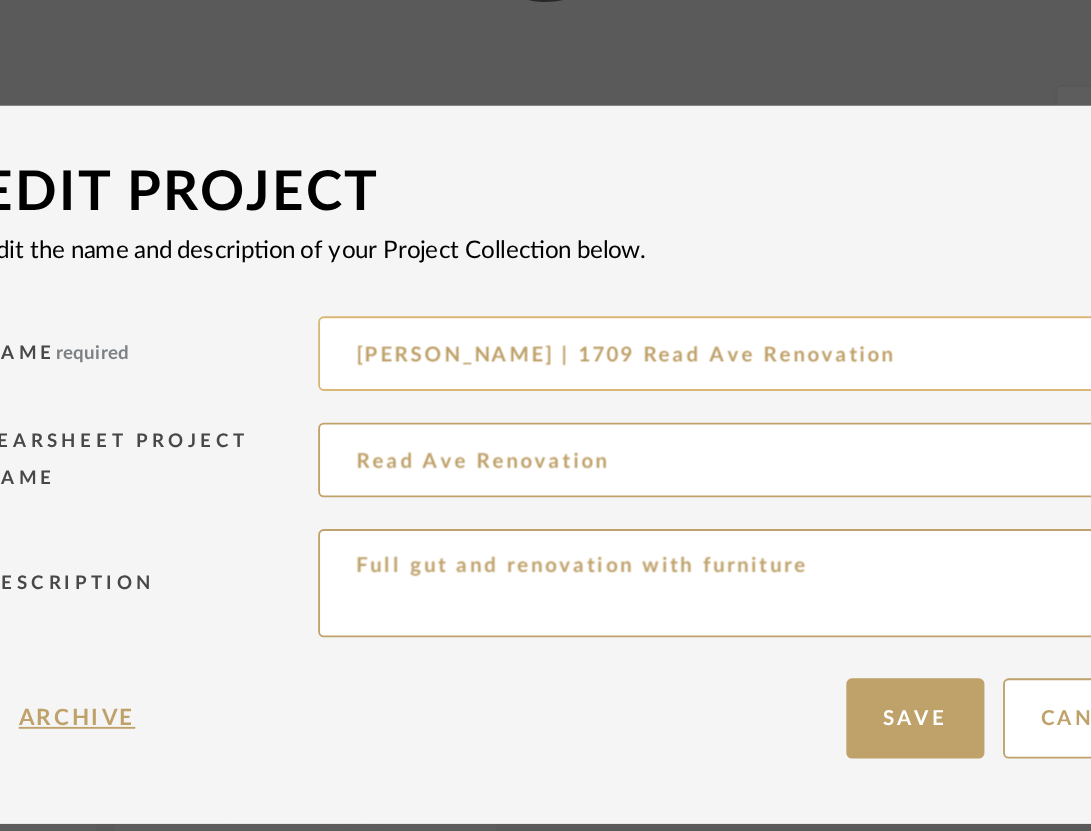 drag, startPoint x: 692, startPoint y: 358, endPoint x: 649, endPoint y: 356, distance: 43.046486 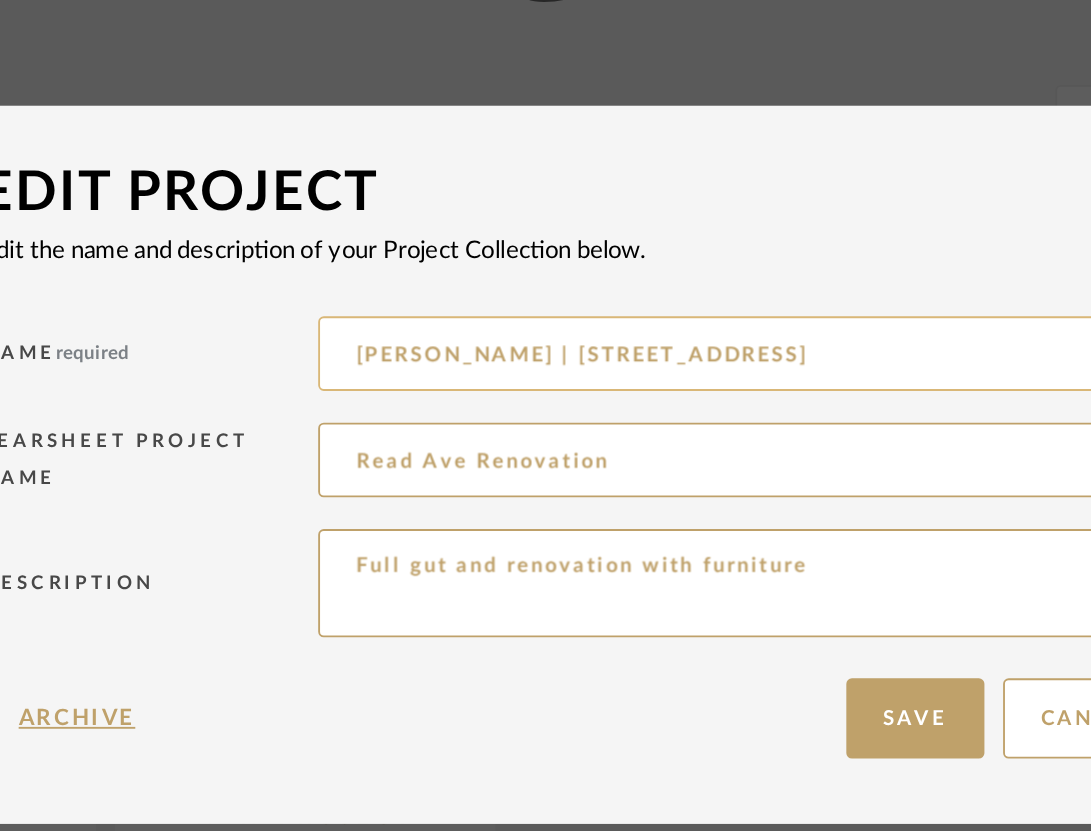 click on "Tasia Malakas | 1709 Read Ave Reno" at bounding box center [636, 356] 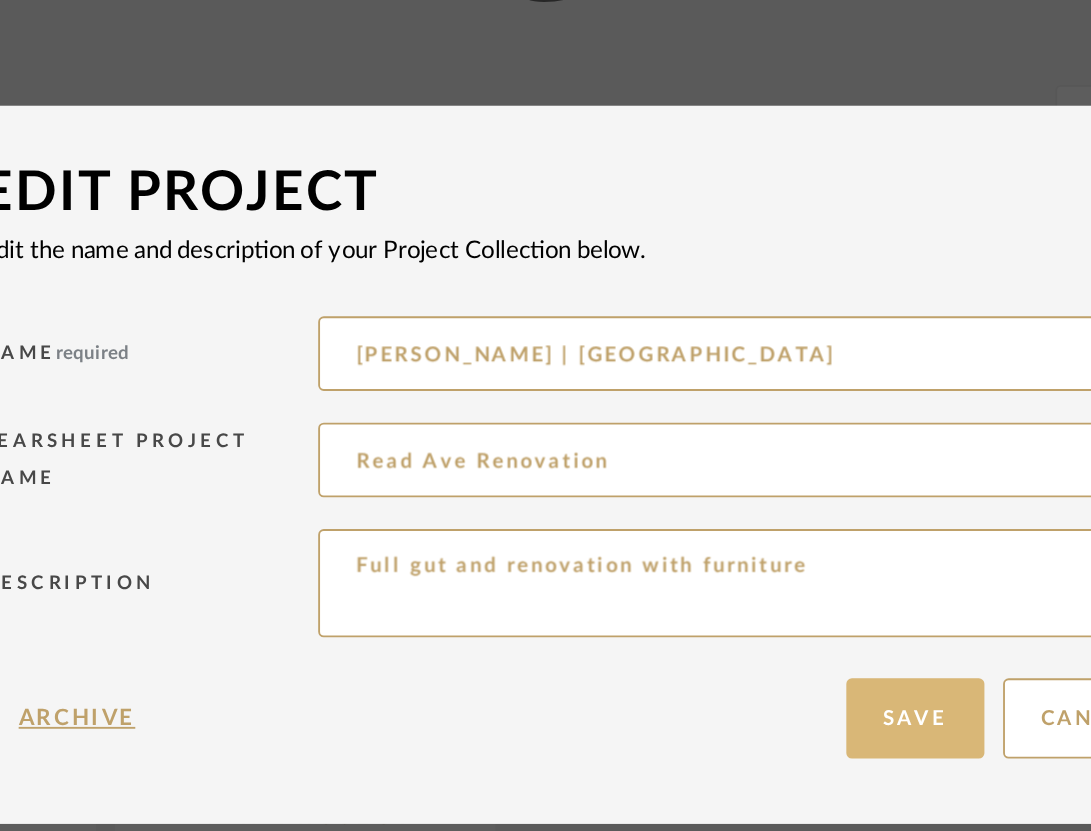 type on "Tasia Malakasis | 1709 Read Ave Reno" 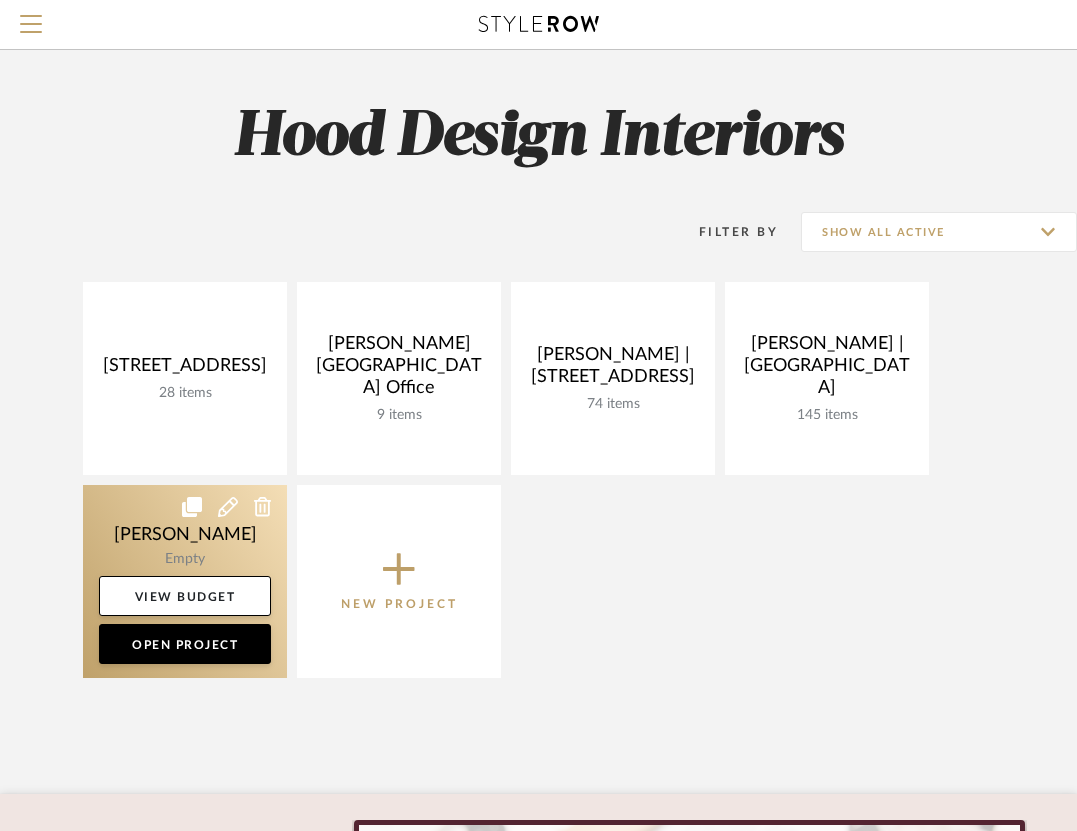 click 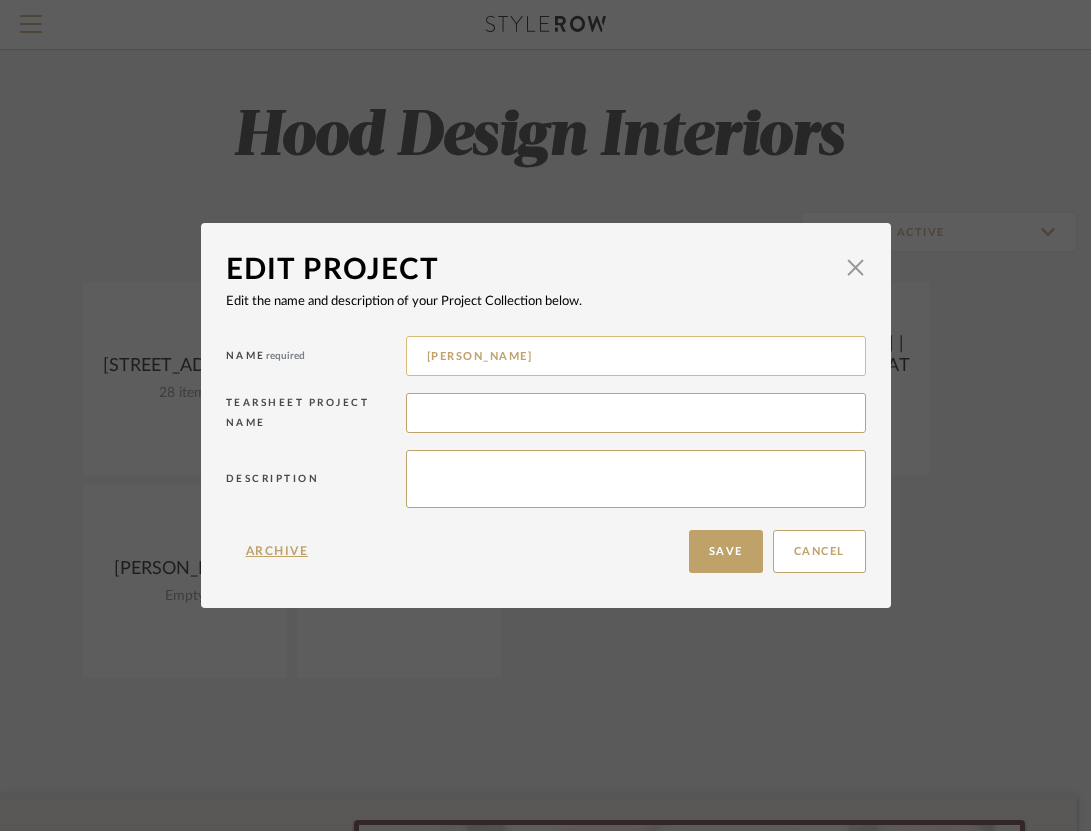 click on "[PERSON_NAME]" at bounding box center (636, 356) 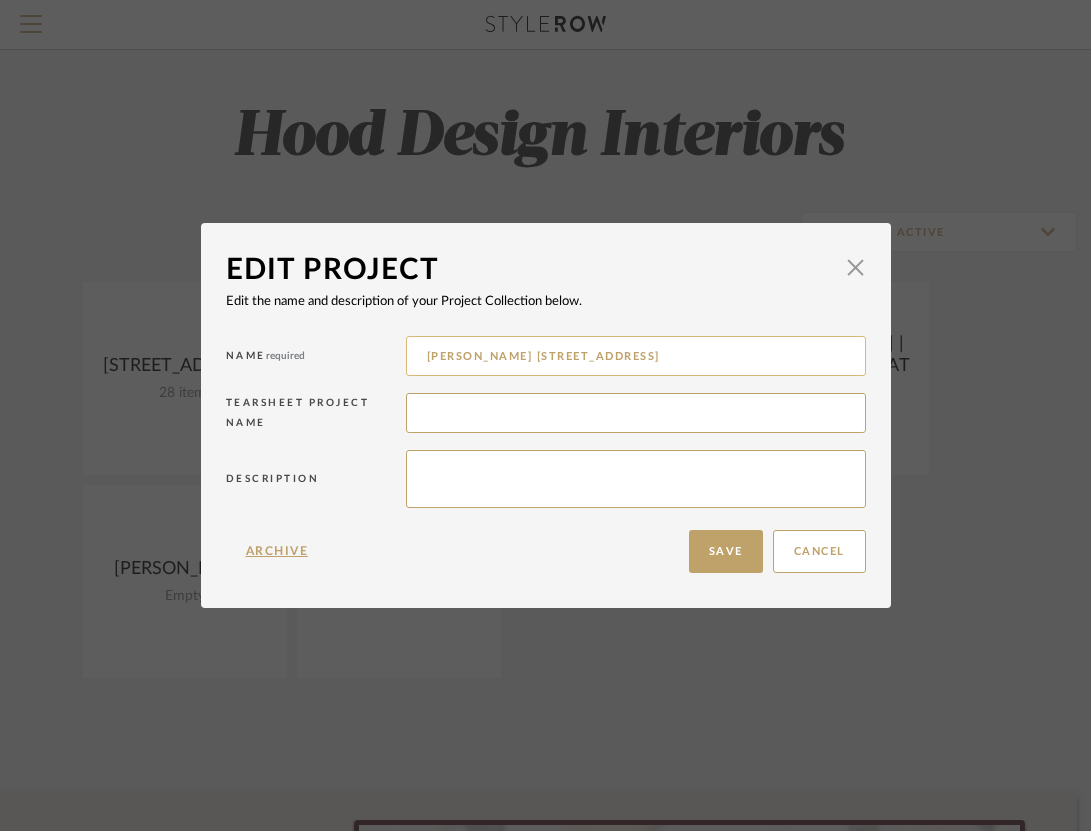 click on "Theresa 9331 Bronze Branch Lane" at bounding box center (636, 356) 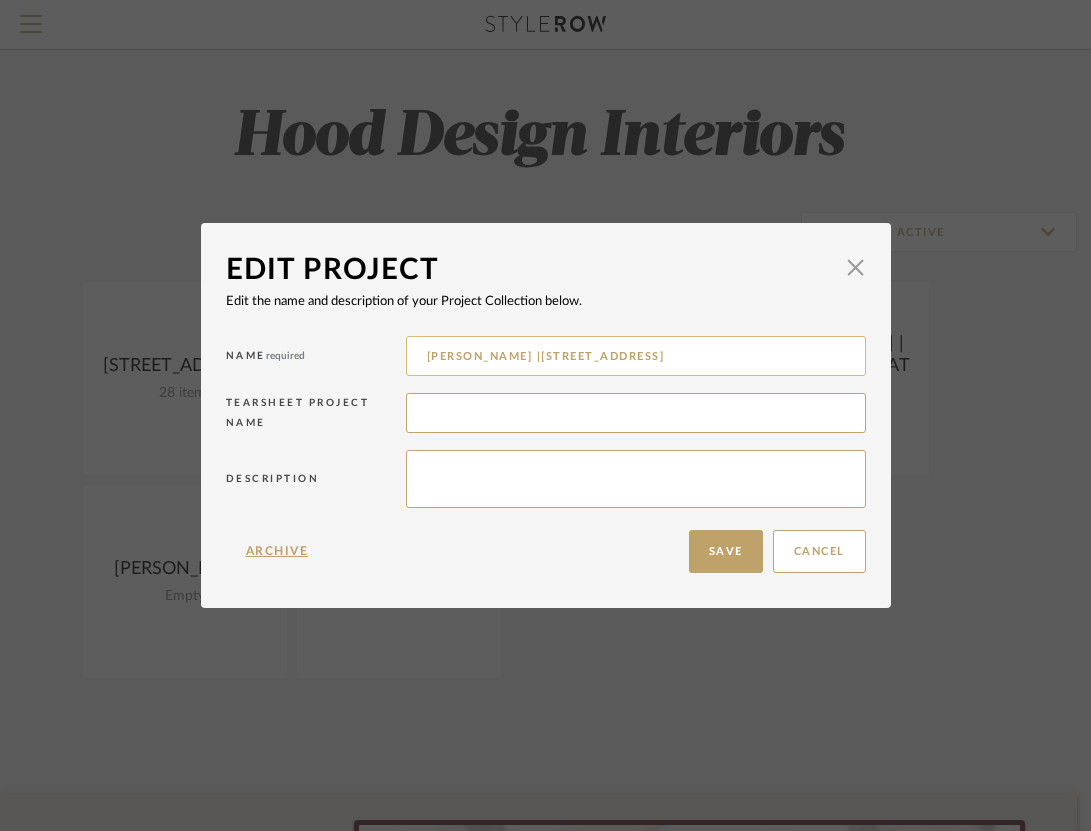 click on "Theresa Pollard |9331 Bronze Branch Lane" at bounding box center [636, 356] 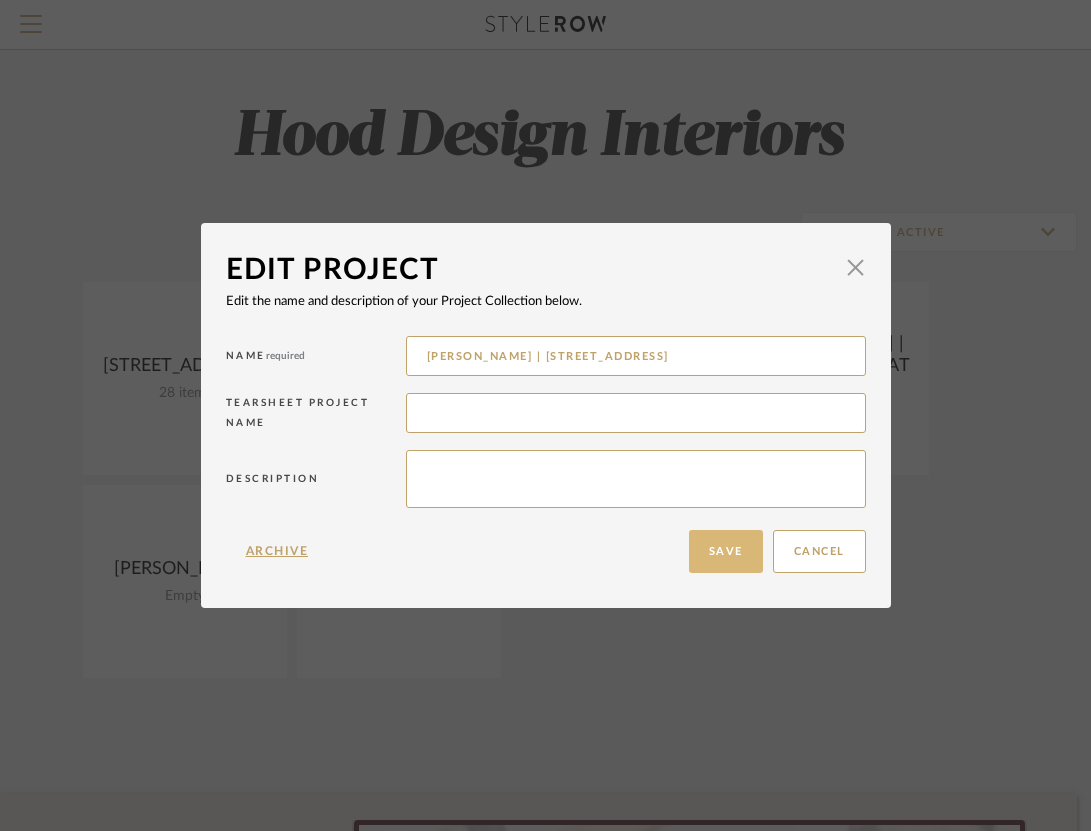 type on "Theresa Pollard | 9331 Bronze Branch Ln" 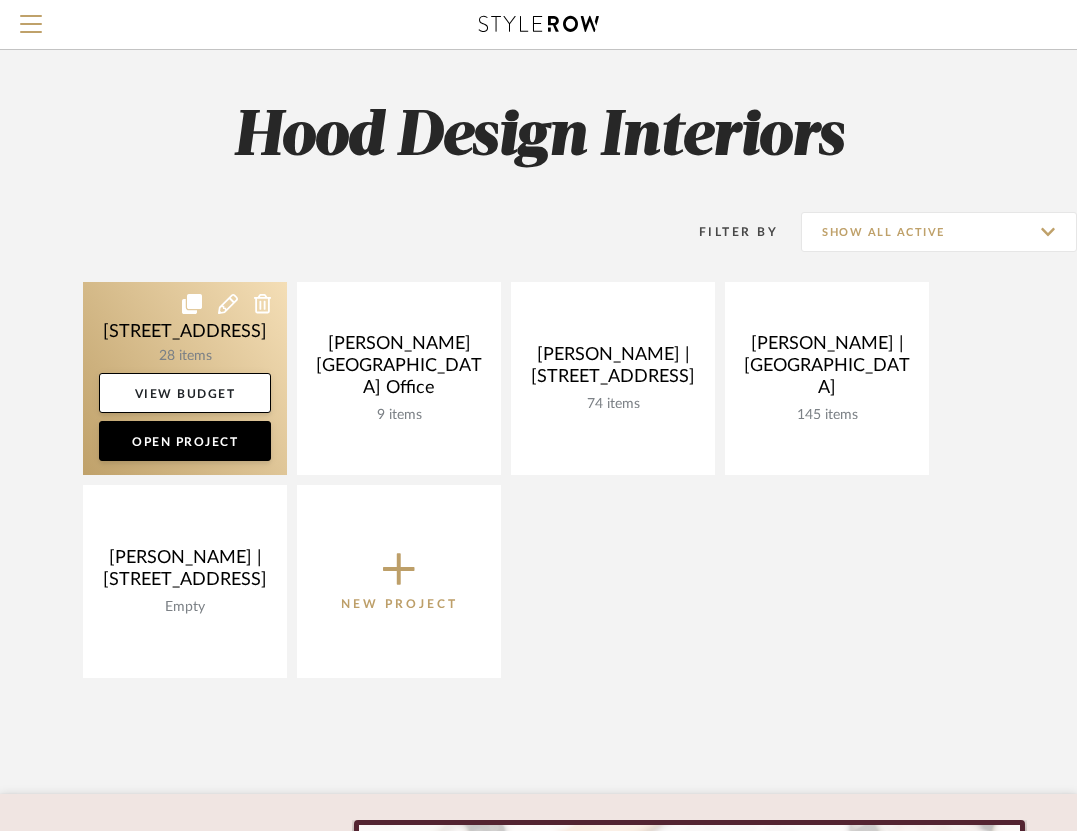 click 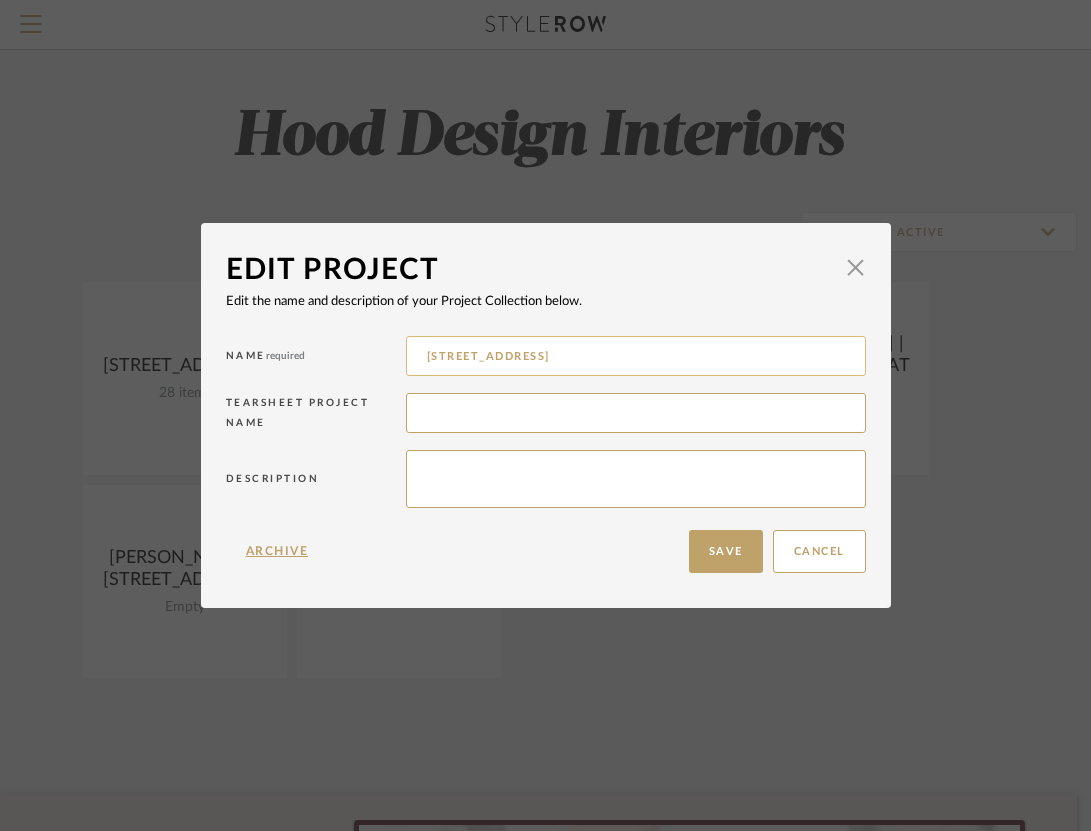click on "[STREET_ADDRESS]" at bounding box center [636, 356] 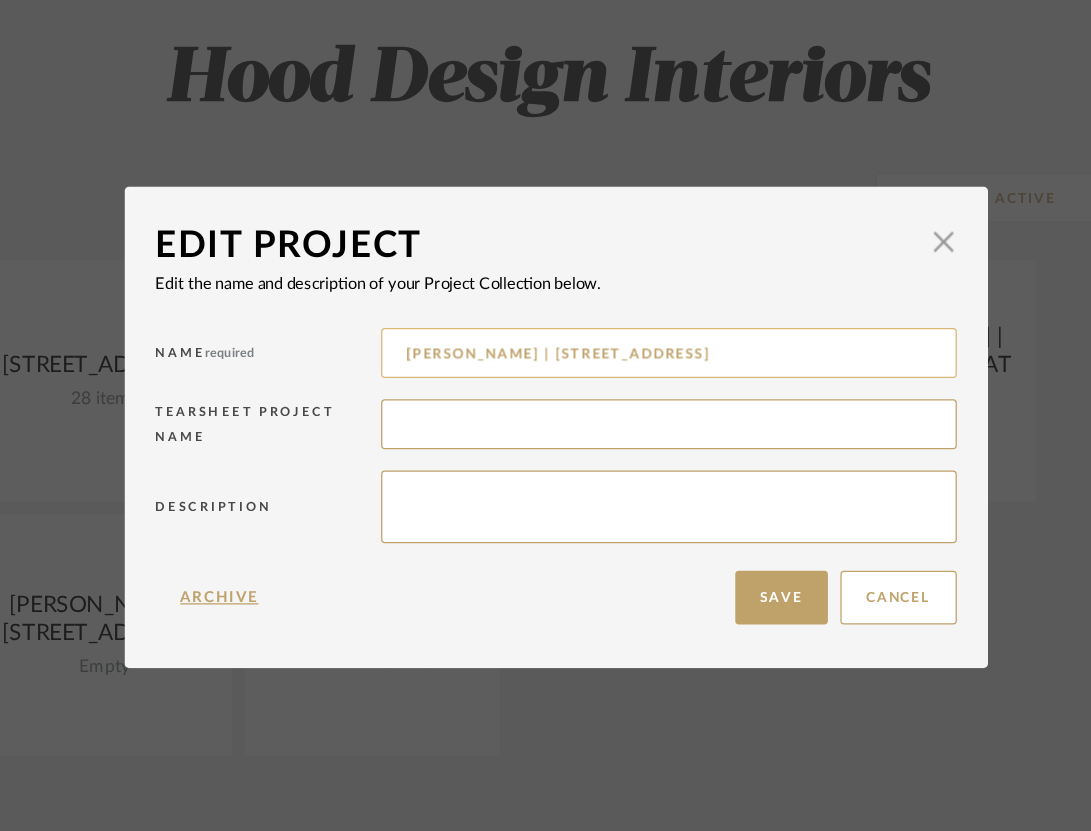 click on "Danielle Hirsovits | 349 Boot Hill Lane" at bounding box center [636, 356] 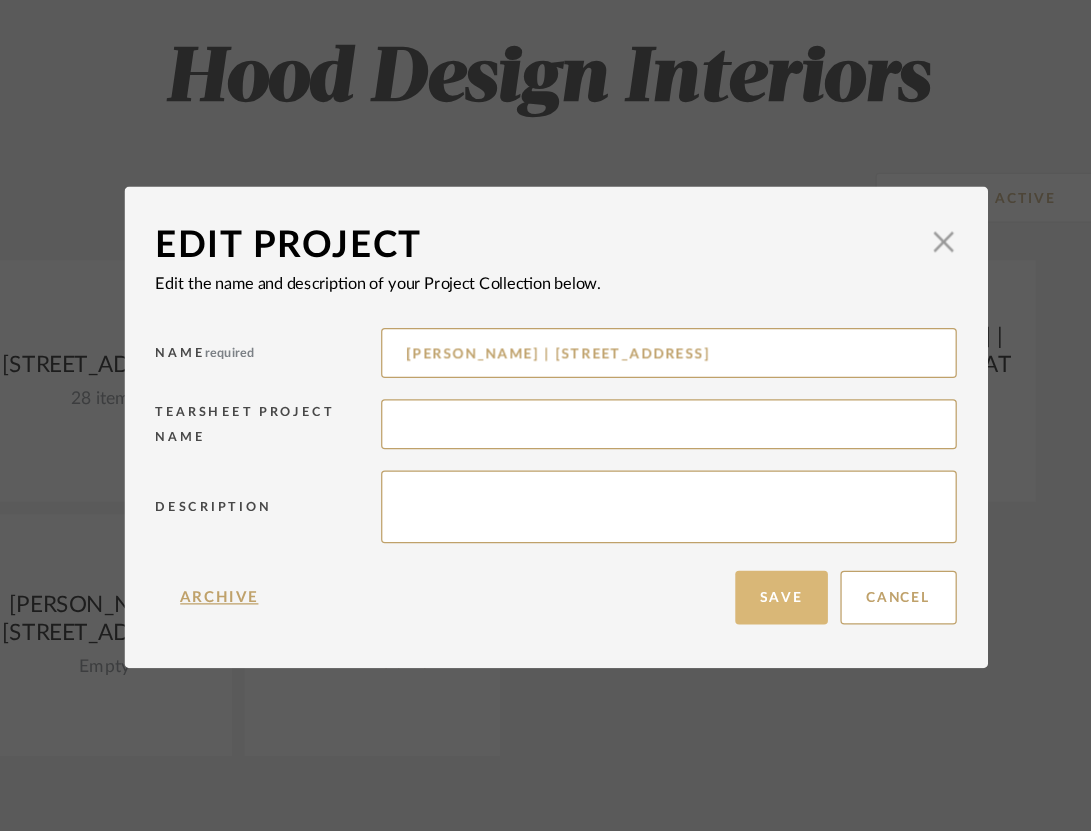type on "Danielle Hirschovits | 349 Boot Hill Ln" 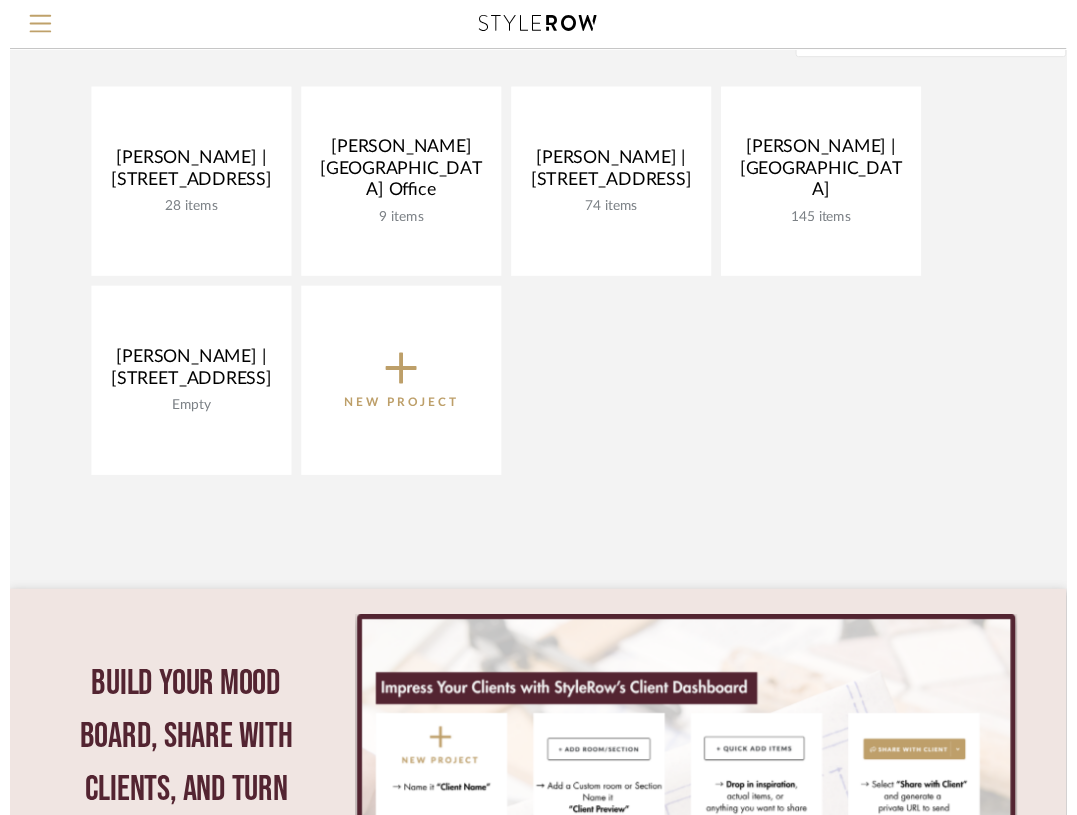 scroll, scrollTop: 0, scrollLeft: 0, axis: both 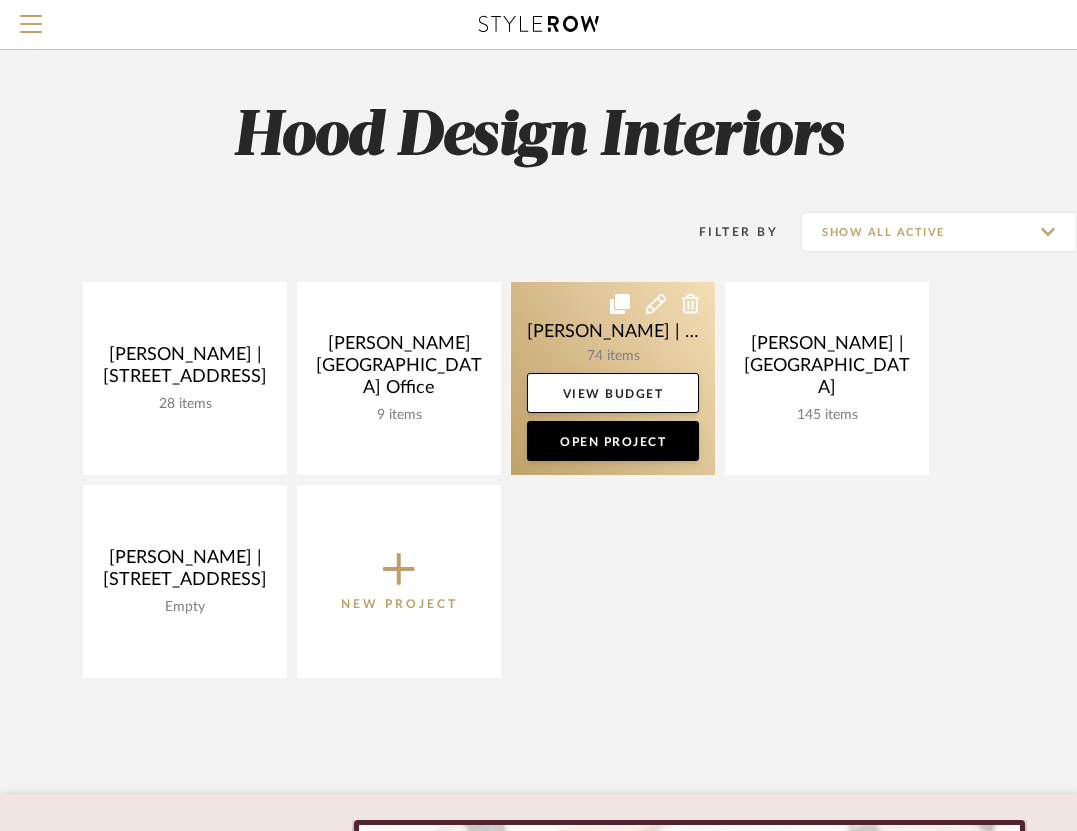 click 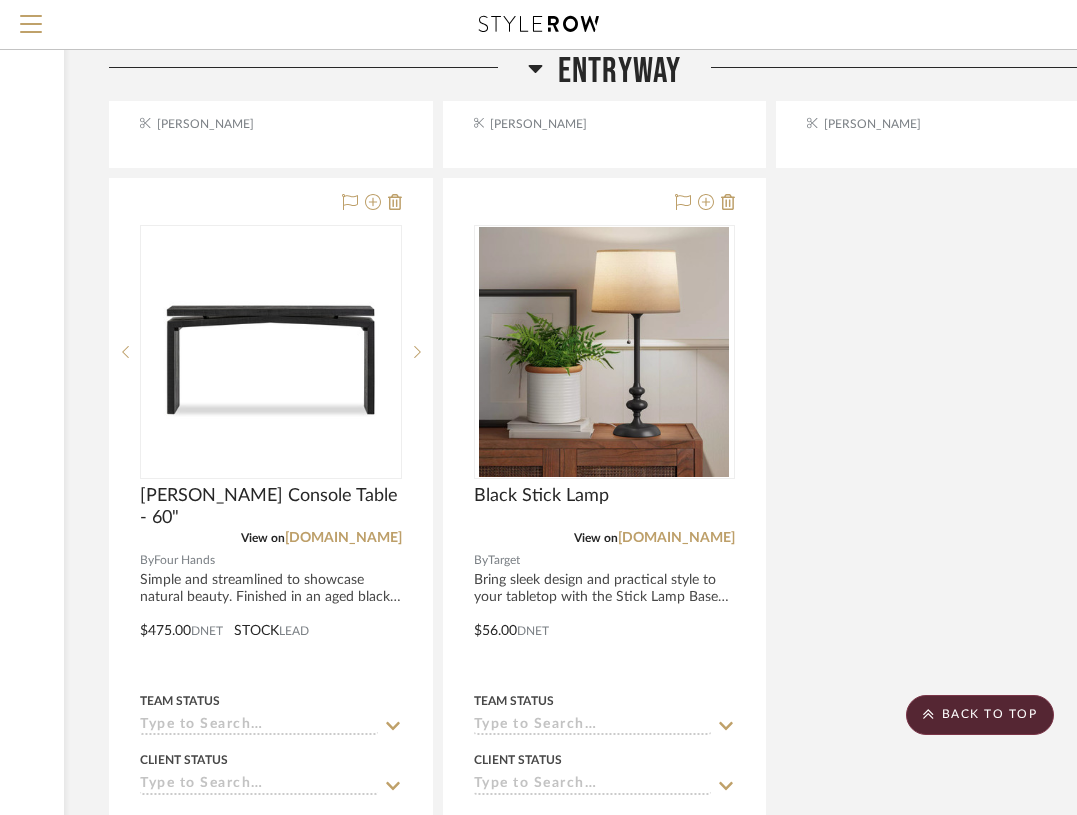 scroll, scrollTop: 3089, scrollLeft: 312, axis: both 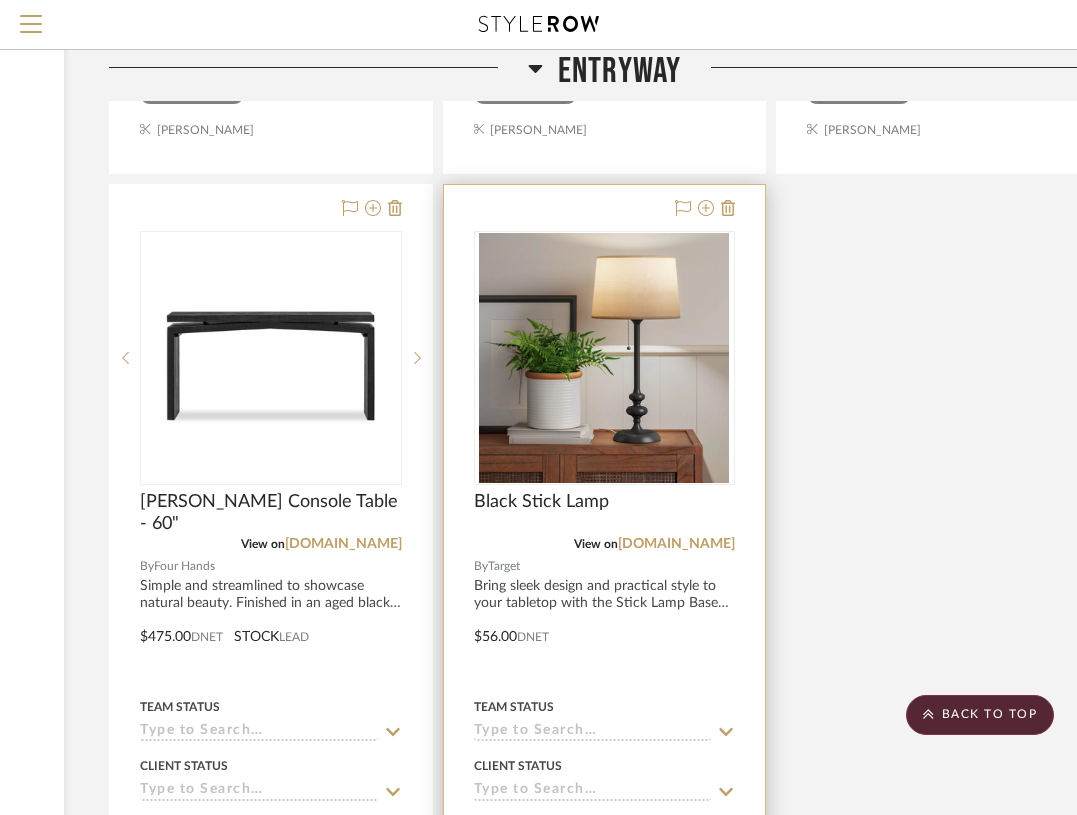 click at bounding box center [605, 622] 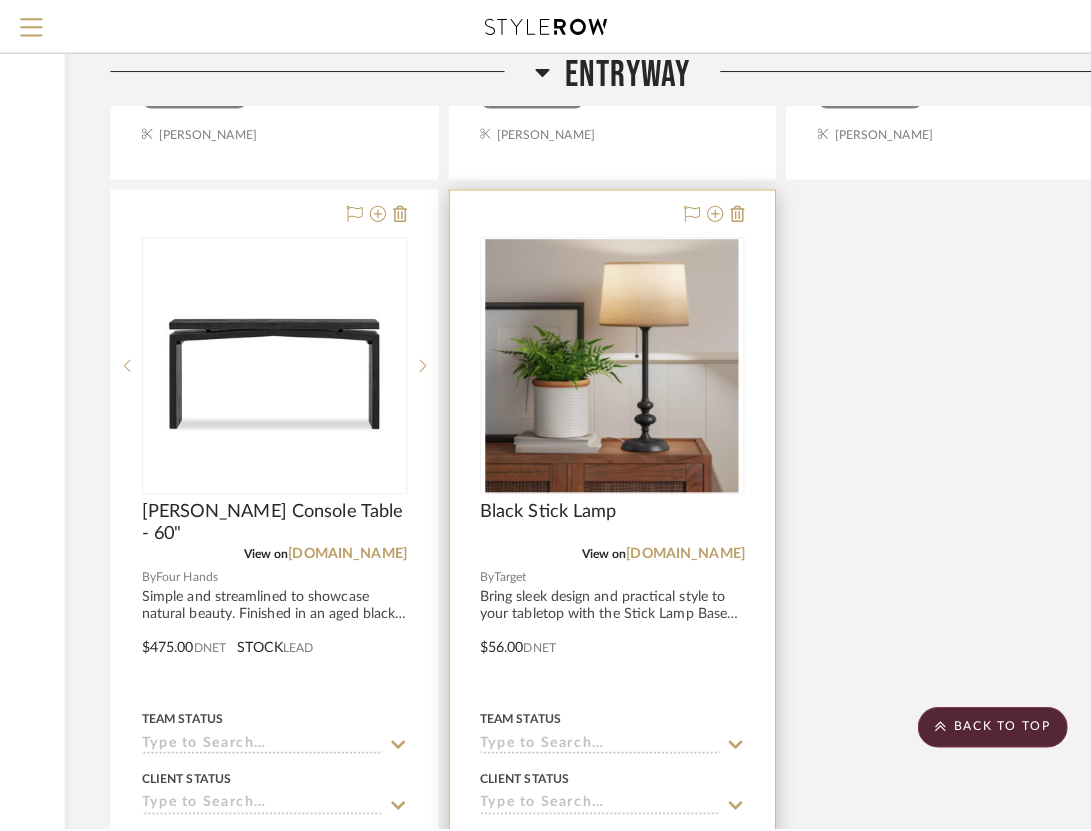 scroll, scrollTop: 0, scrollLeft: 0, axis: both 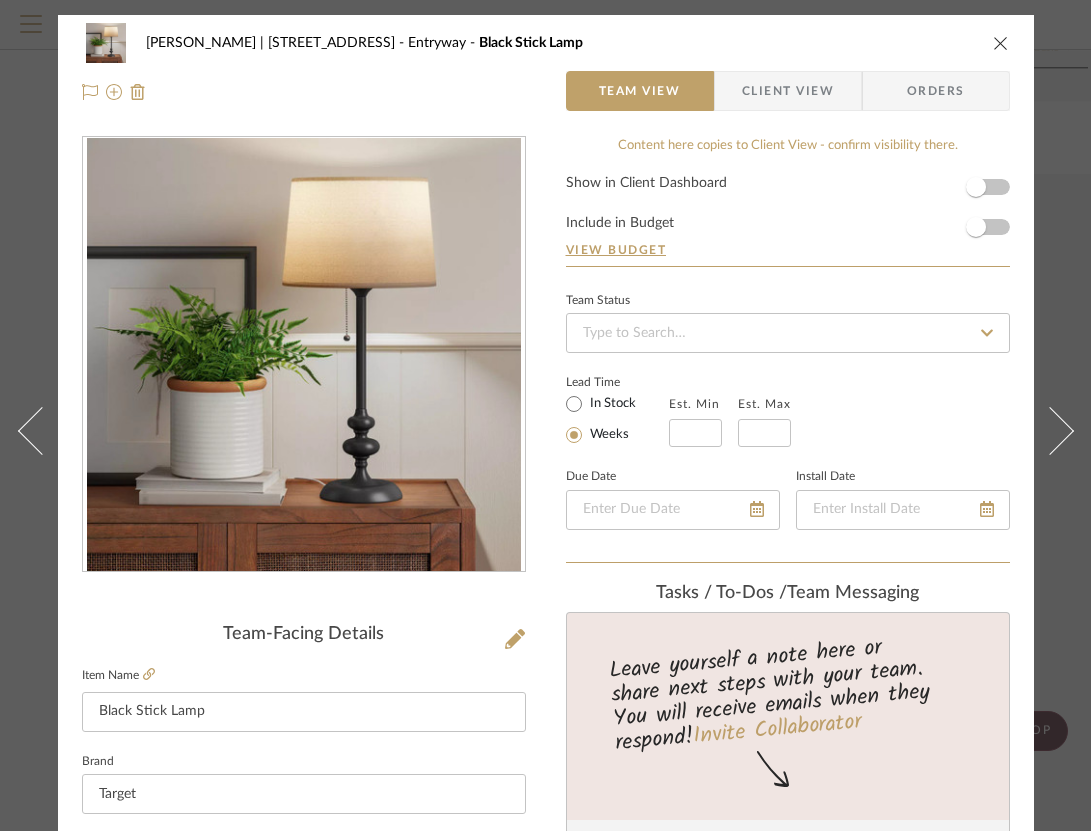 click at bounding box center (1001, 43) 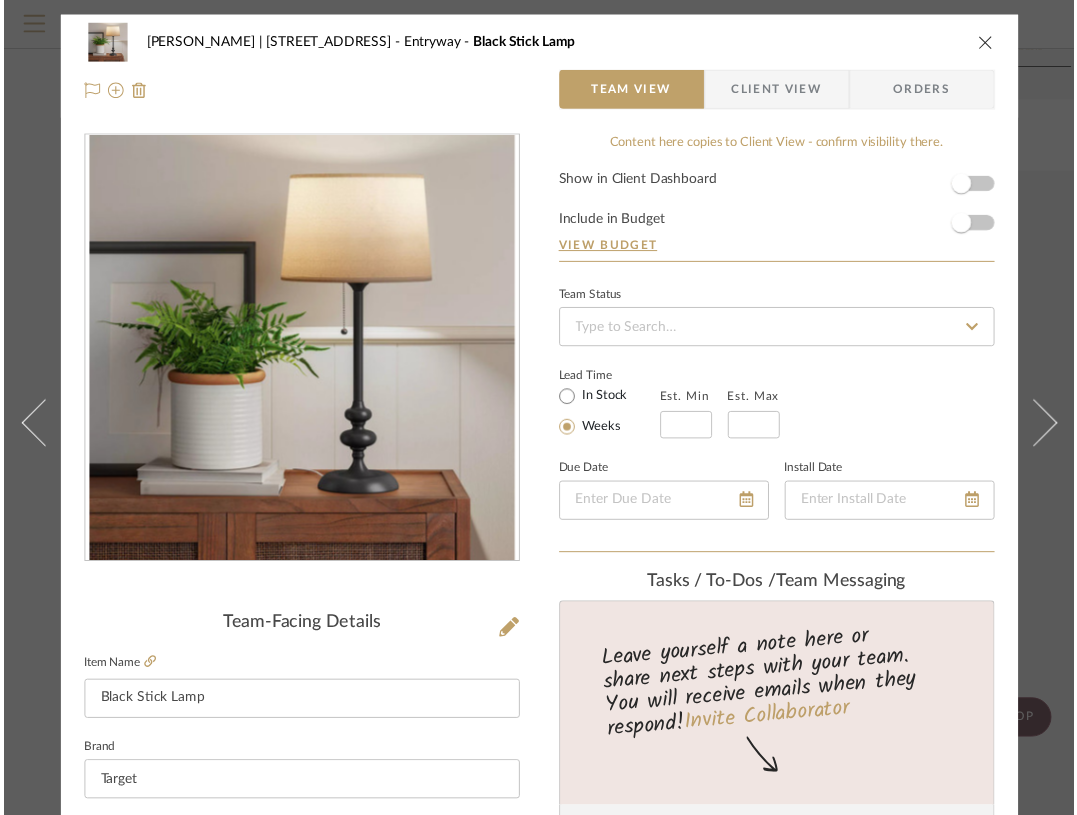 scroll, scrollTop: 3089, scrollLeft: 312, axis: both 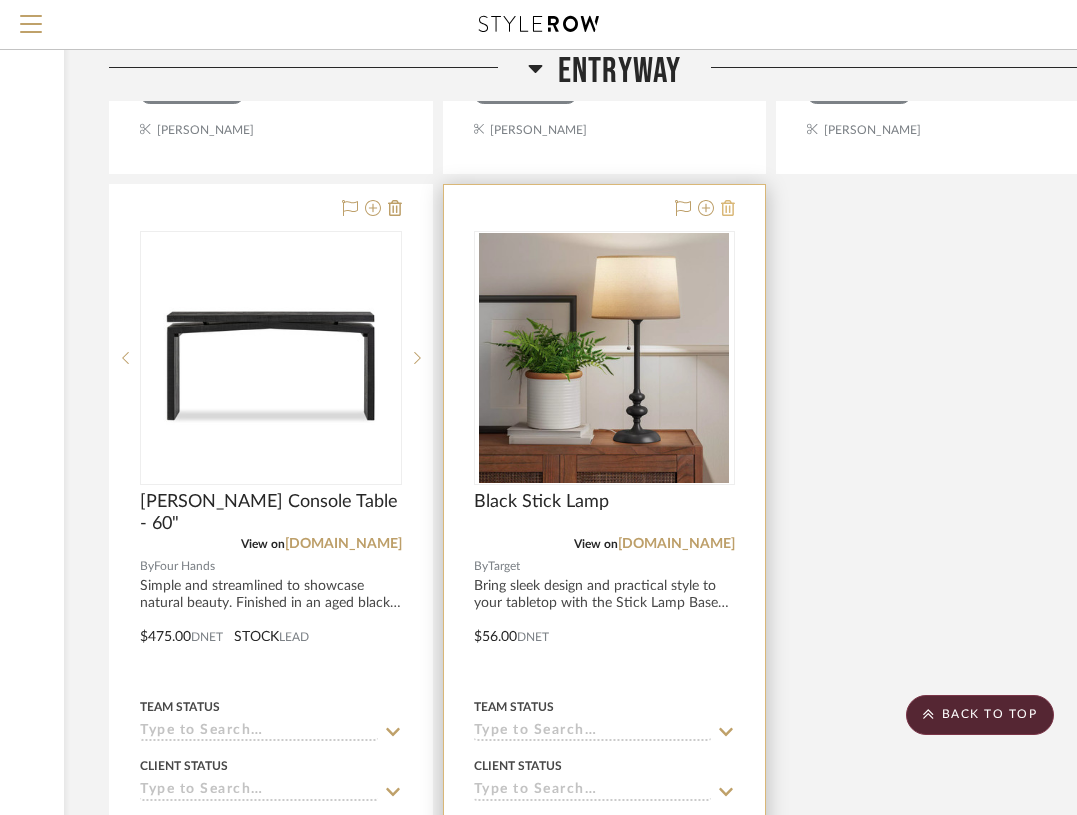 click 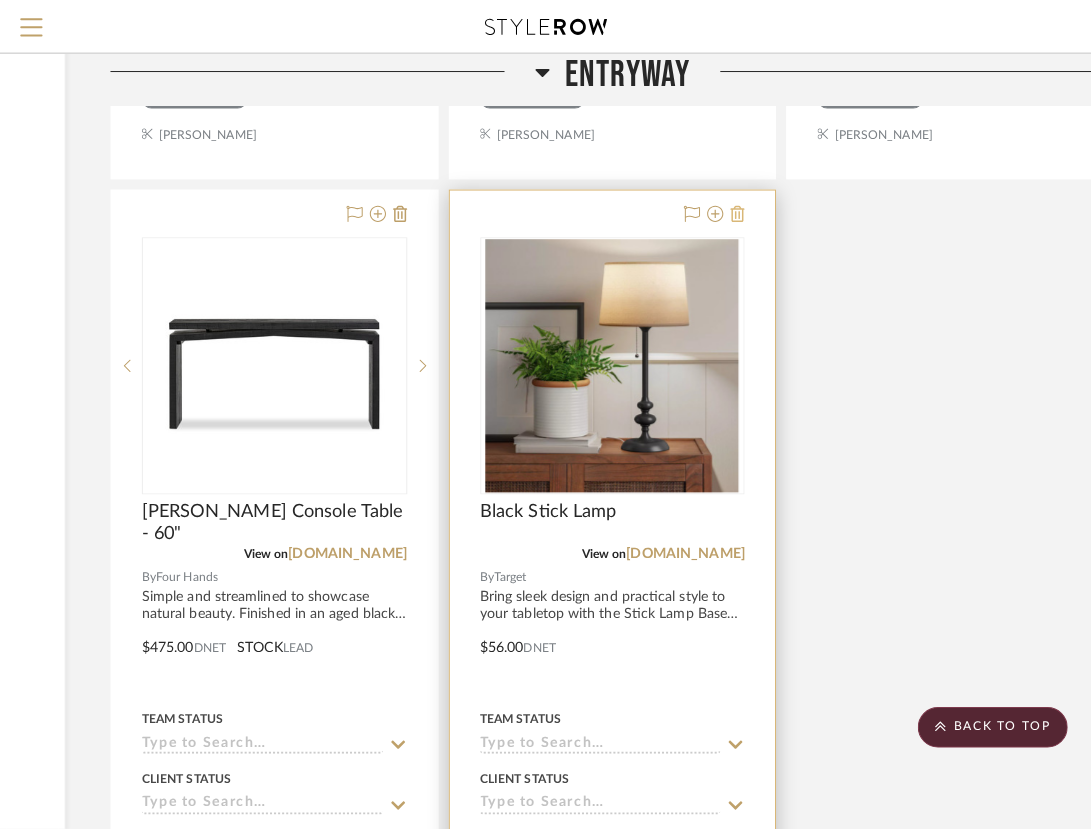 scroll, scrollTop: 0, scrollLeft: 0, axis: both 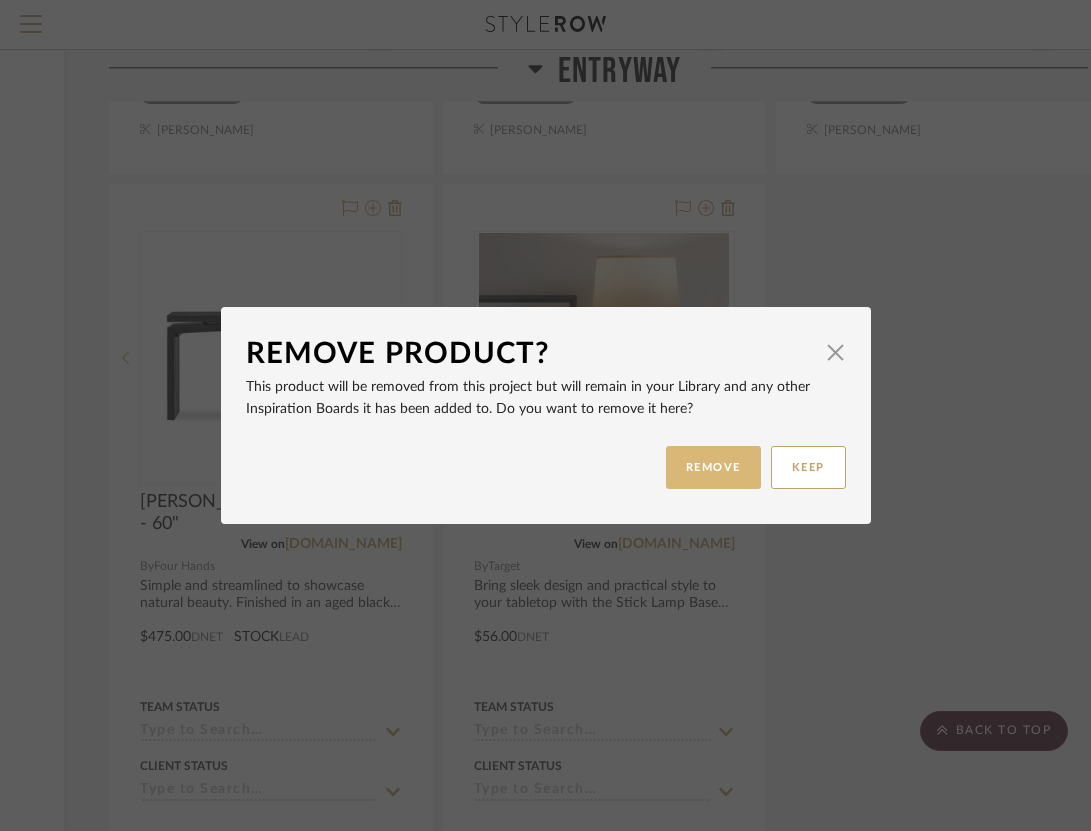 click on "REMOVE" at bounding box center [713, 467] 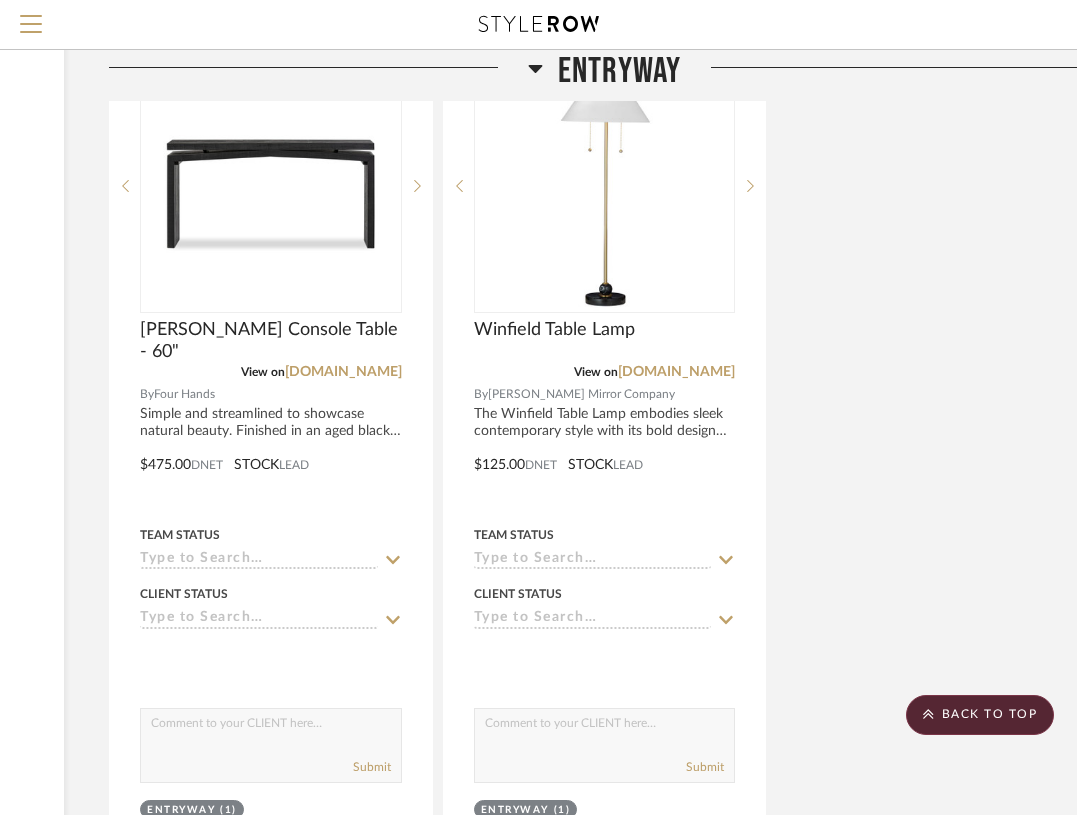 scroll, scrollTop: 3483, scrollLeft: 312, axis: both 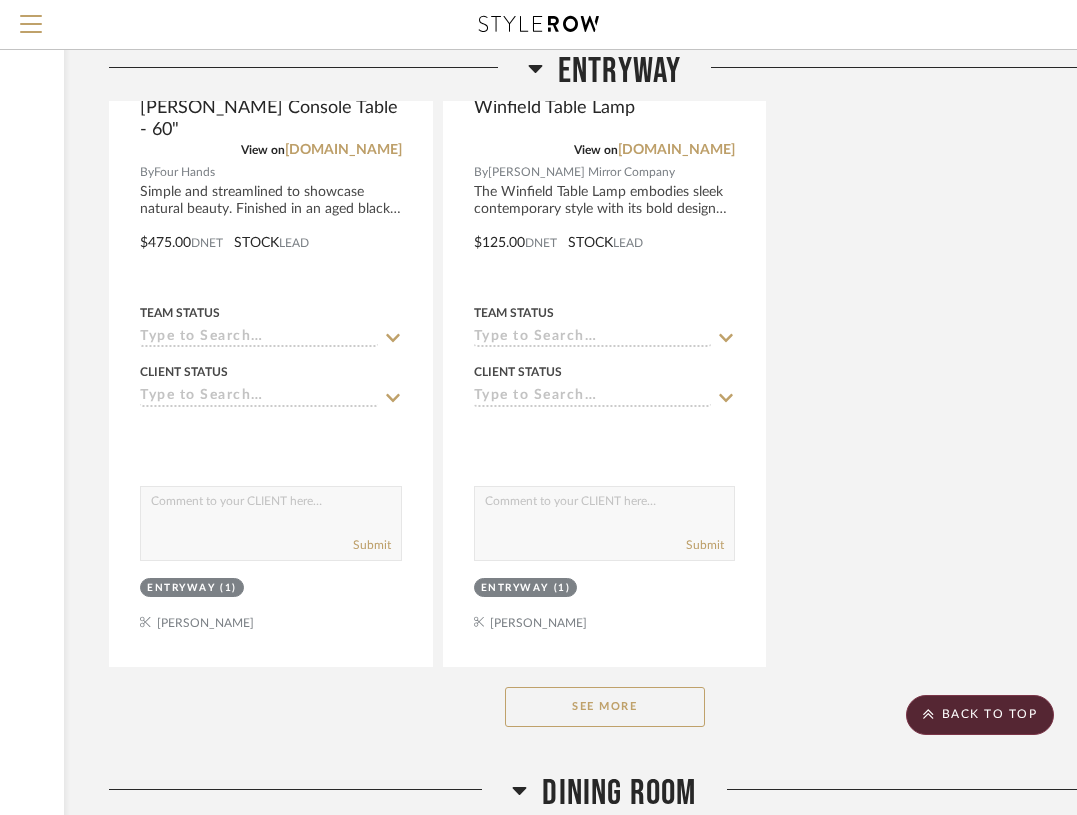 click on "See More" 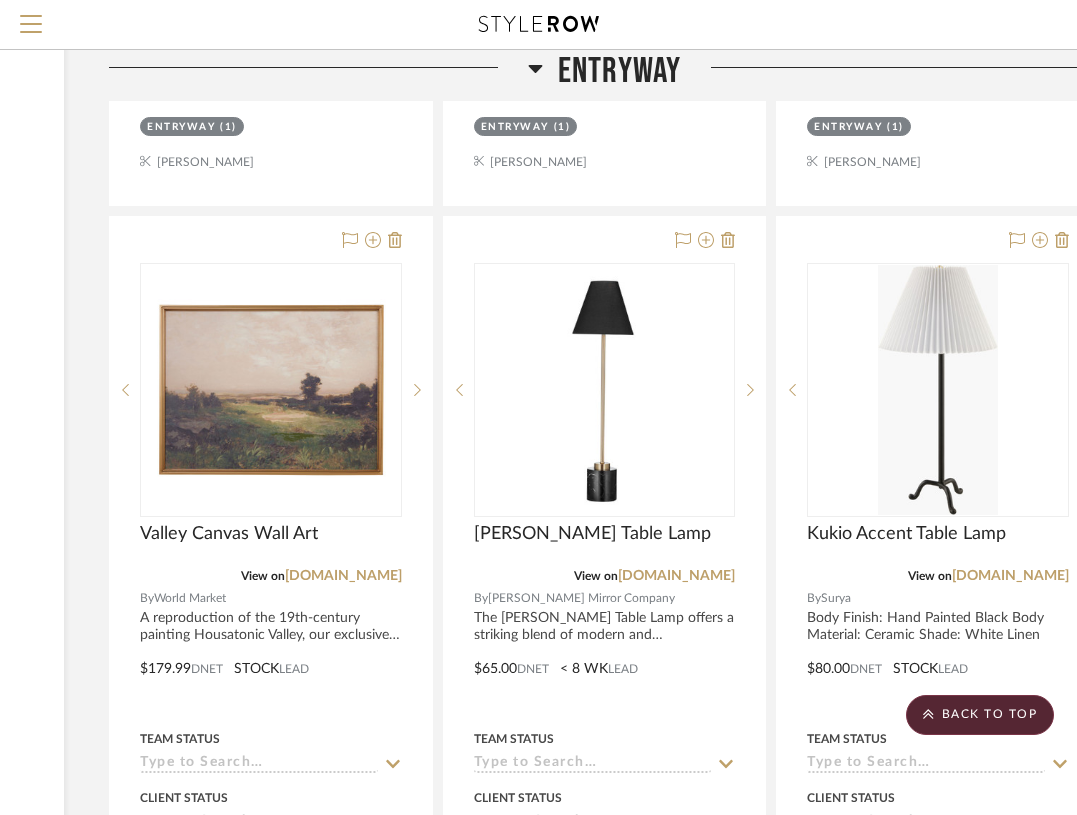 scroll, scrollTop: 3958, scrollLeft: 312, axis: both 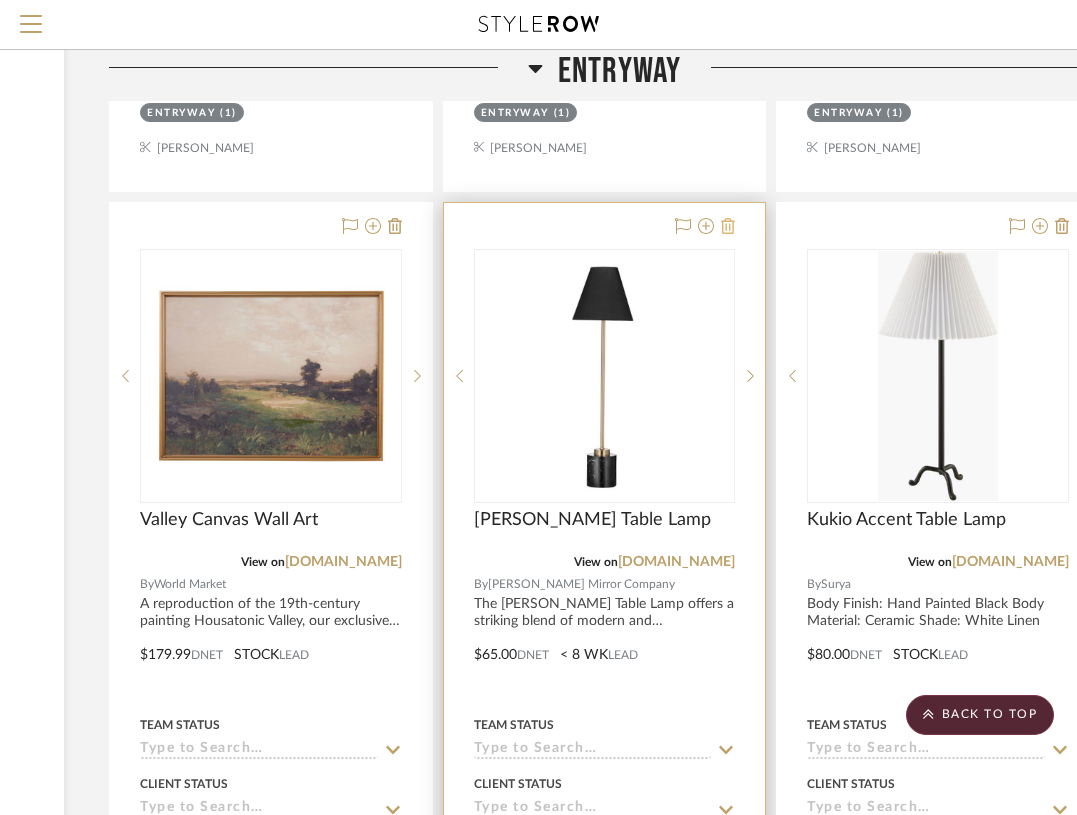 click 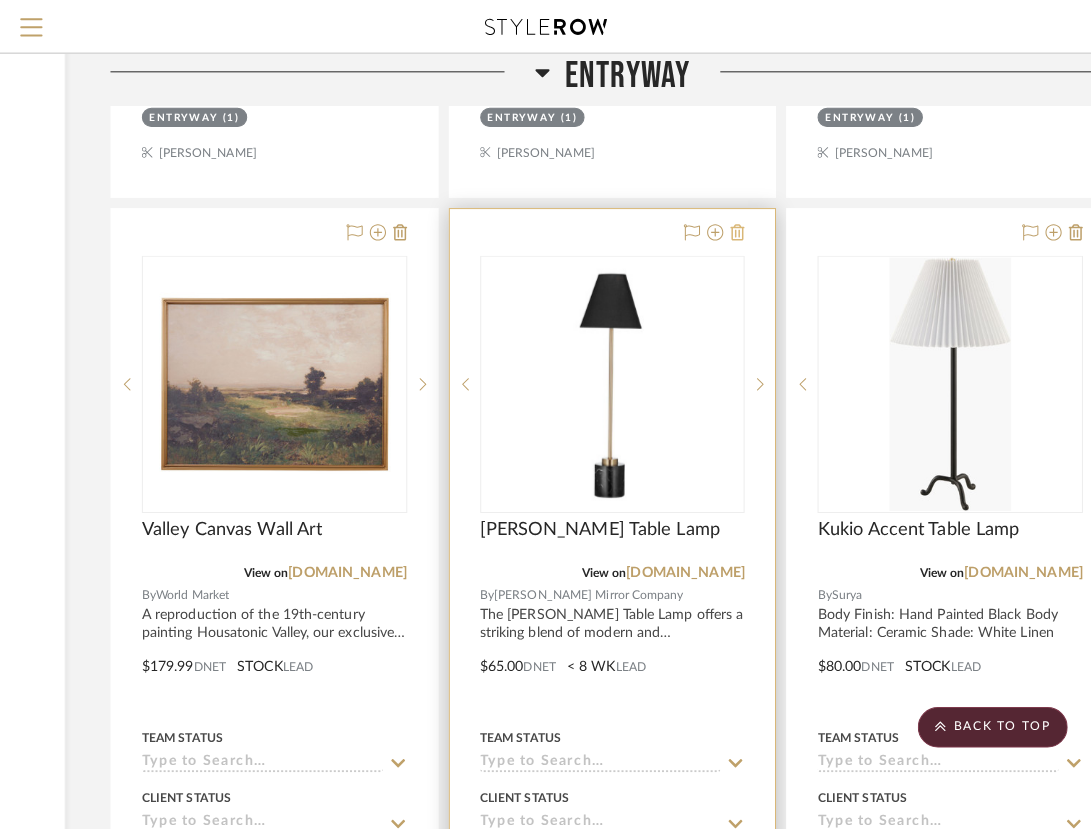 scroll, scrollTop: 0, scrollLeft: 0, axis: both 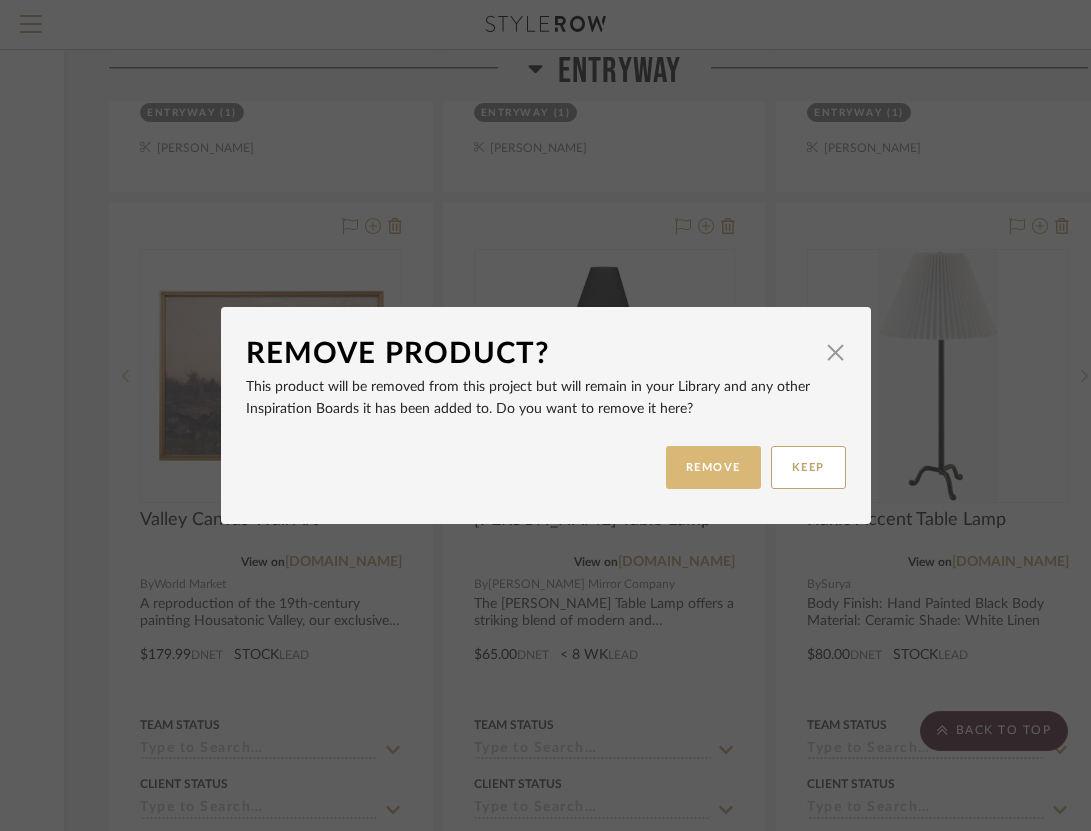 click on "REMOVE" at bounding box center [713, 467] 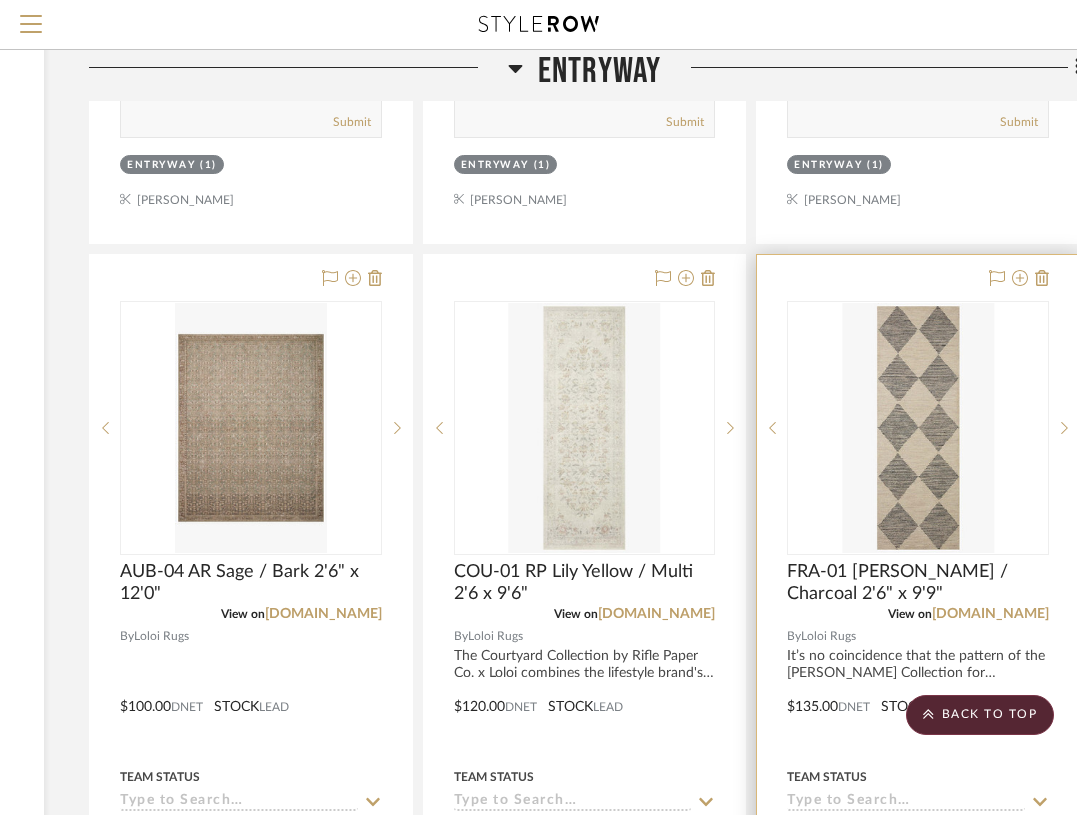 scroll, scrollTop: 4793, scrollLeft: 336, axis: both 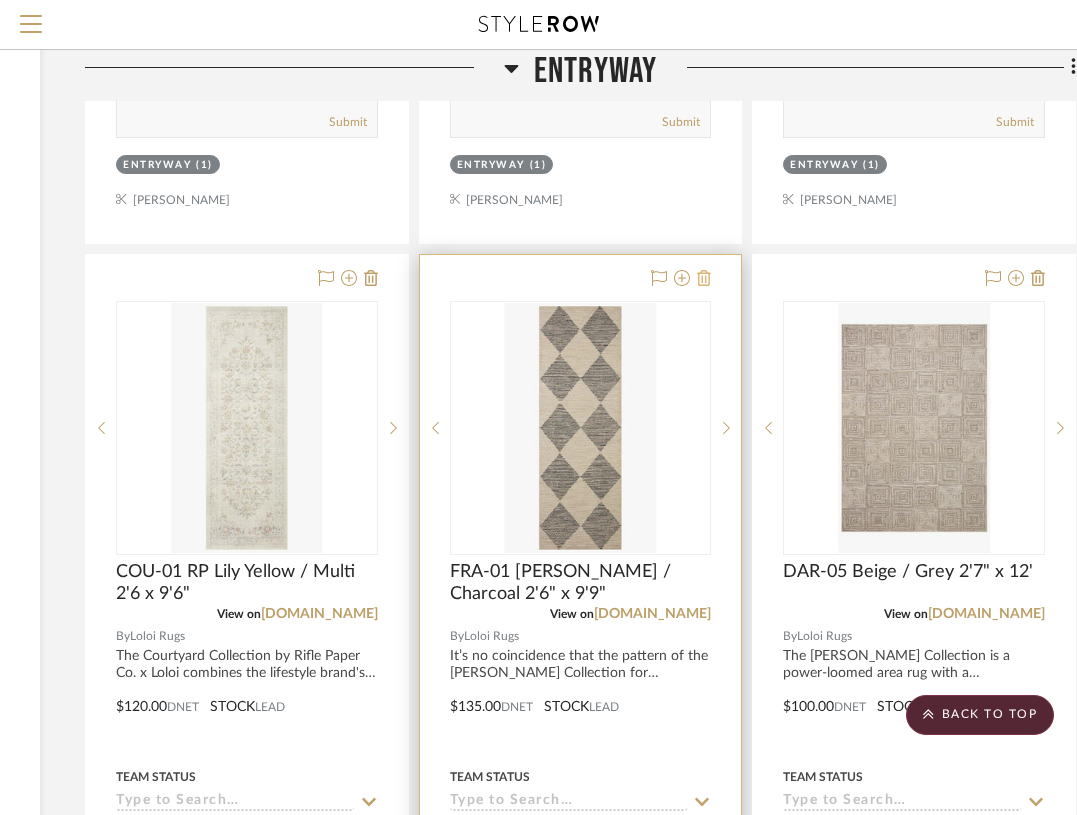 click 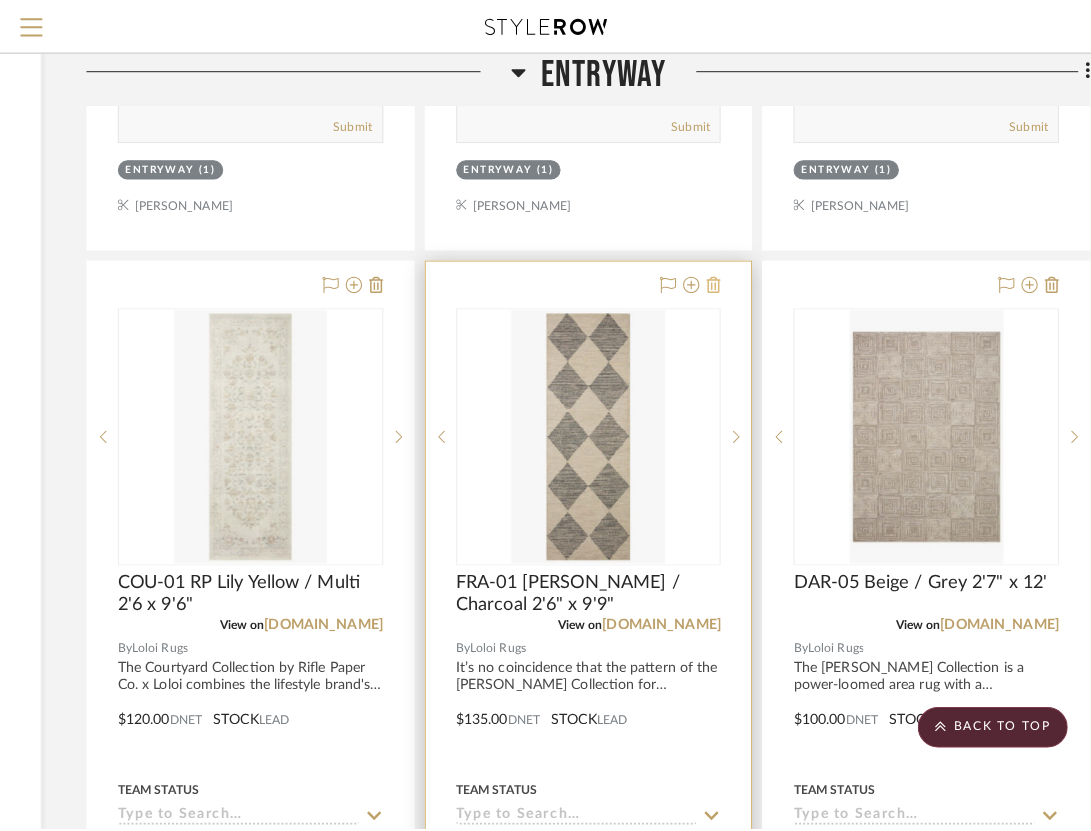 scroll, scrollTop: 0, scrollLeft: 0, axis: both 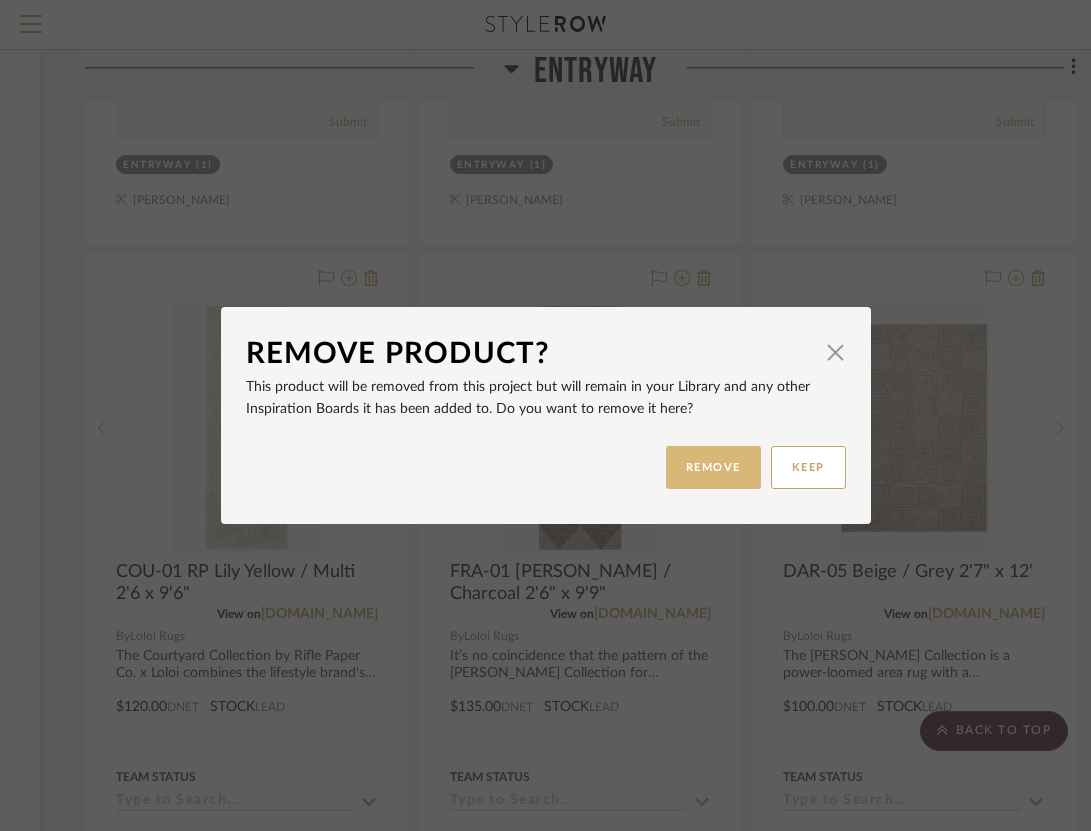 click on "REMOVE" at bounding box center (713, 467) 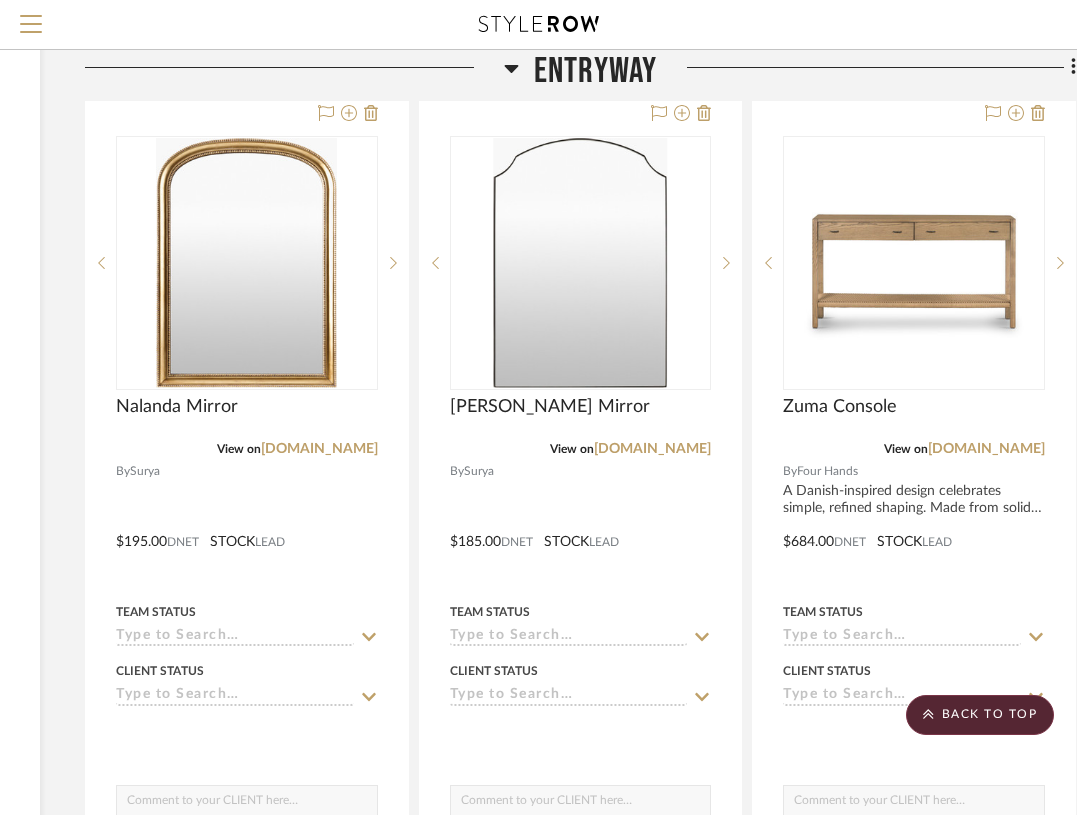 scroll, scrollTop: 6733, scrollLeft: 336, axis: both 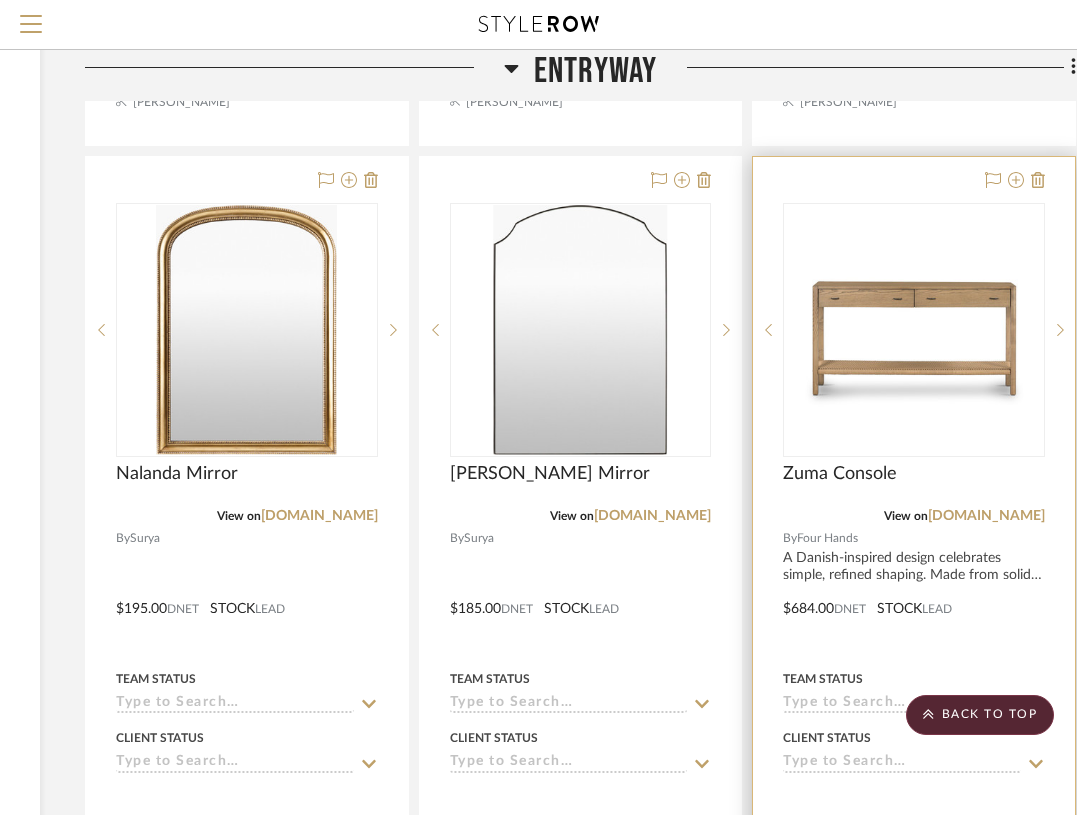 click at bounding box center (914, 594) 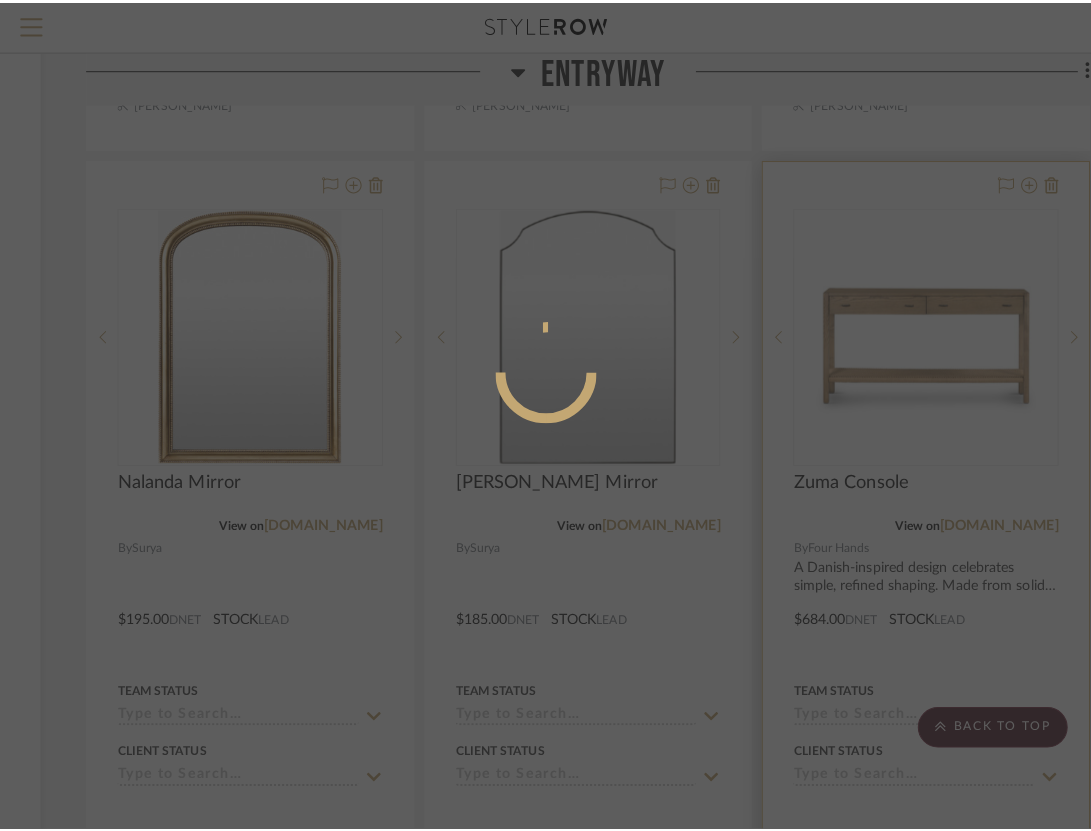 scroll, scrollTop: 0, scrollLeft: 0, axis: both 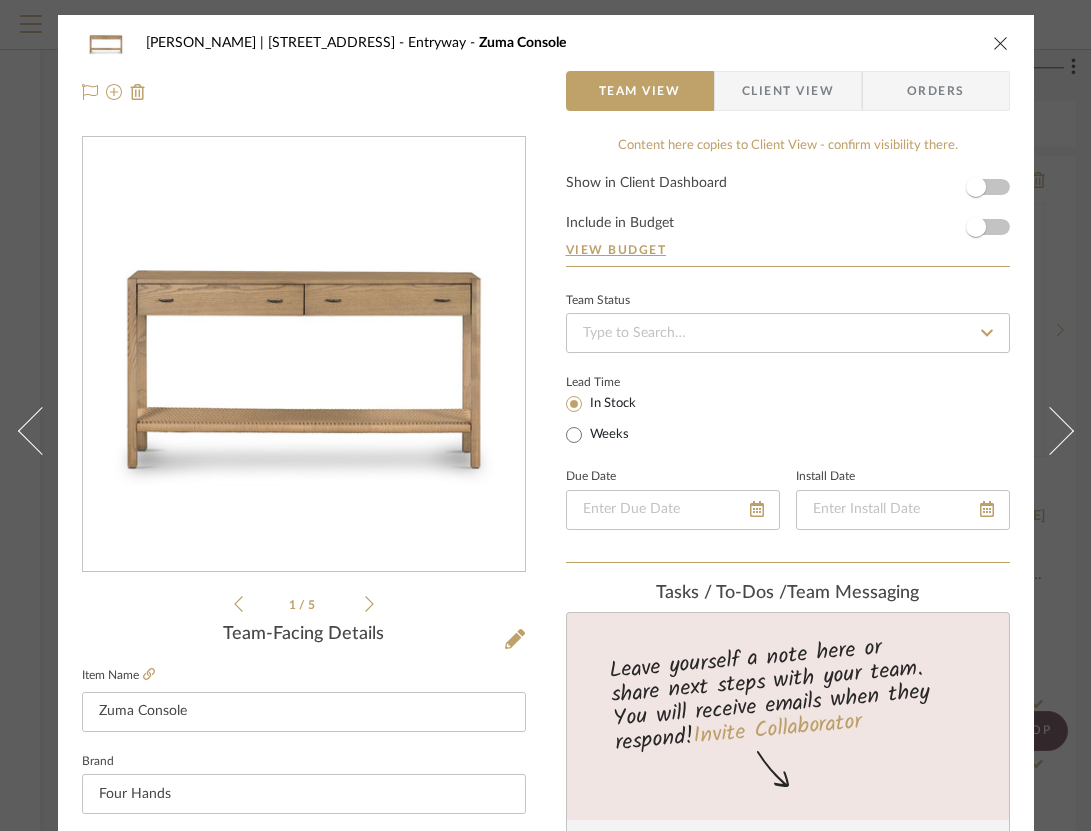 click at bounding box center [1001, 43] 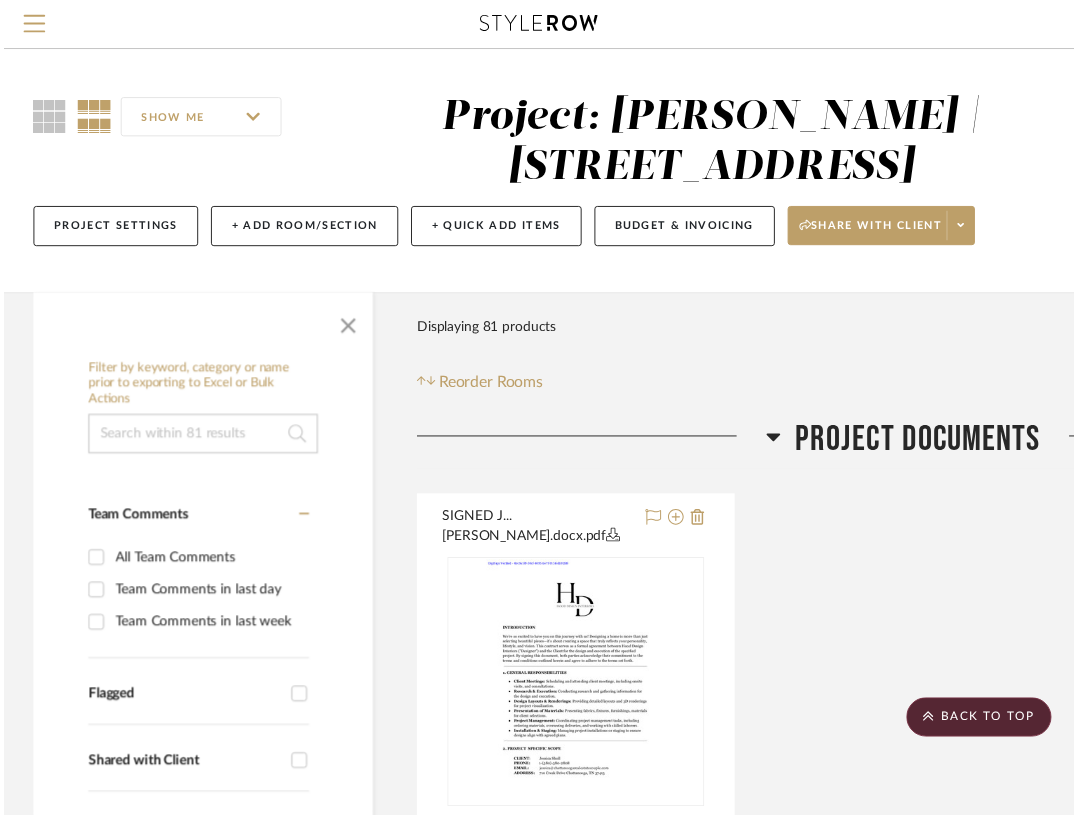 scroll, scrollTop: 6665, scrollLeft: 336, axis: both 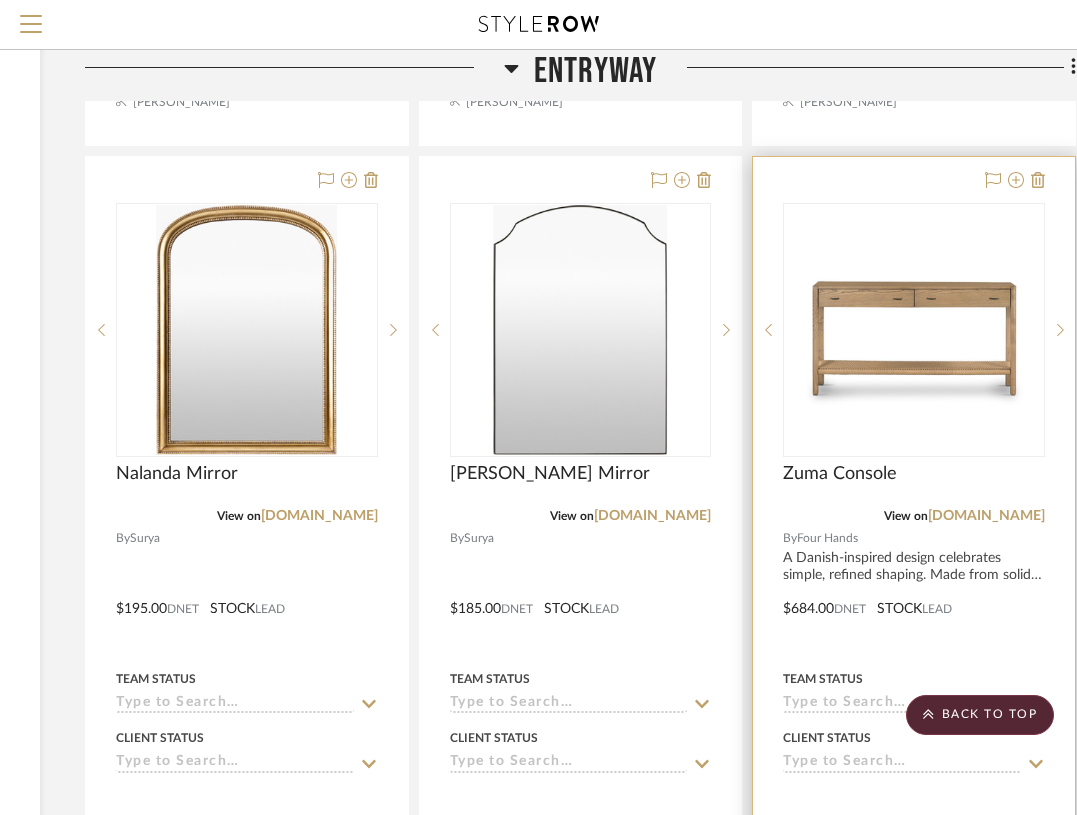 click at bounding box center [914, 594] 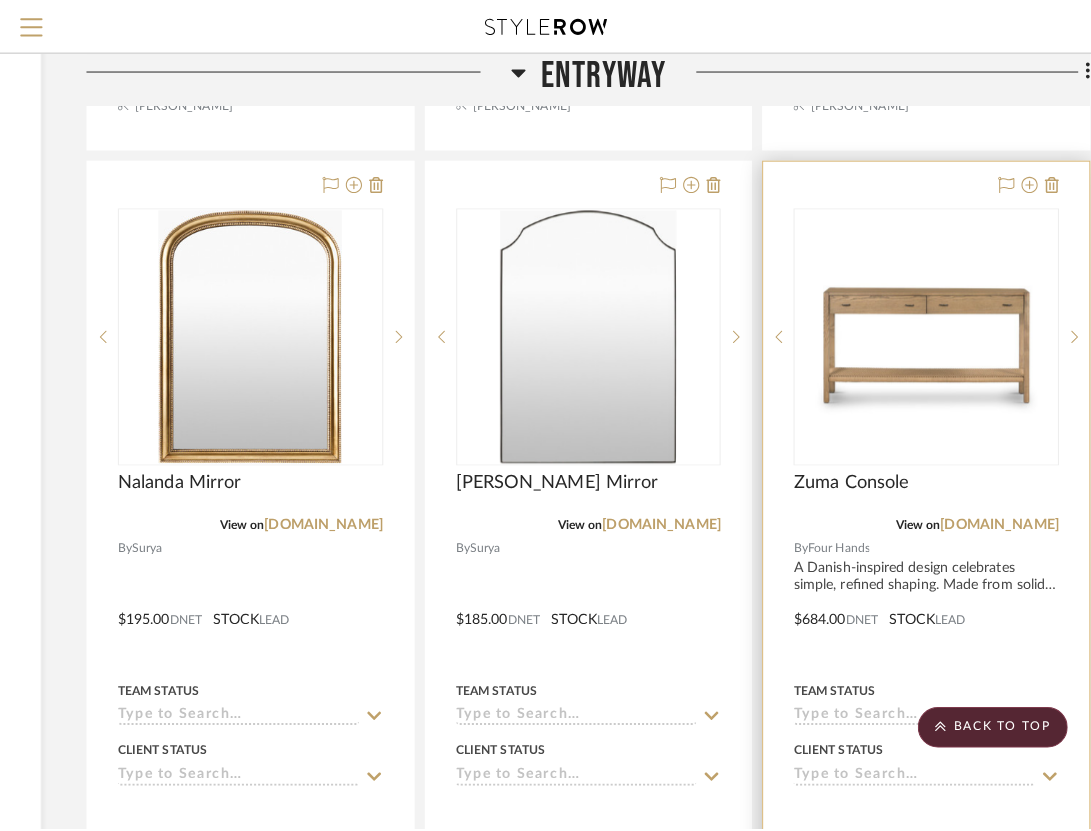 scroll, scrollTop: 0, scrollLeft: 0, axis: both 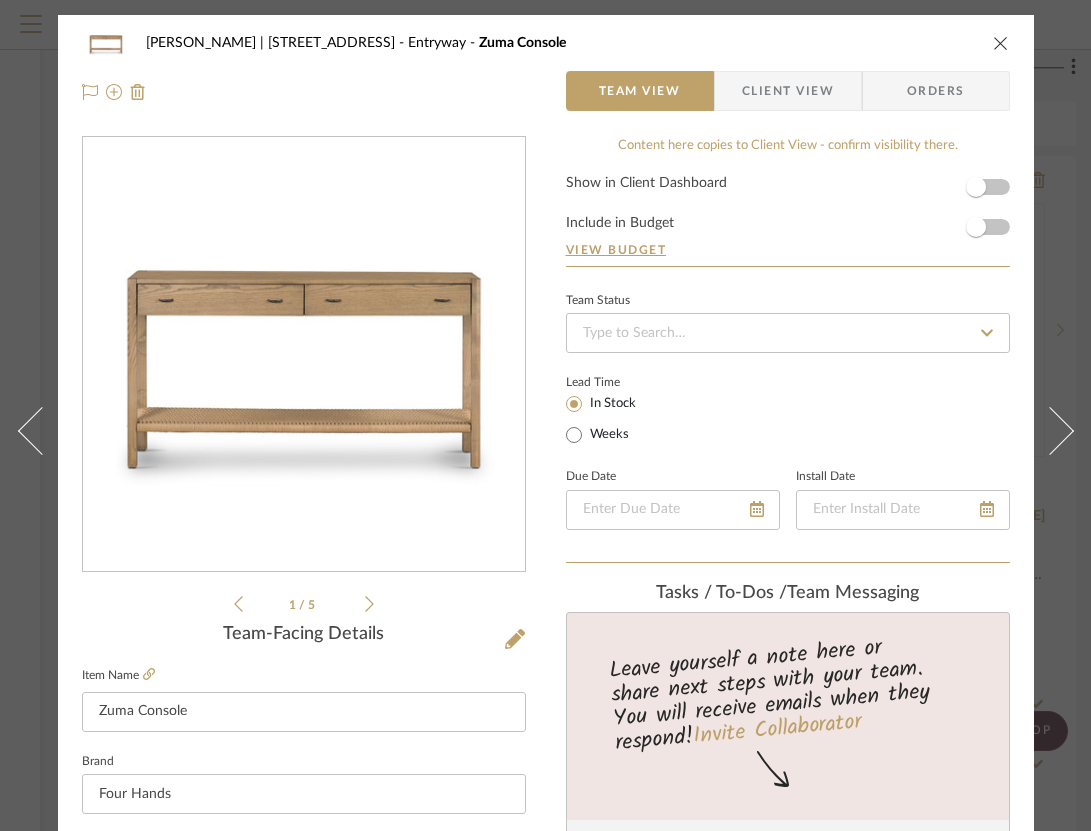 click at bounding box center (1001, 43) 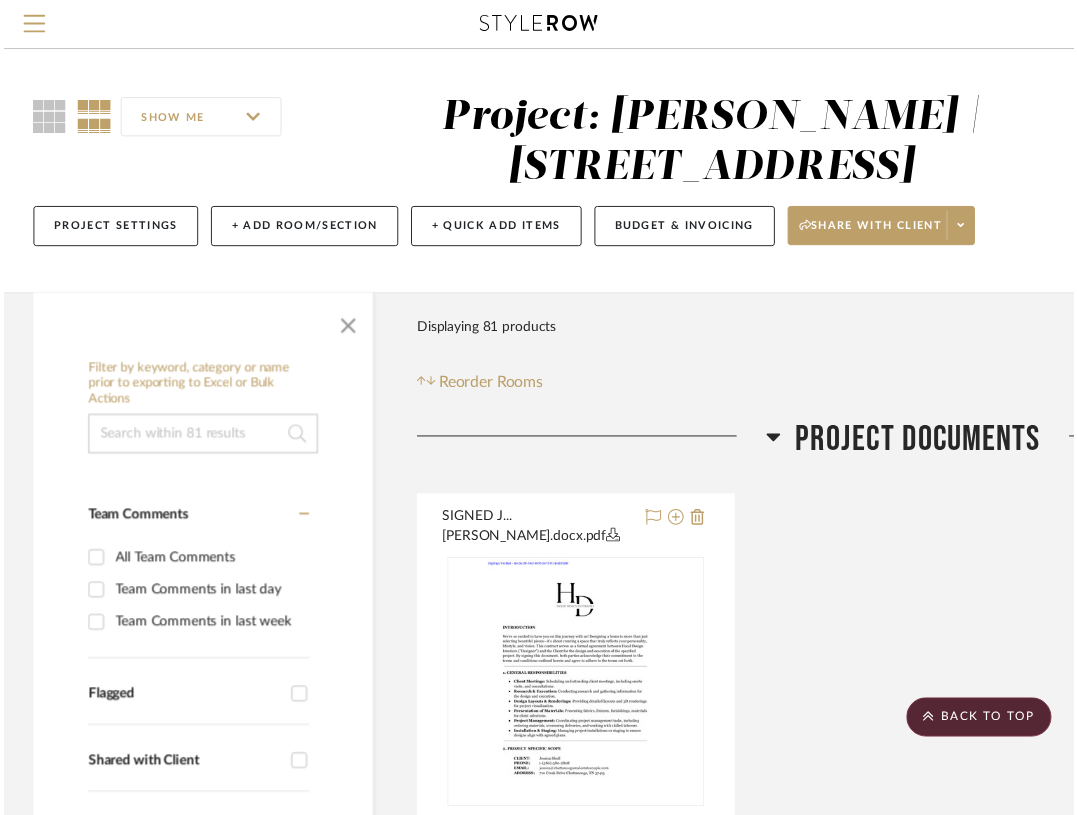 scroll, scrollTop: 6665, scrollLeft: 336, axis: both 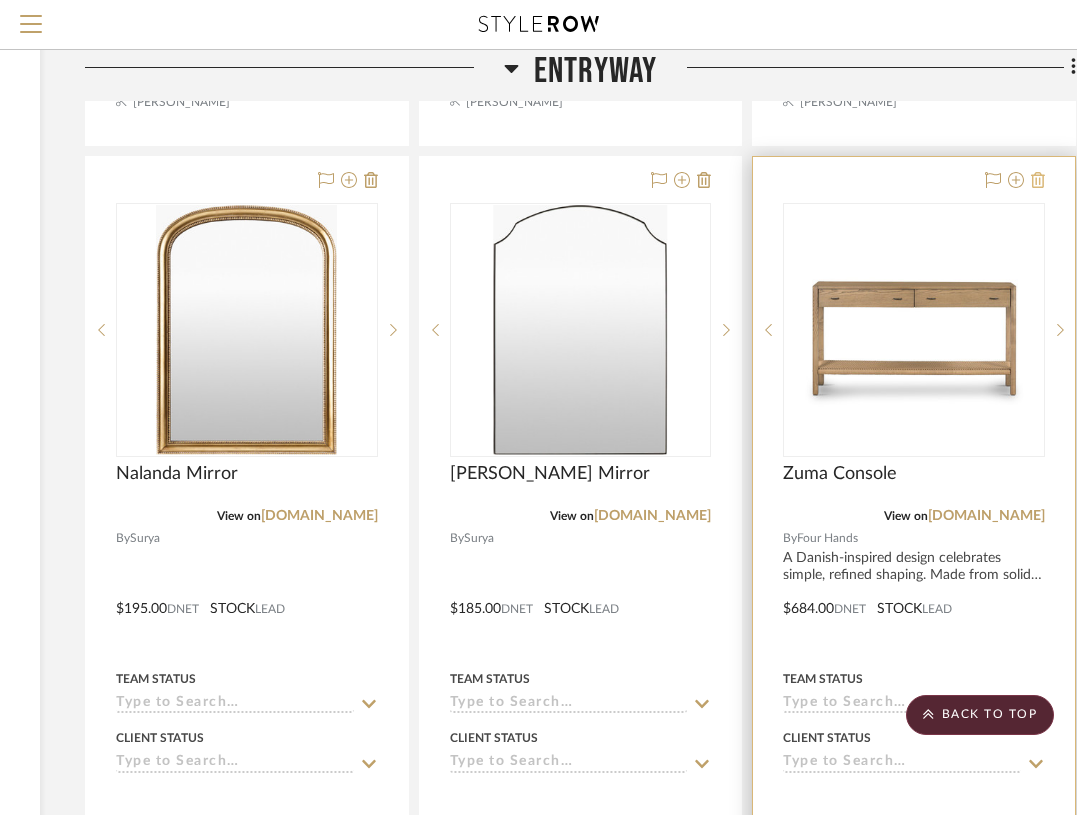 click 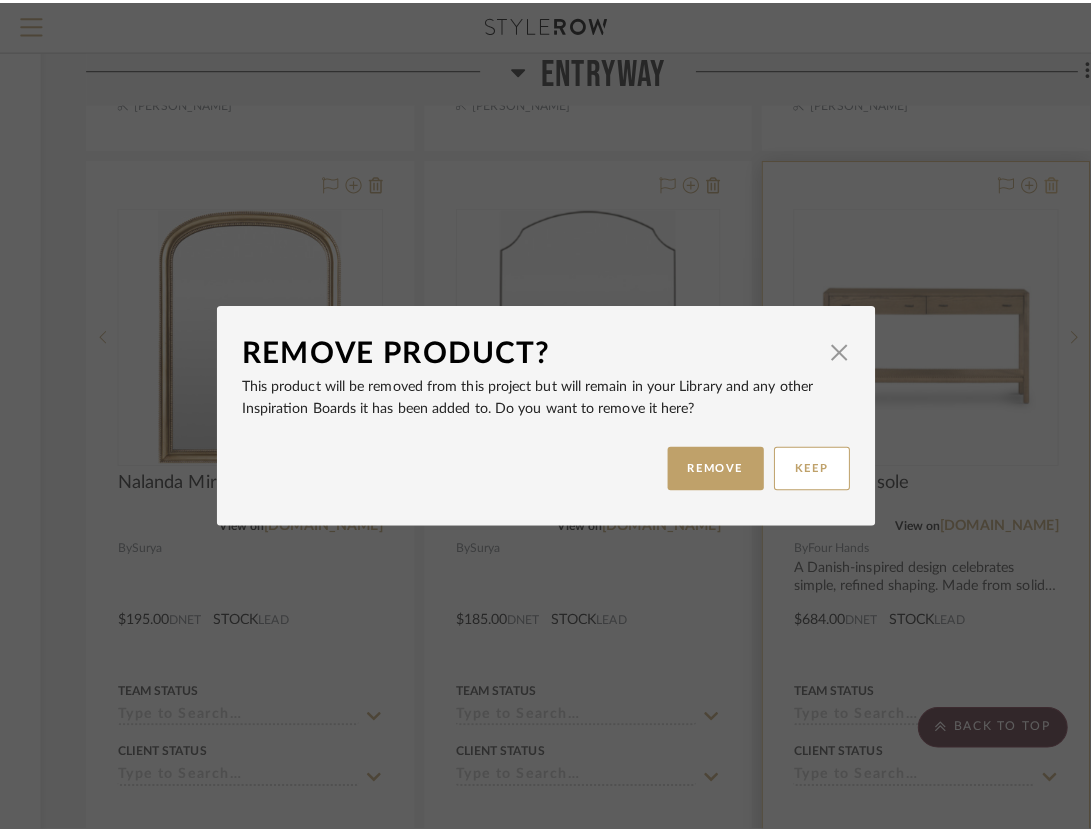 scroll, scrollTop: 0, scrollLeft: 0, axis: both 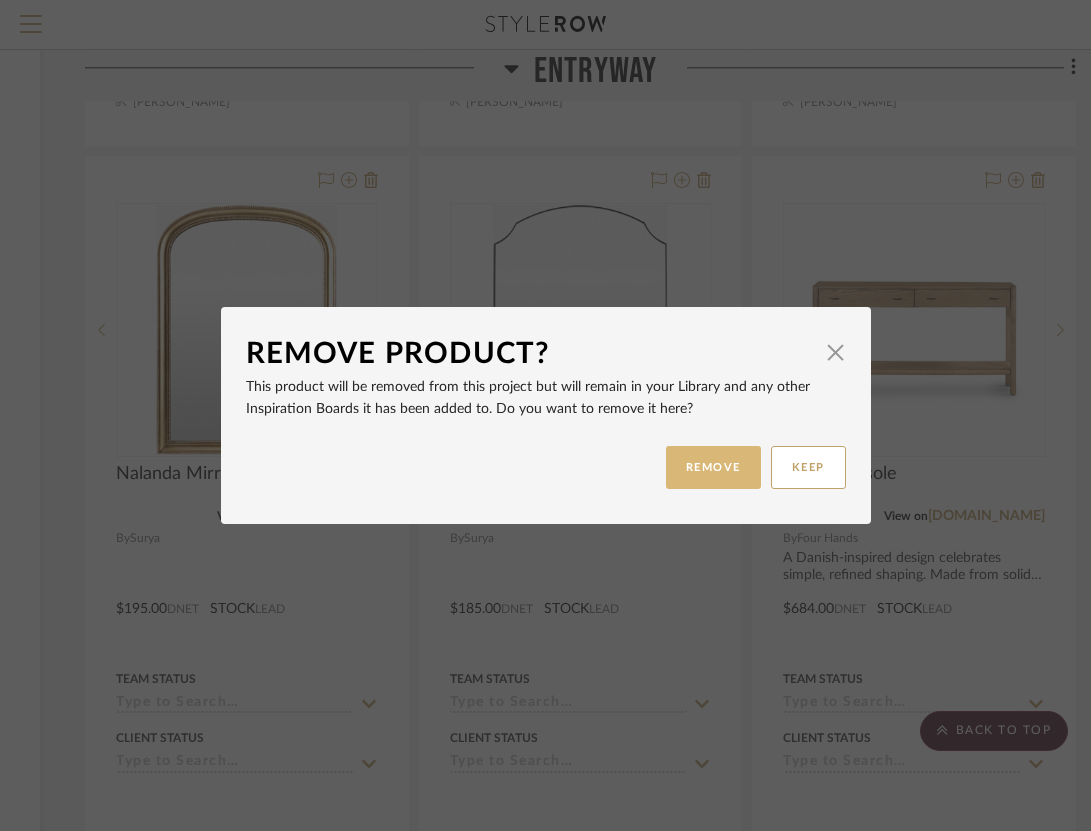 click on "REMOVE" at bounding box center [713, 467] 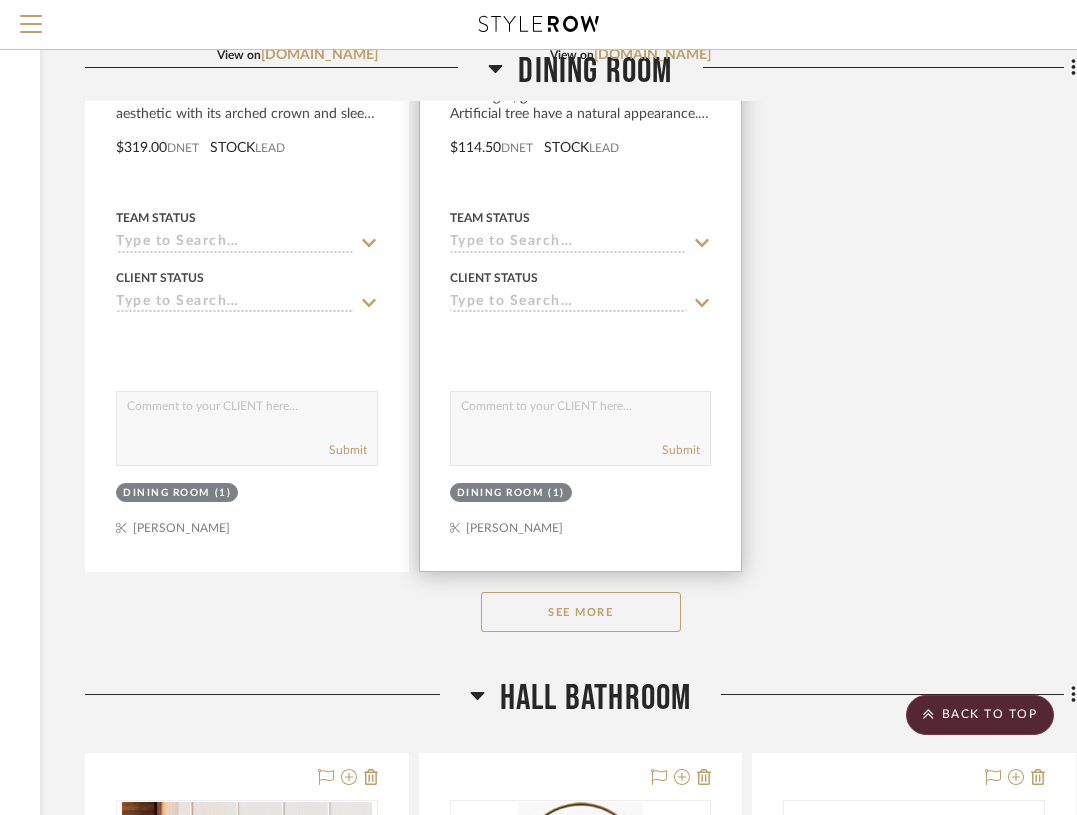 scroll, scrollTop: 9971, scrollLeft: 336, axis: both 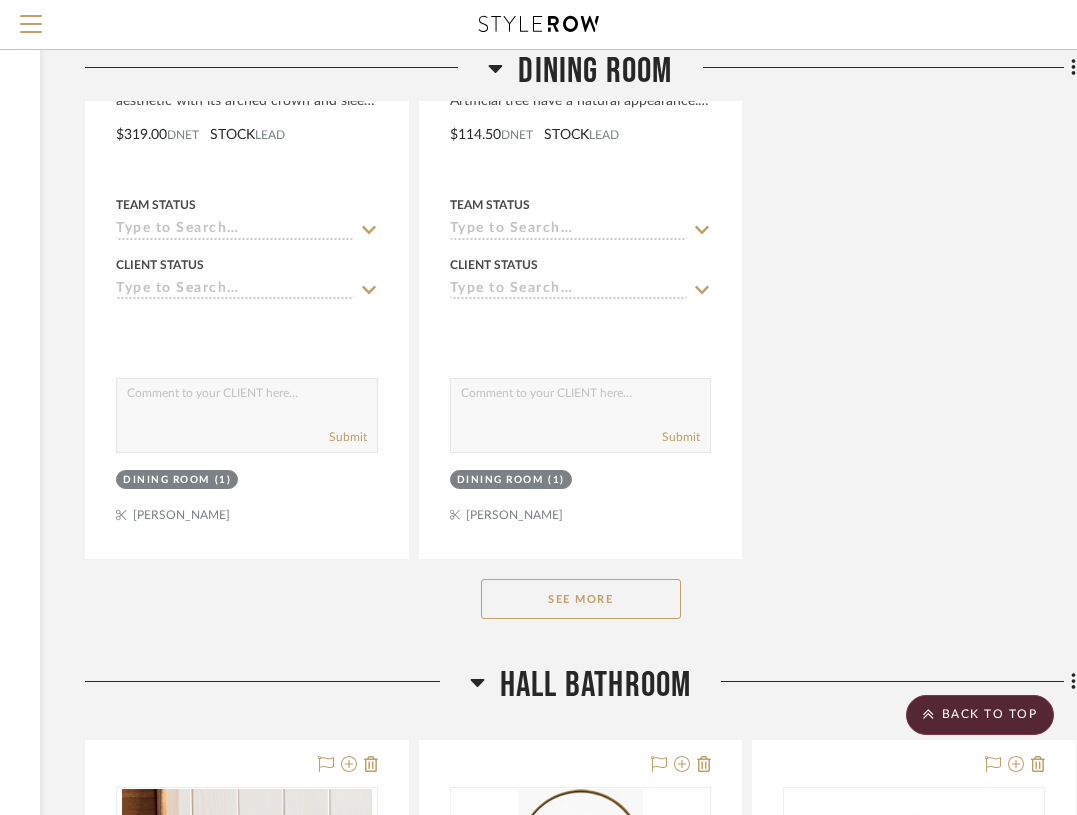 click on "See More" 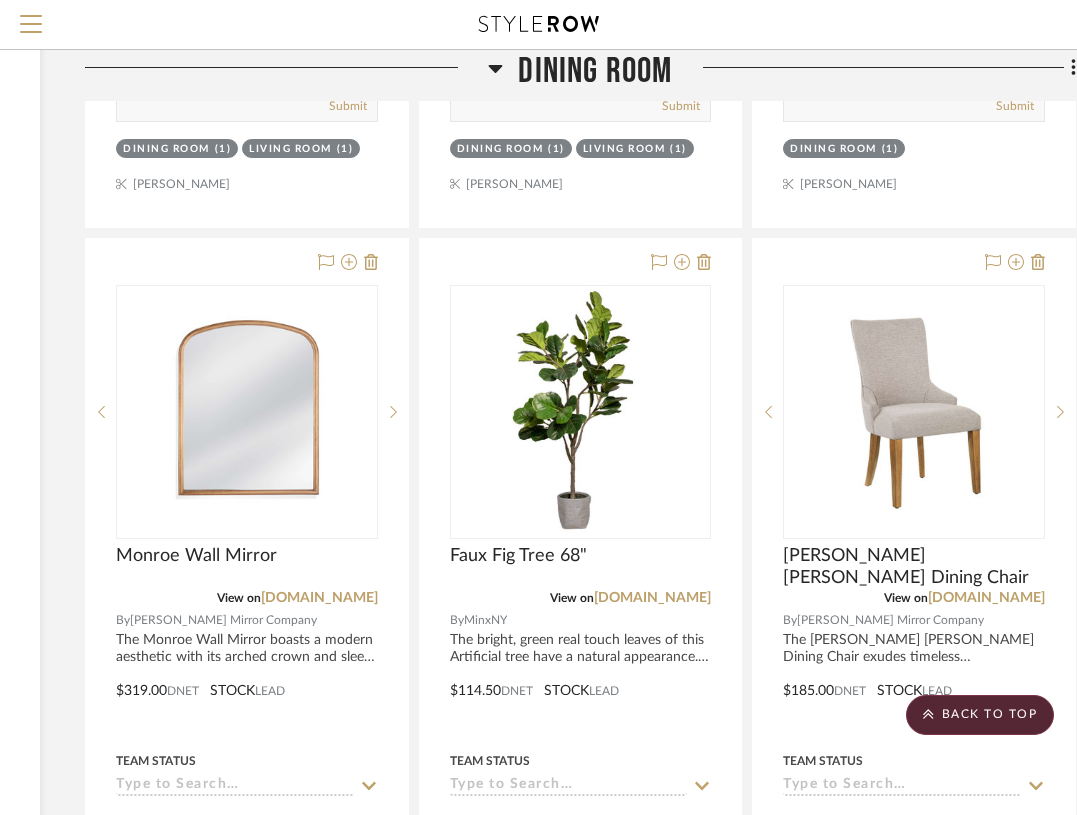 scroll, scrollTop: 9412, scrollLeft: 336, axis: both 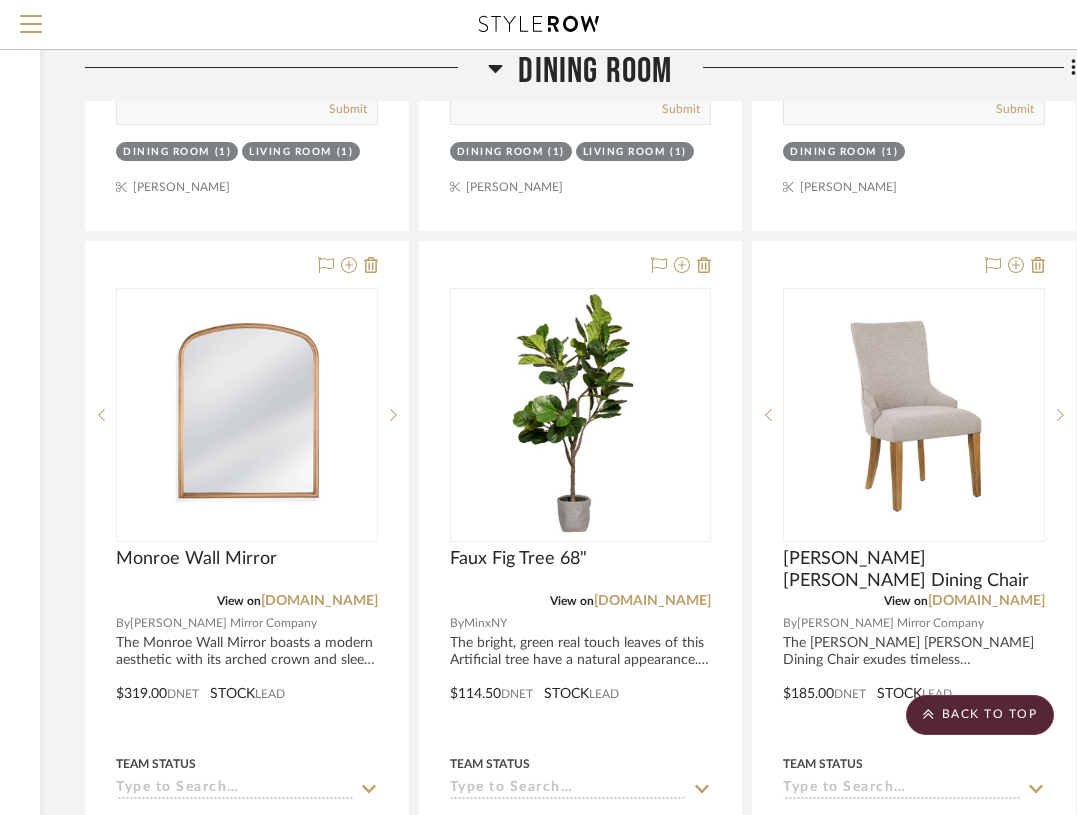type 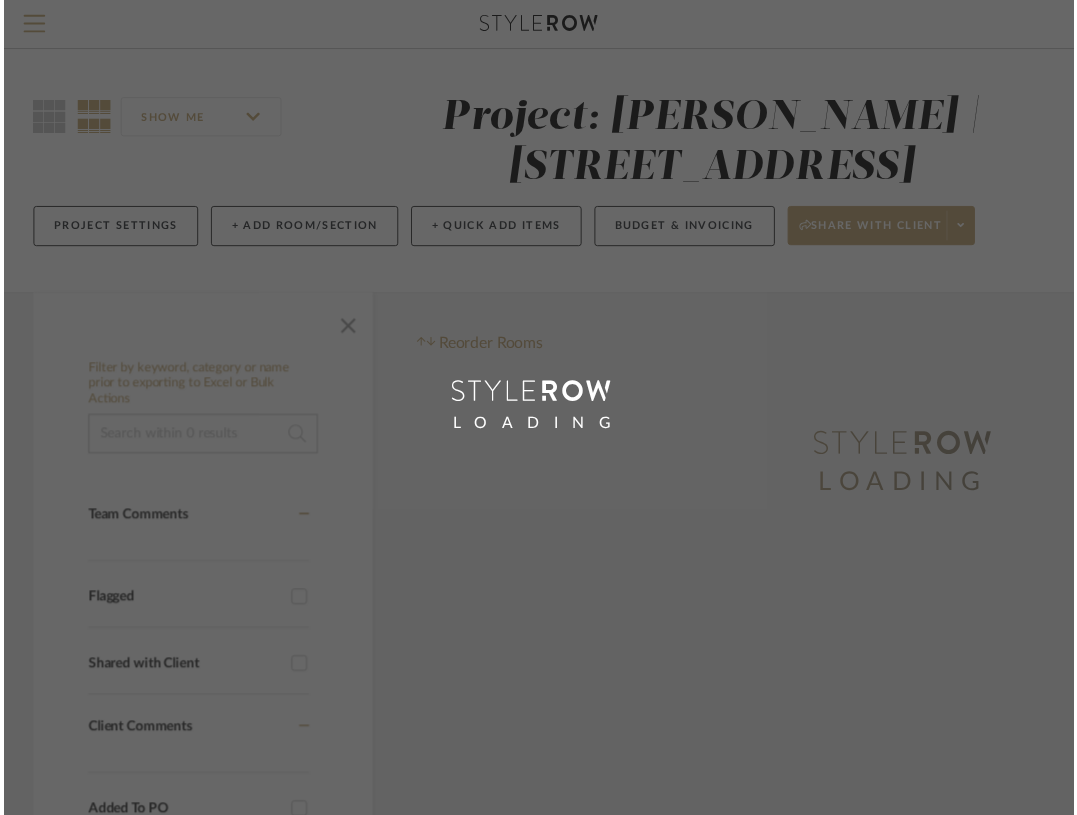 scroll, scrollTop: 0, scrollLeft: 0, axis: both 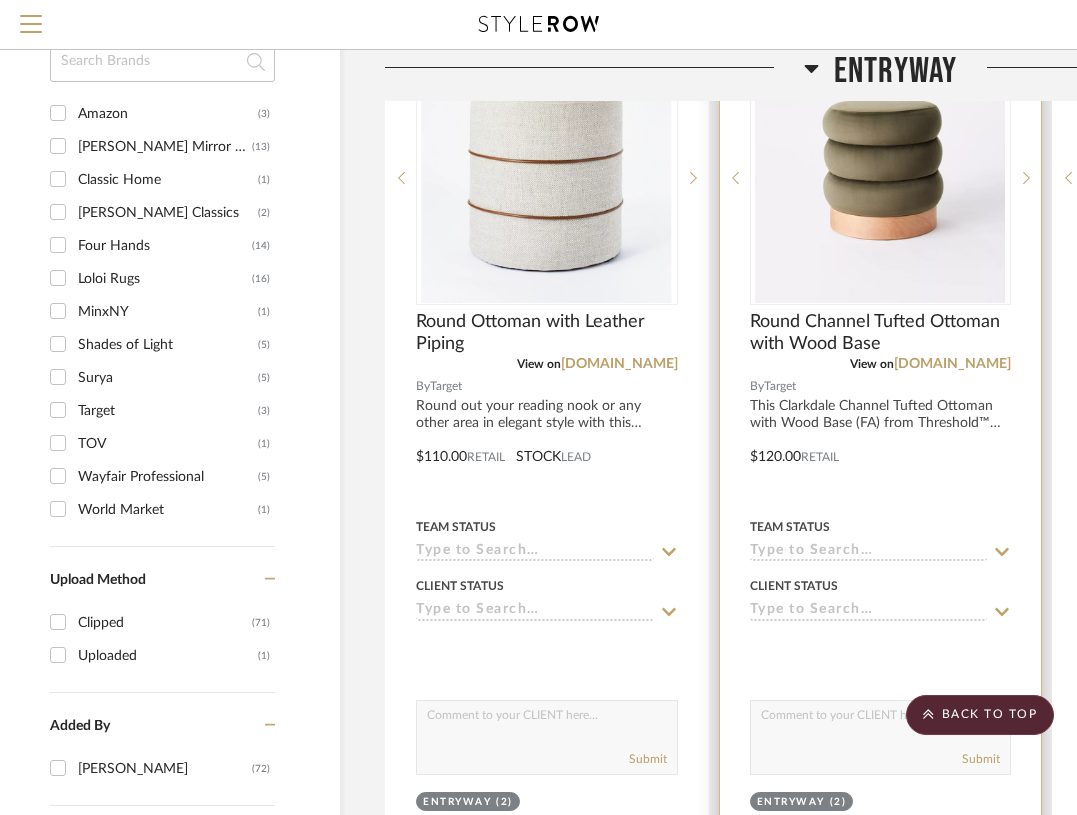 click at bounding box center (881, 442) 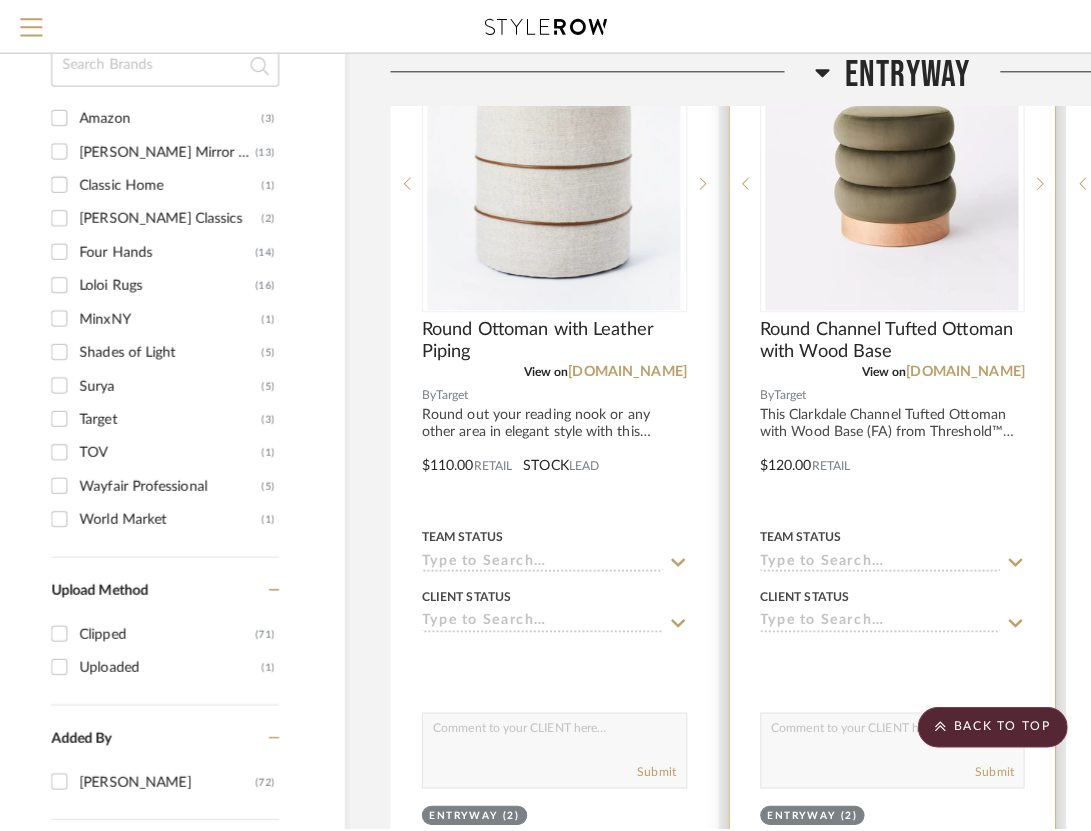 scroll, scrollTop: 0, scrollLeft: 0, axis: both 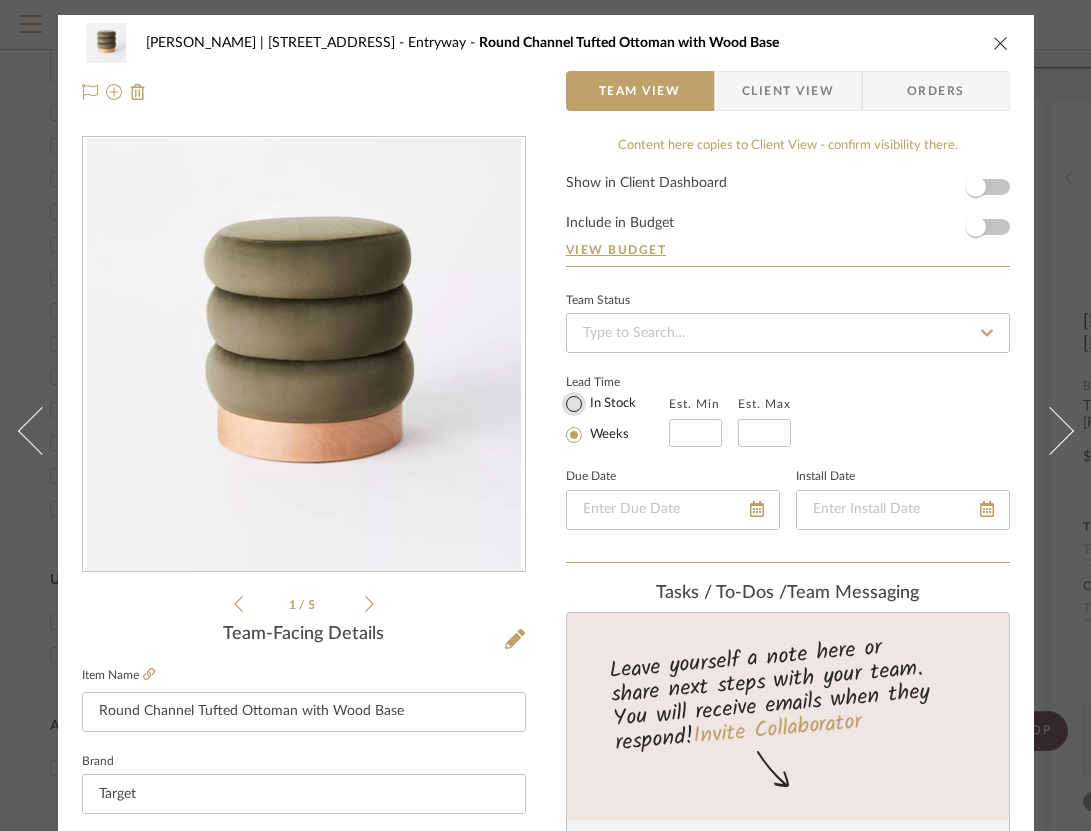 click on "In Stock" at bounding box center [574, 404] 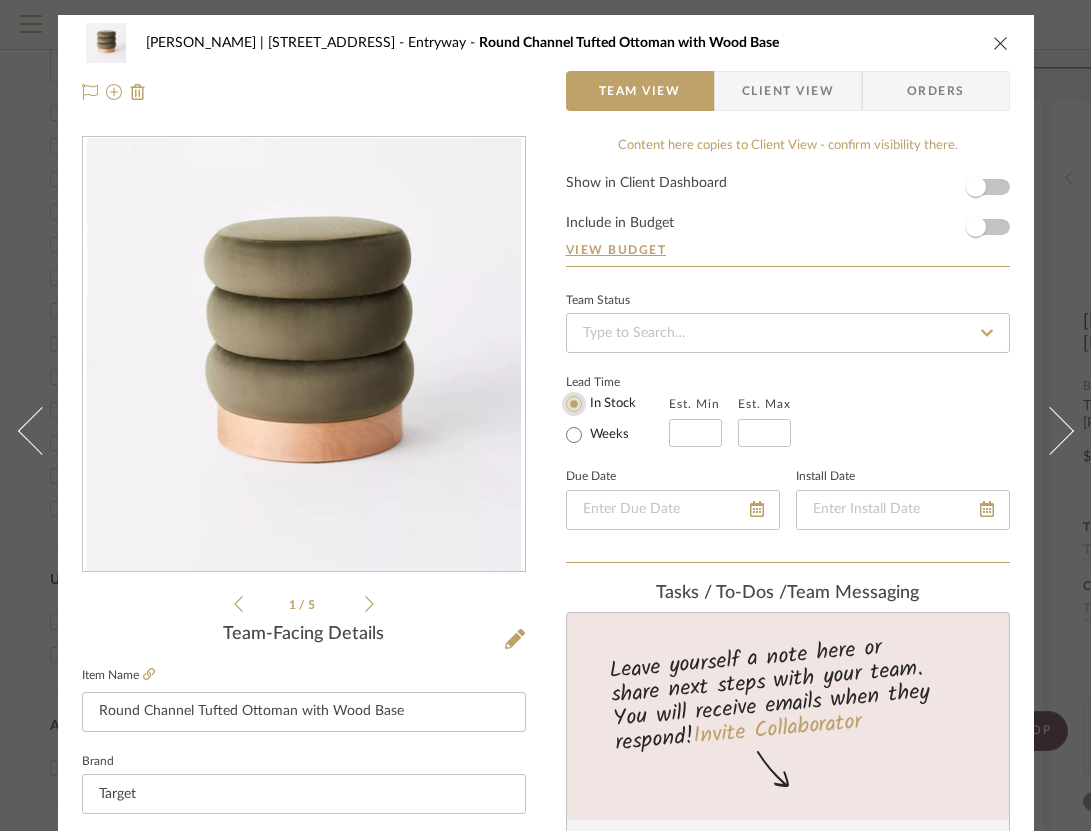 type 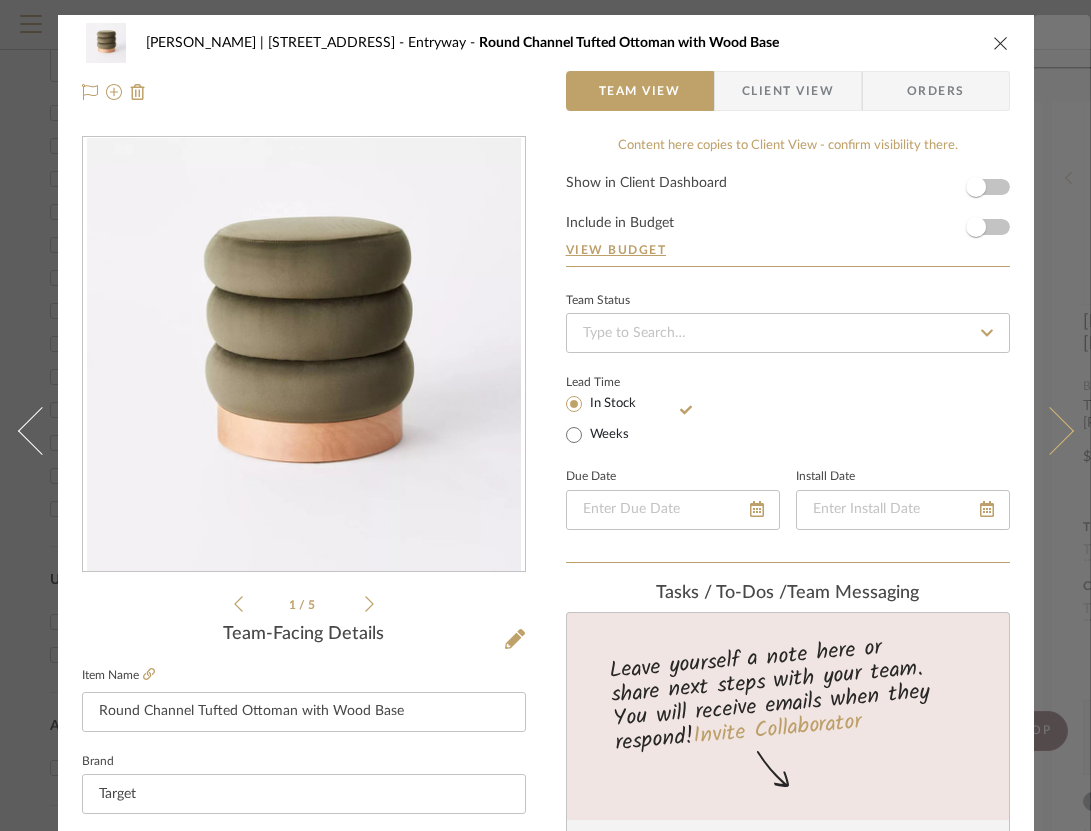 click at bounding box center (1062, 430) 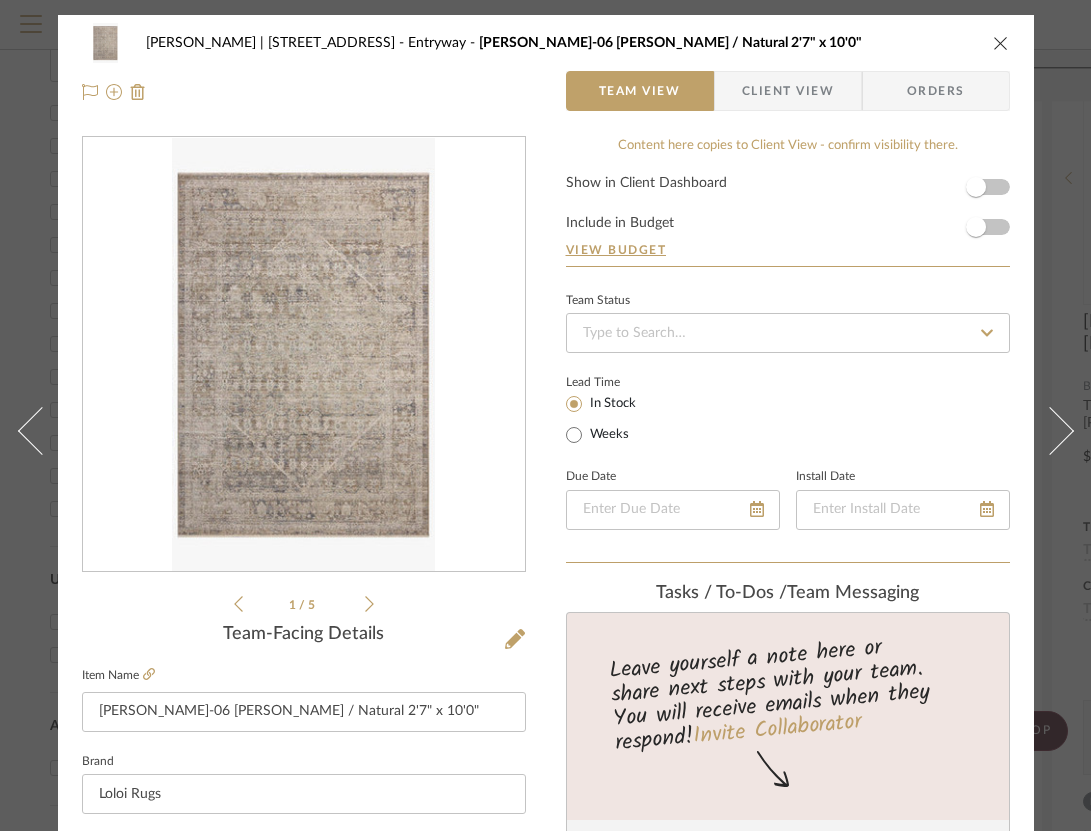click at bounding box center (1001, 43) 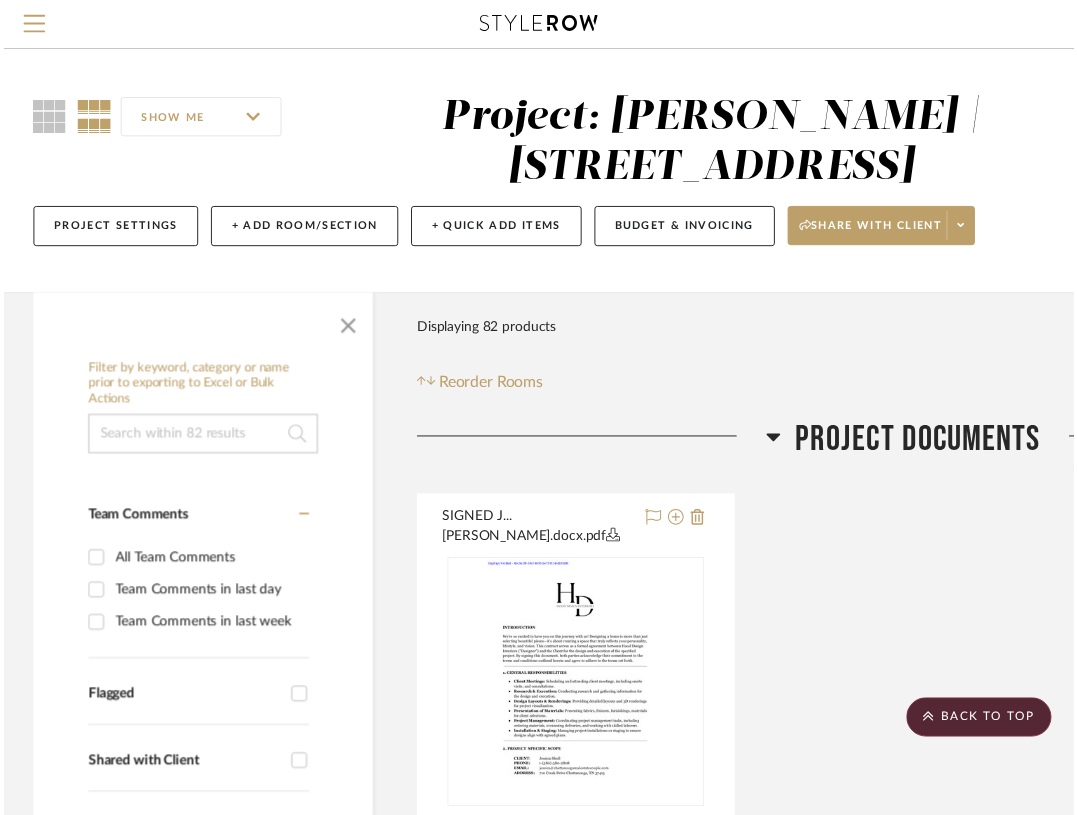 scroll, scrollTop: 1495, scrollLeft: 36, axis: both 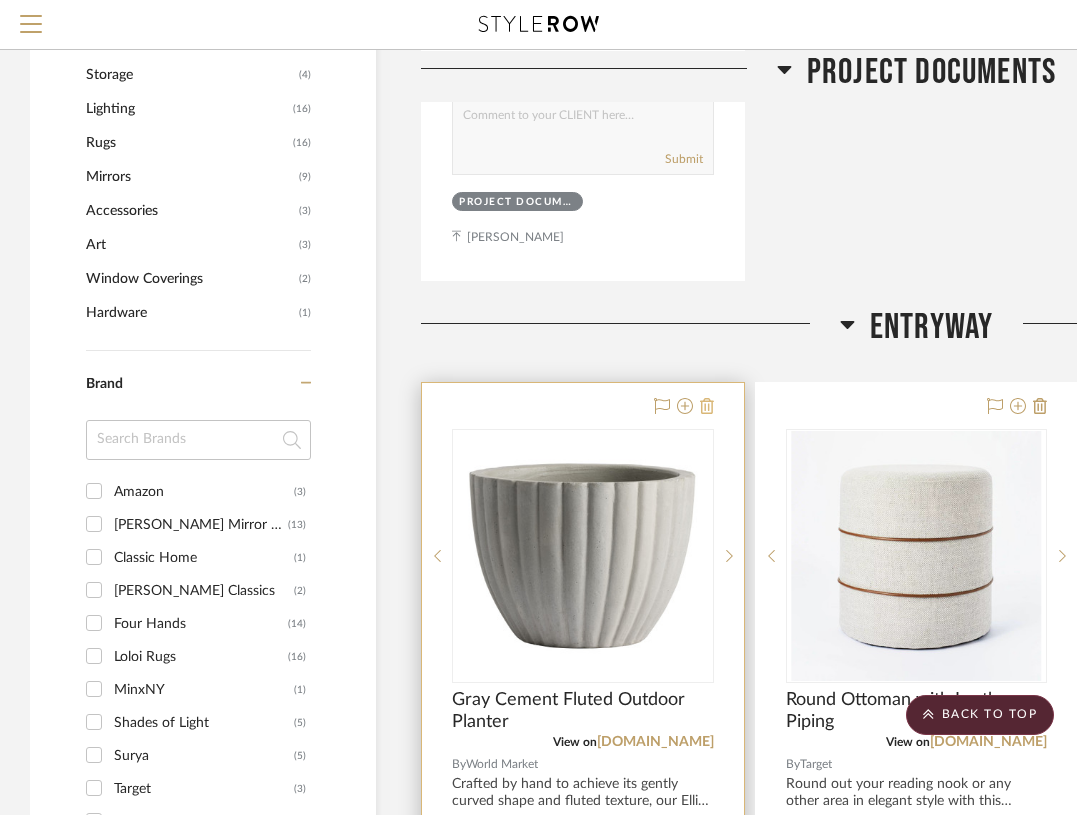 click 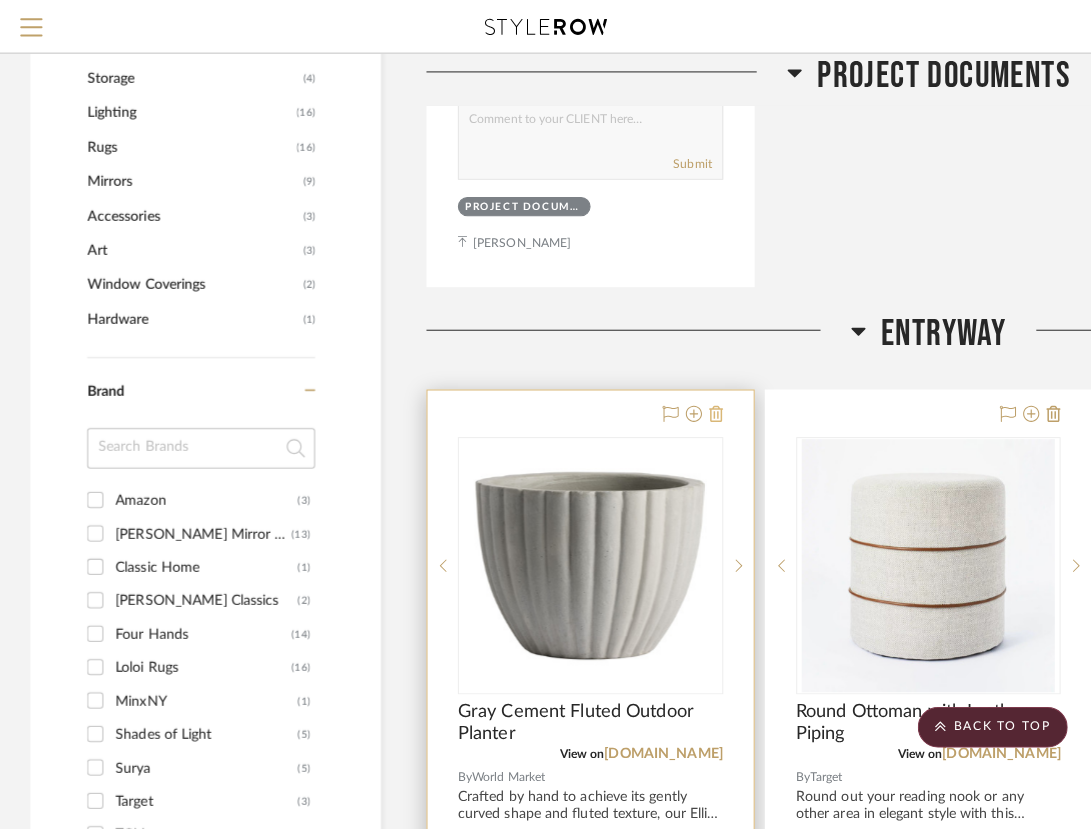scroll, scrollTop: 0, scrollLeft: 0, axis: both 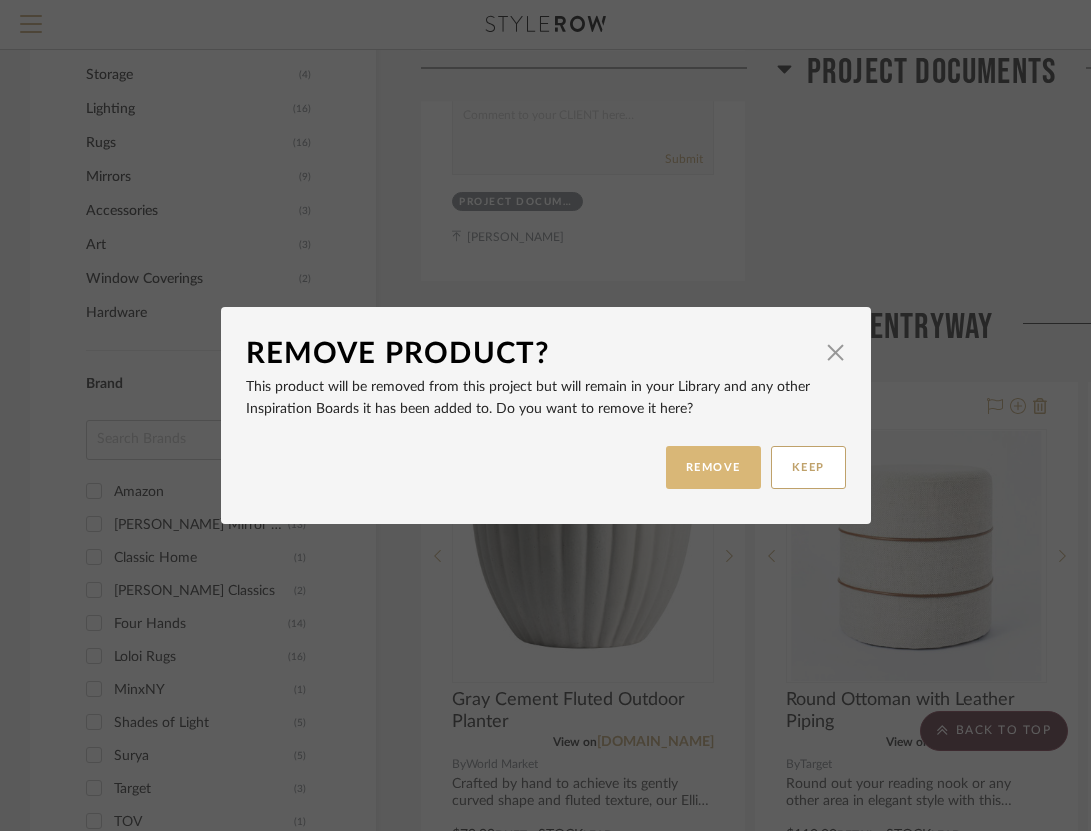 click on "REMOVE" at bounding box center (713, 467) 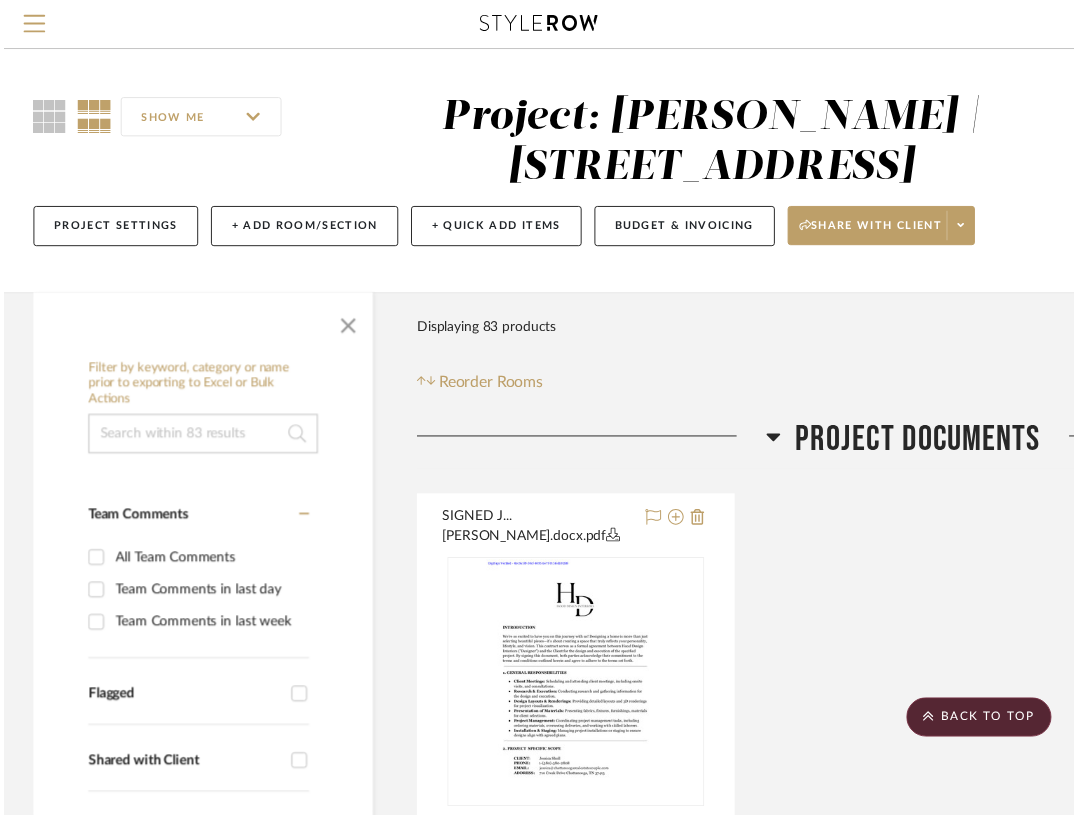 scroll, scrollTop: 1117, scrollLeft: 0, axis: vertical 